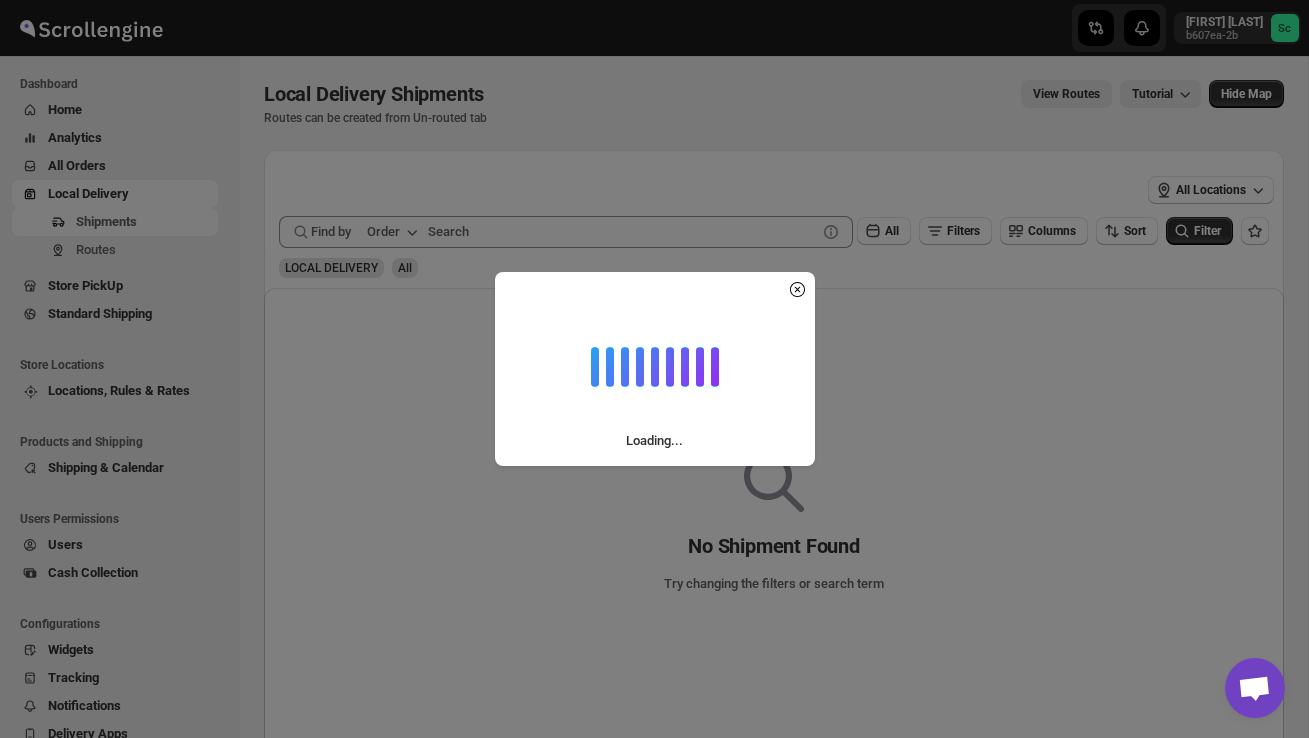 scroll, scrollTop: 0, scrollLeft: 0, axis: both 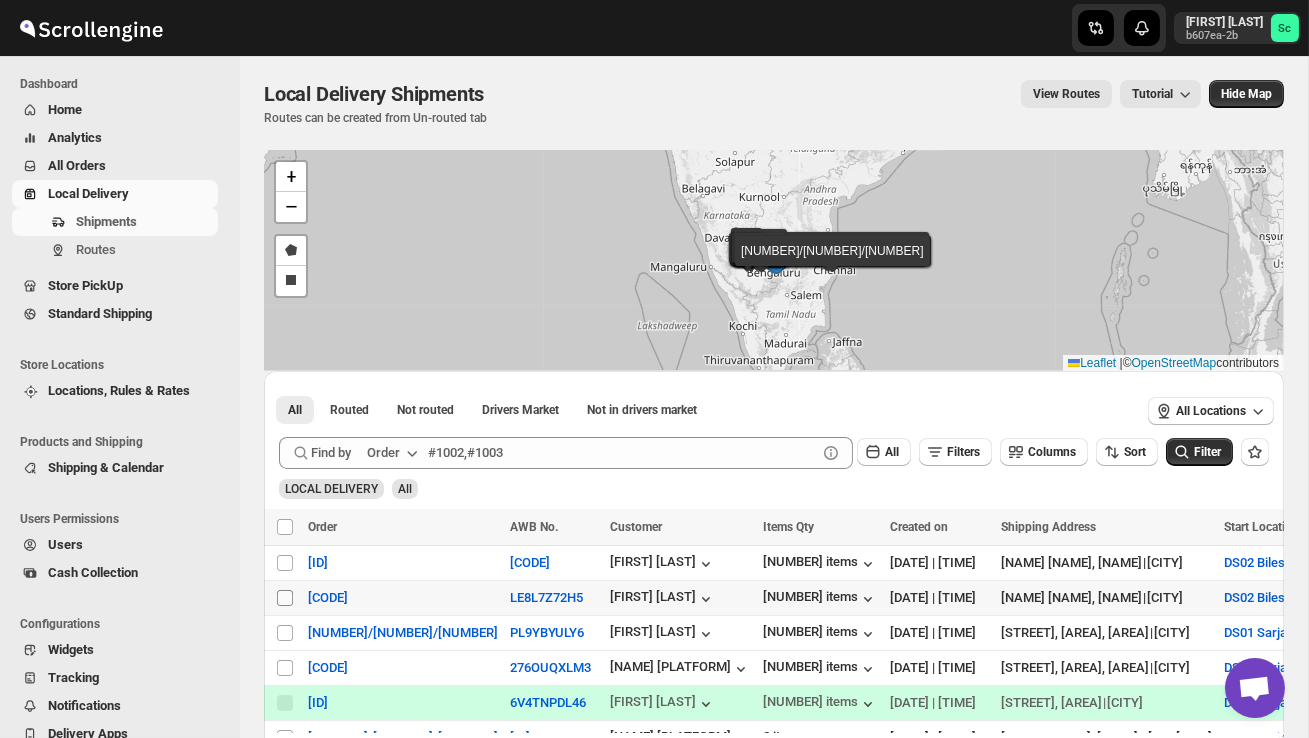 click on "Select shipment" at bounding box center (285, 598) 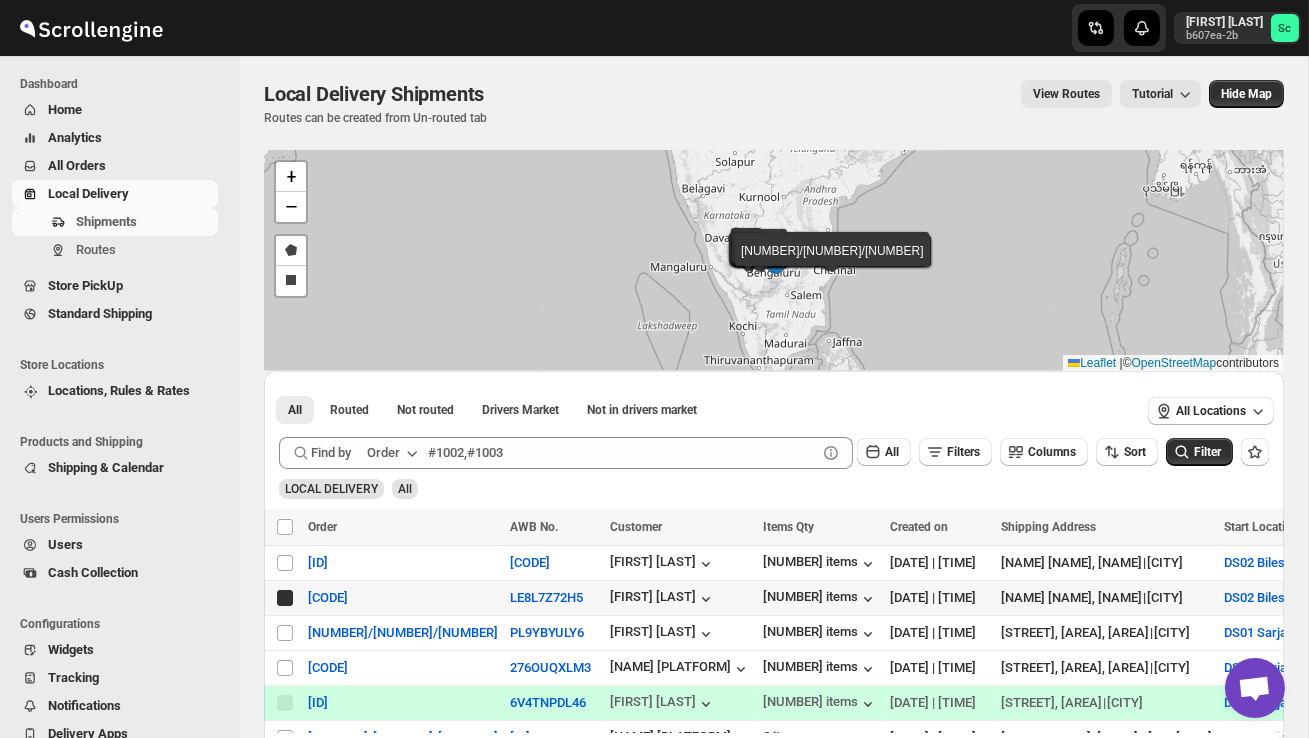checkbox on "true" 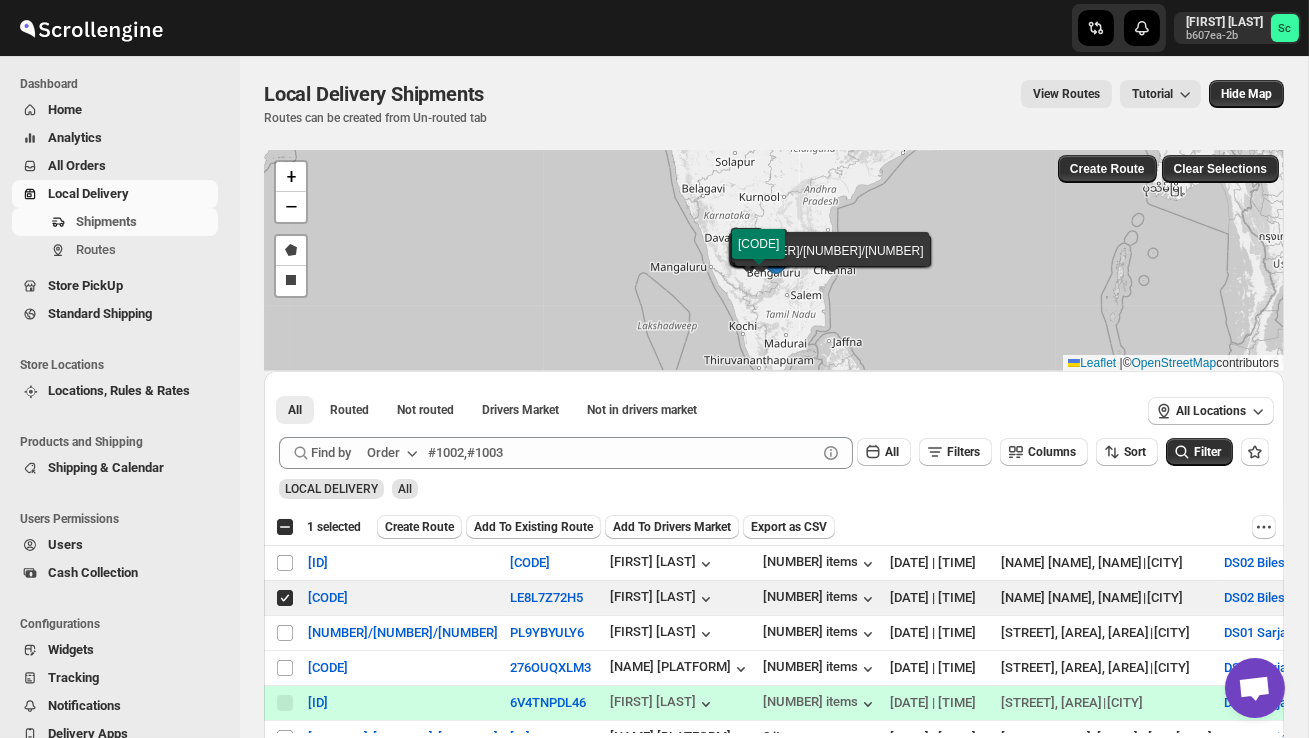 click on "Create Route" at bounding box center [419, 527] 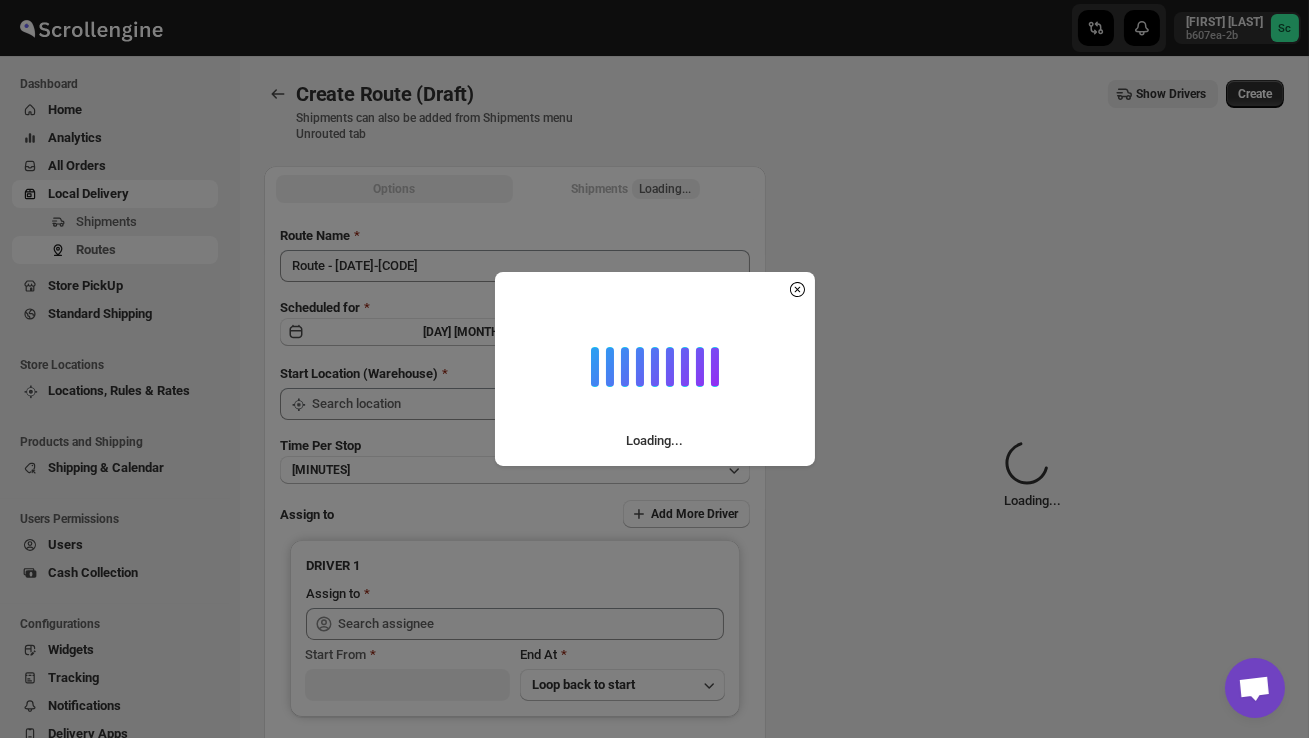 type on "DS02 Bileshivale" 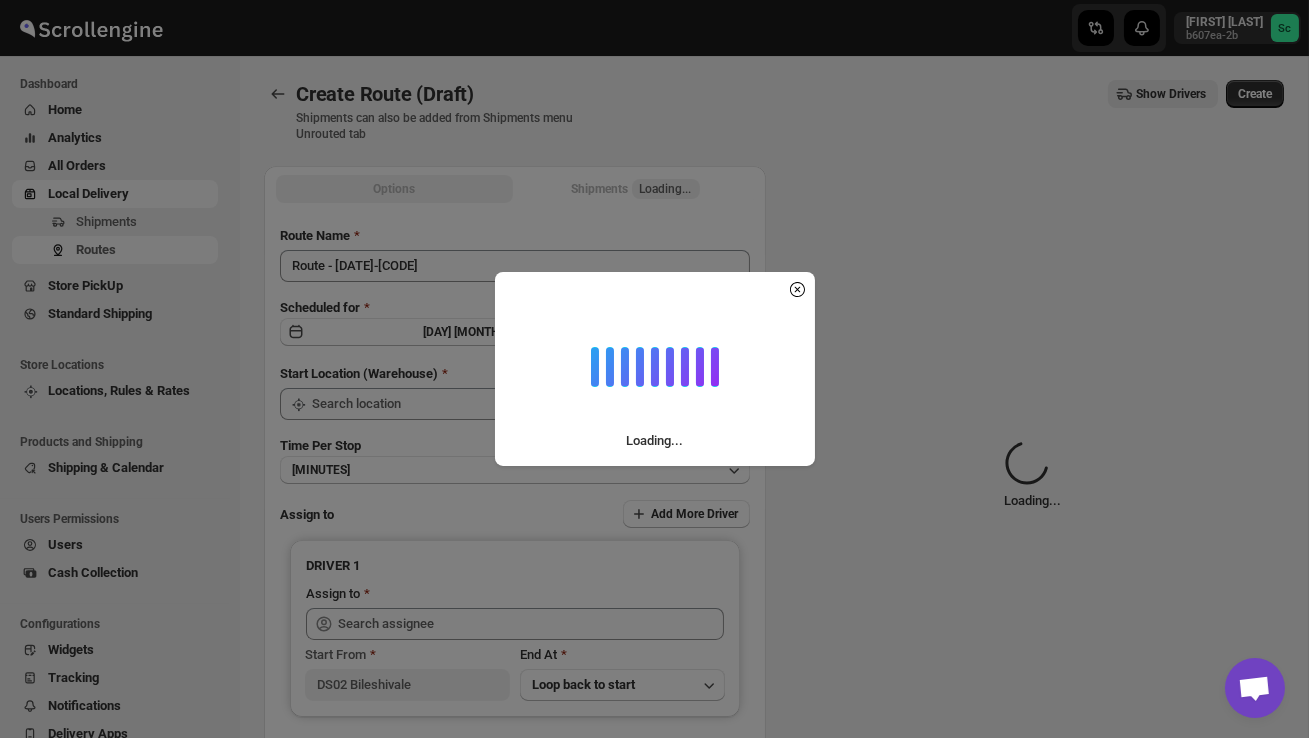 type on "DS02 Bileshivale" 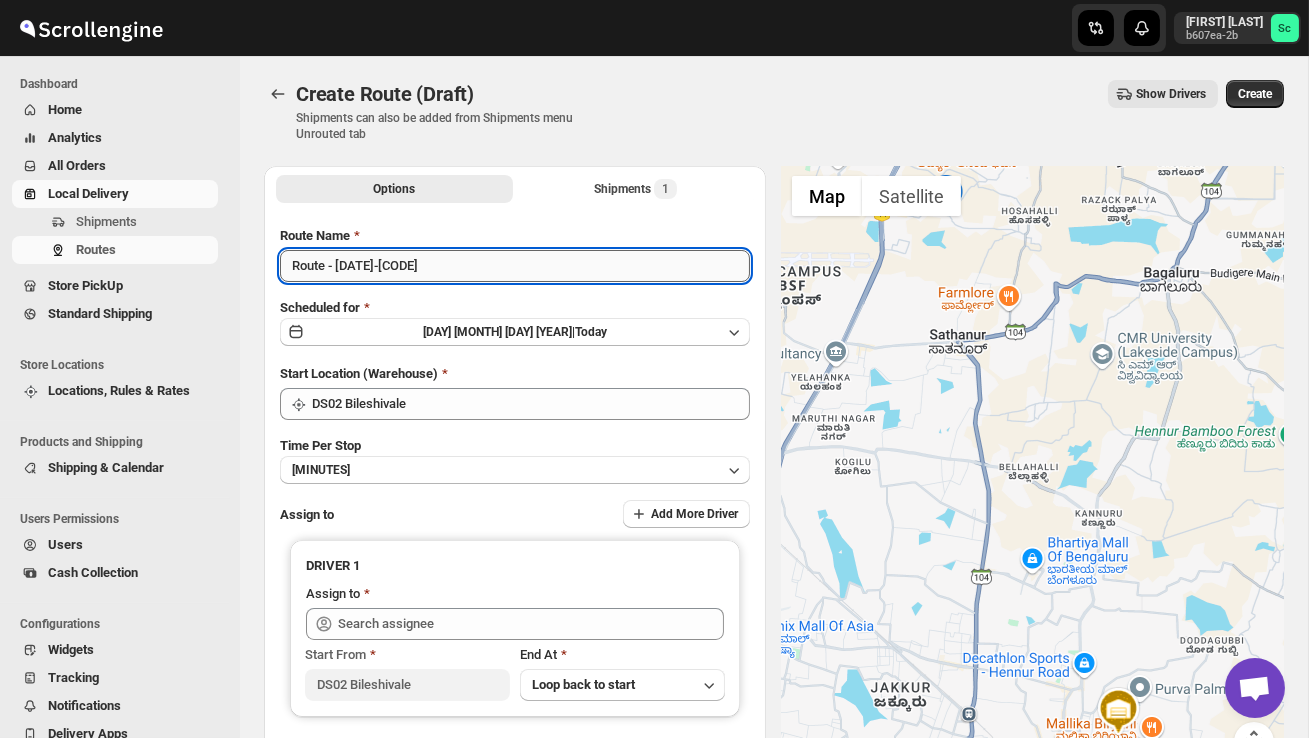 click on "Route - [DATE]-[CODE]" at bounding box center [515, 266] 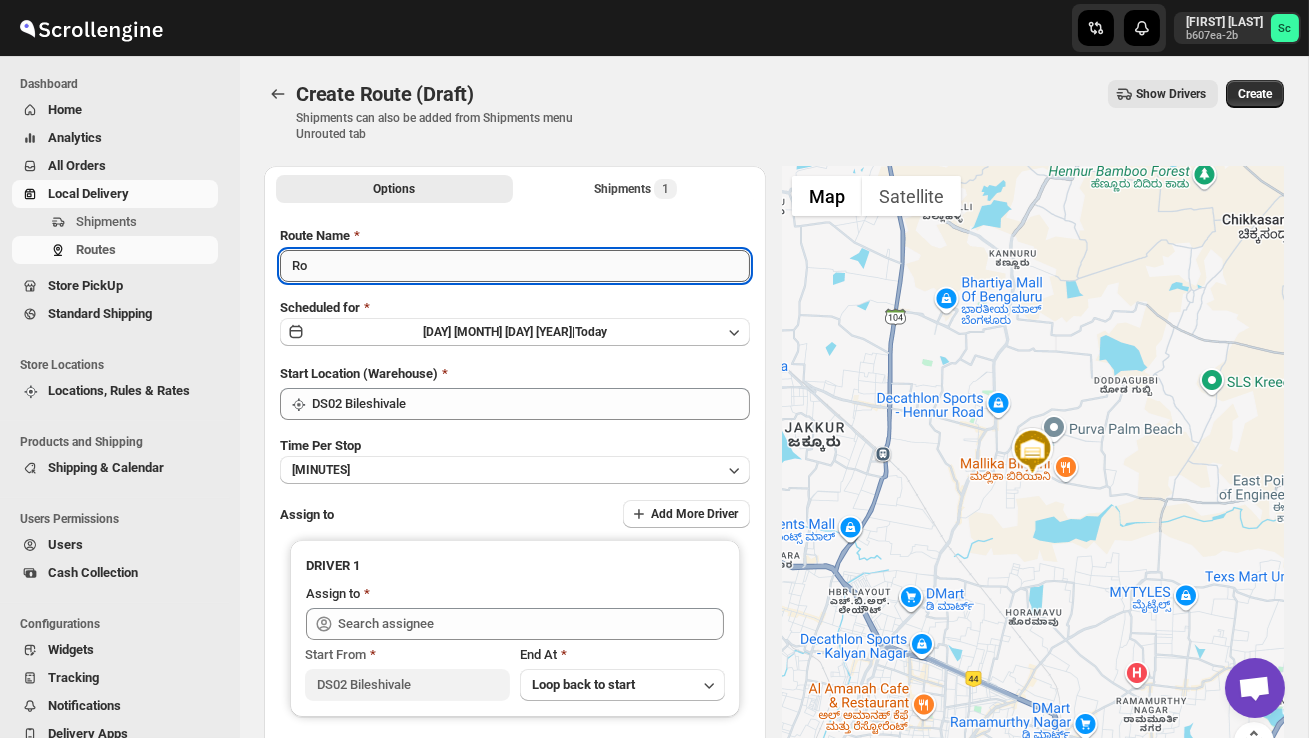 type on "R" 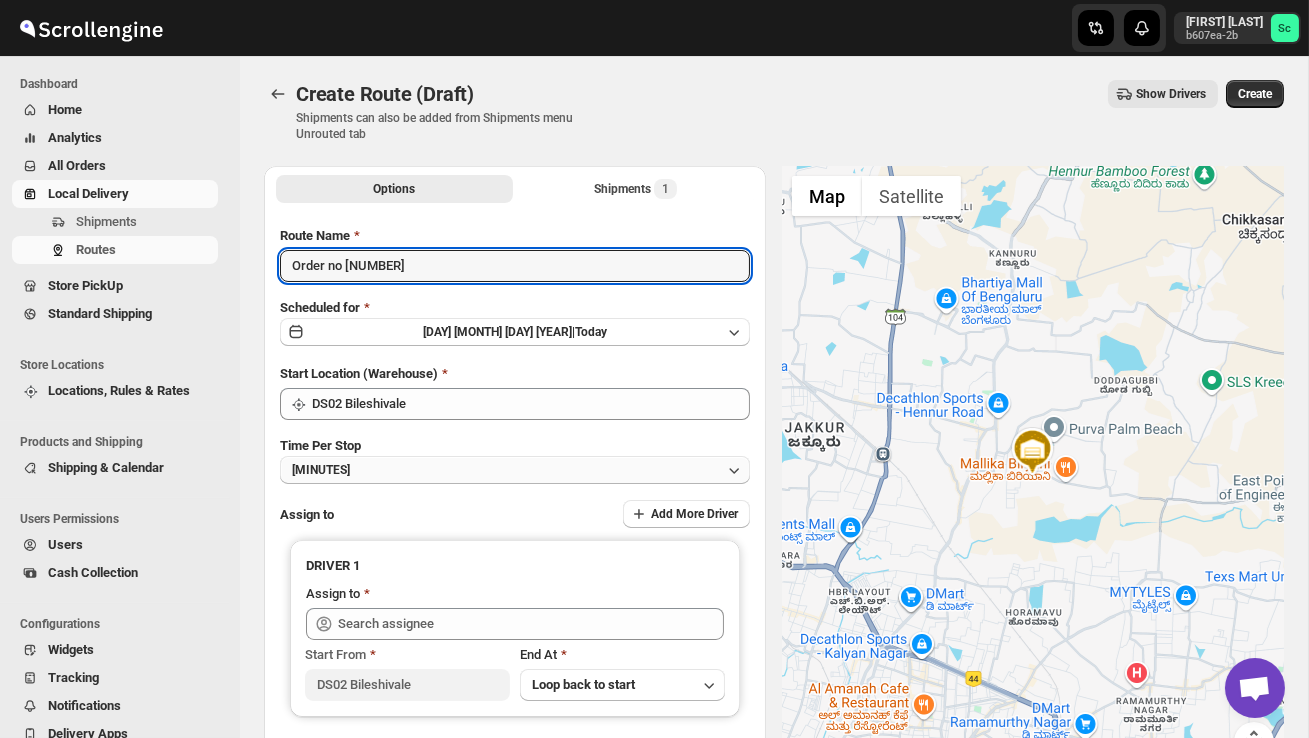 type on "Order no [NUMBER]" 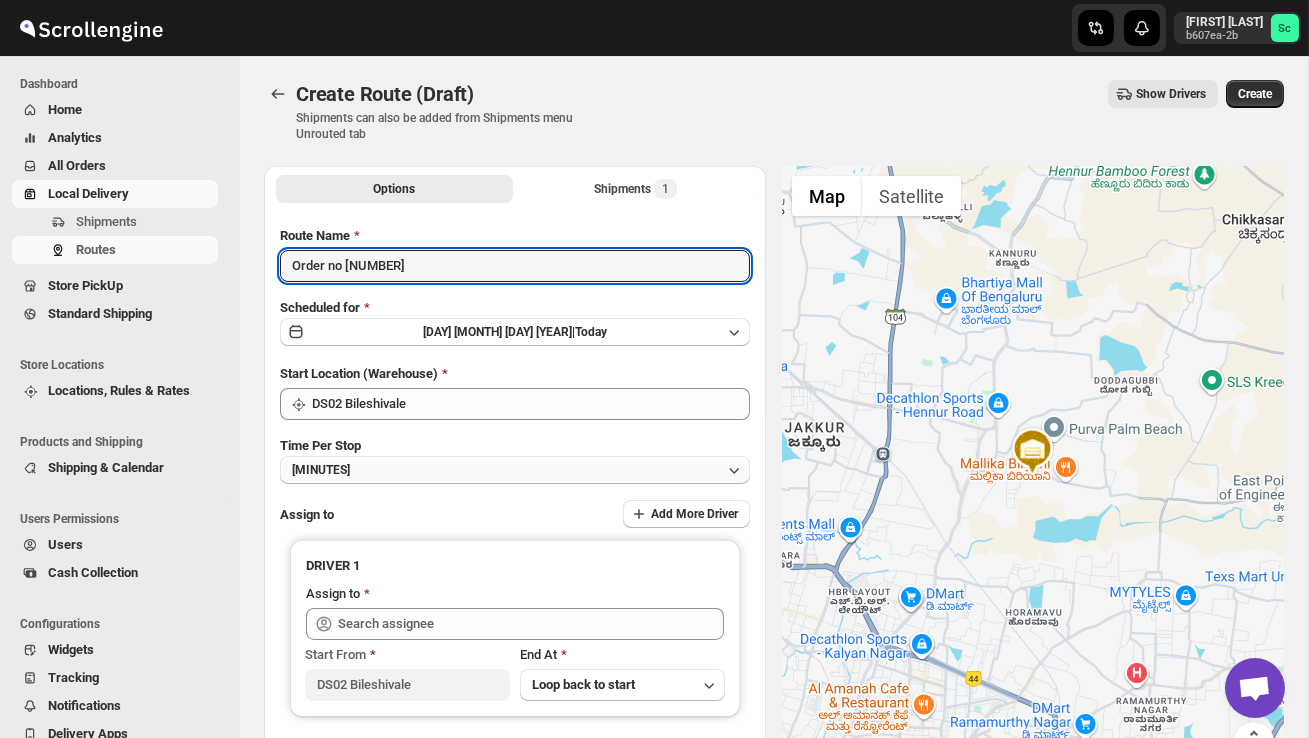 click on "[MINUTES]" at bounding box center [515, 470] 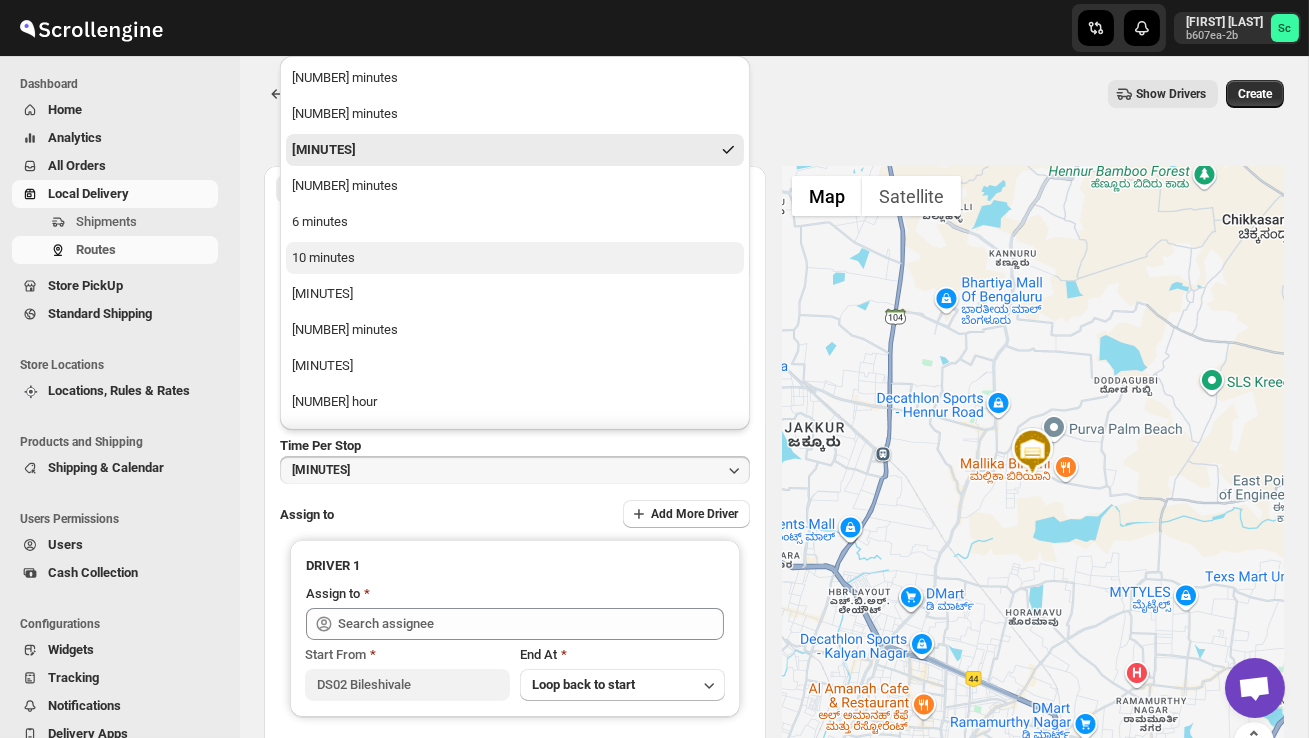 click on "10 minutes" at bounding box center [515, 258] 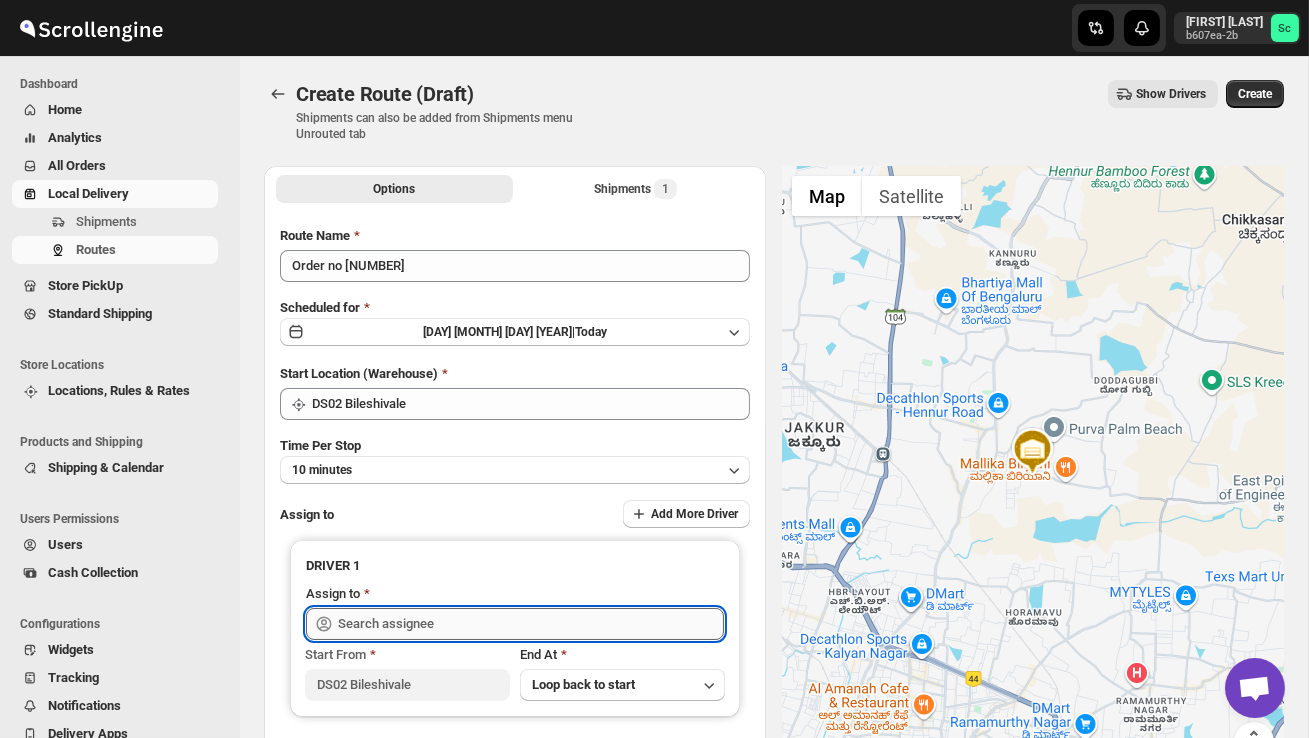 click at bounding box center (531, 624) 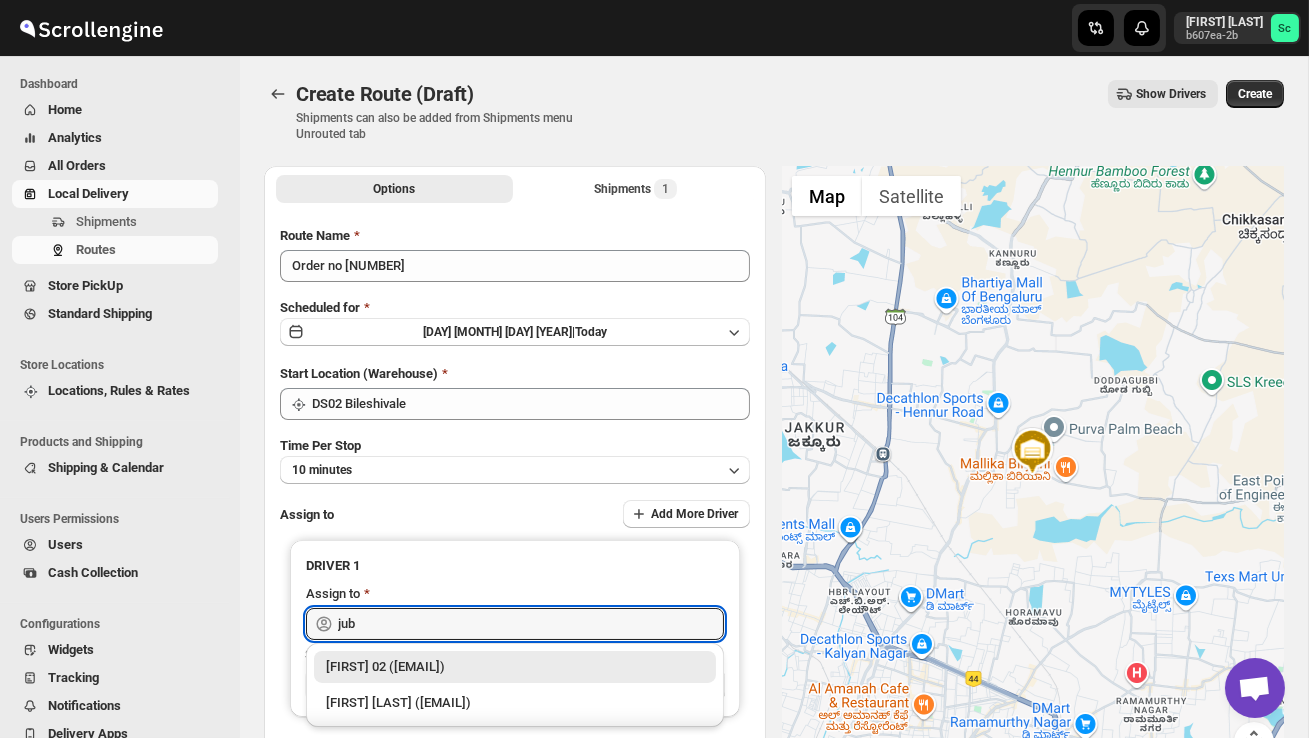 click on "[FIRST] 02 ([EMAIL])" at bounding box center [515, 667] 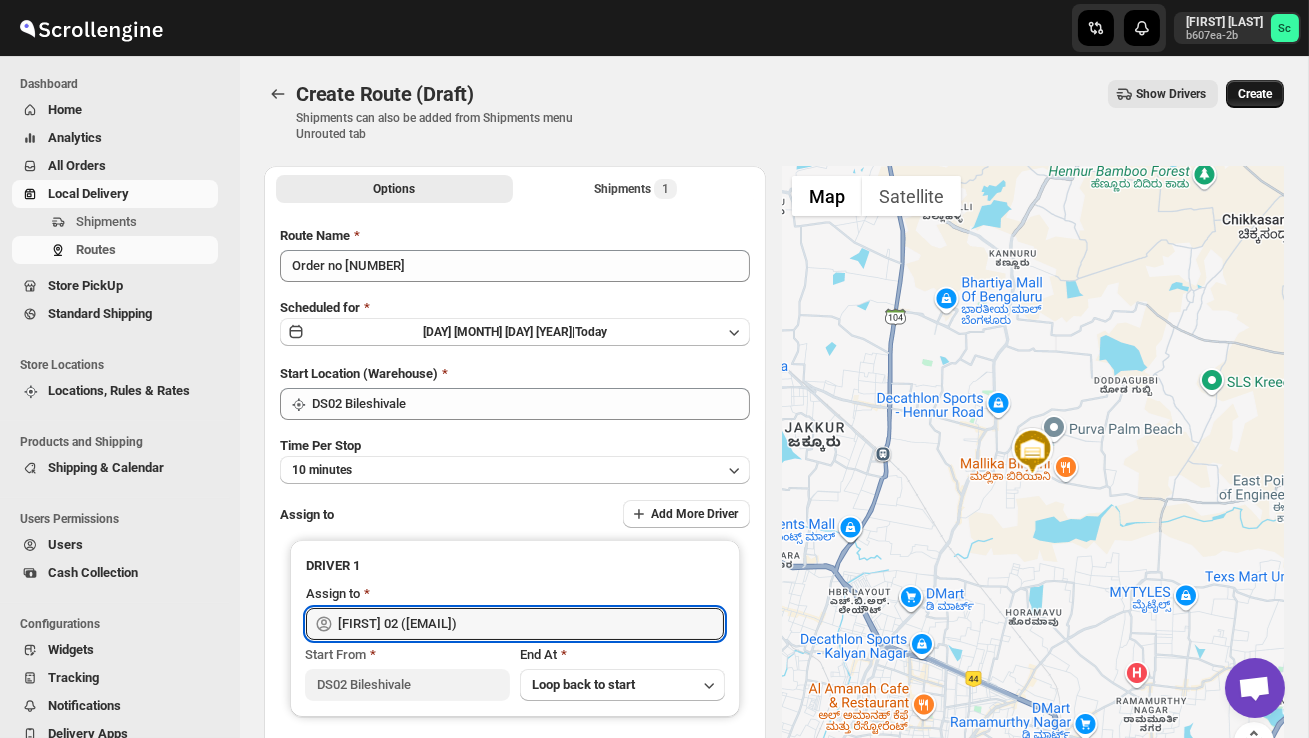 type on "[FIRST] 02 ([EMAIL])" 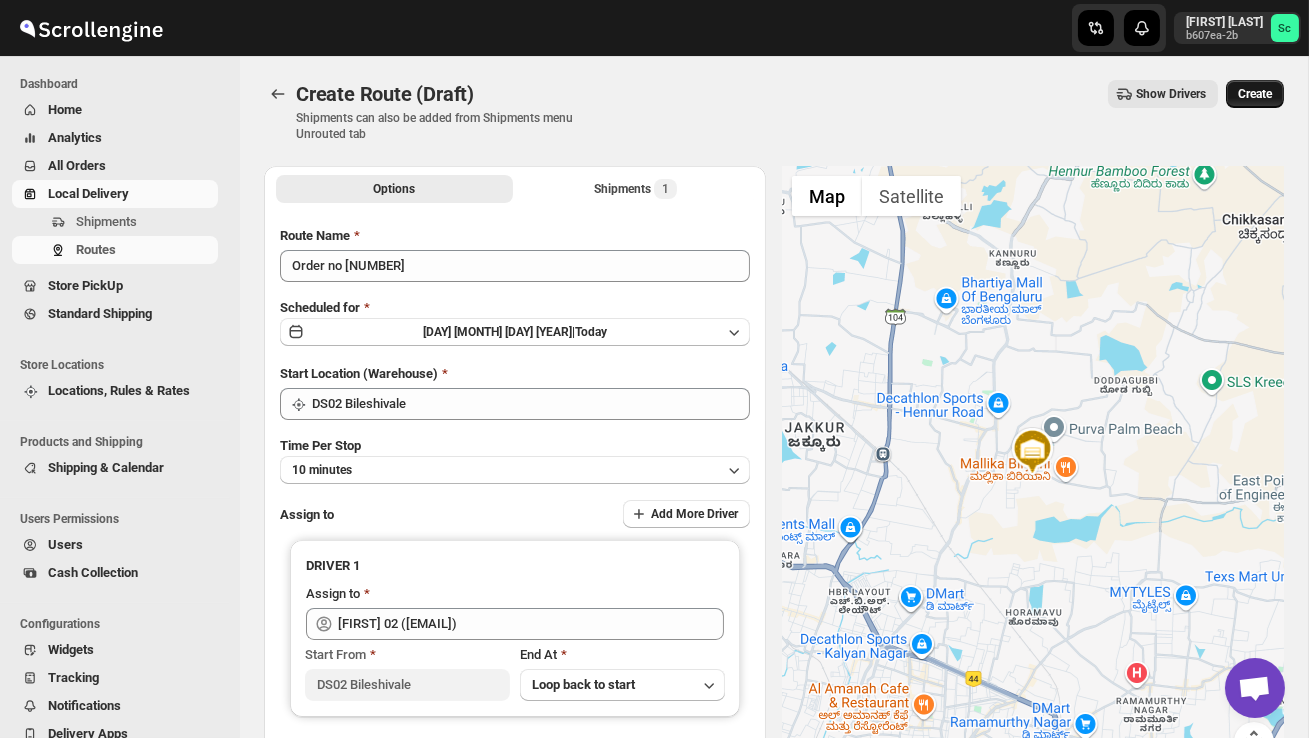 click on "Create" at bounding box center (1255, 94) 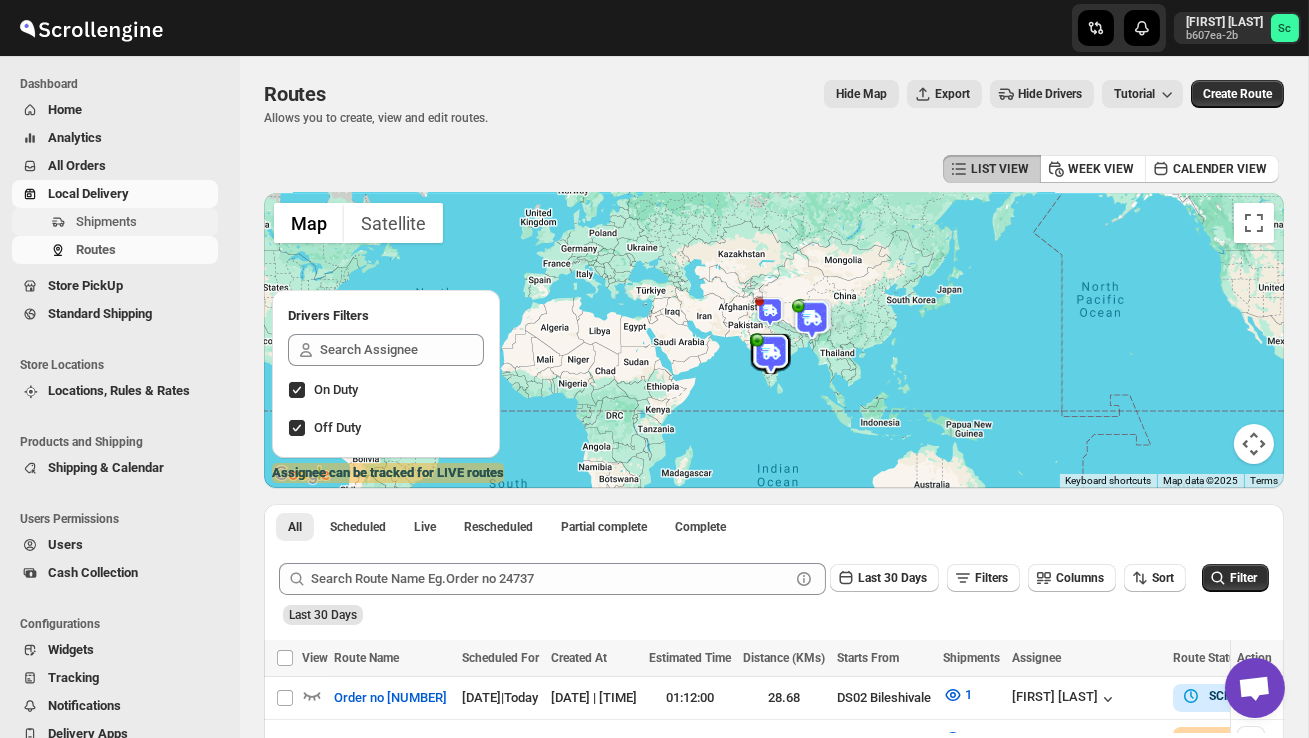 click on "Shipments" at bounding box center [145, 222] 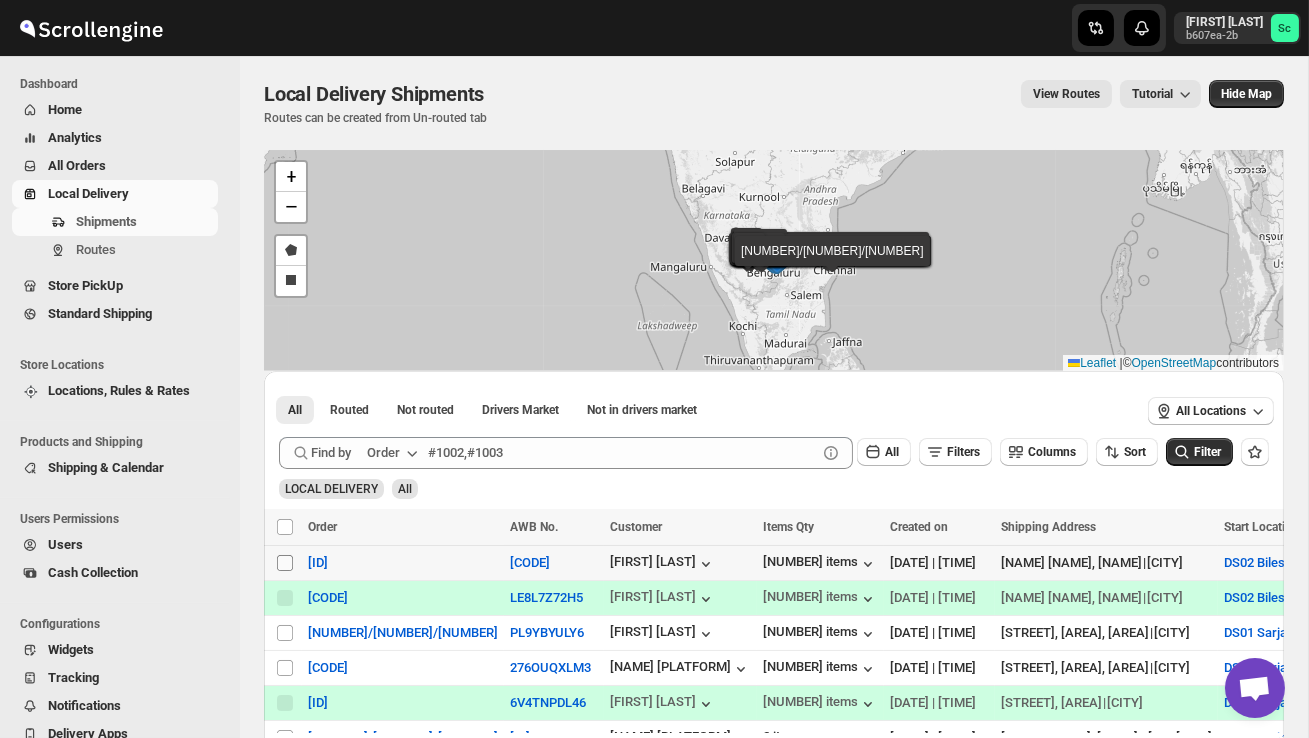 click on "Select shipment" at bounding box center (285, 563) 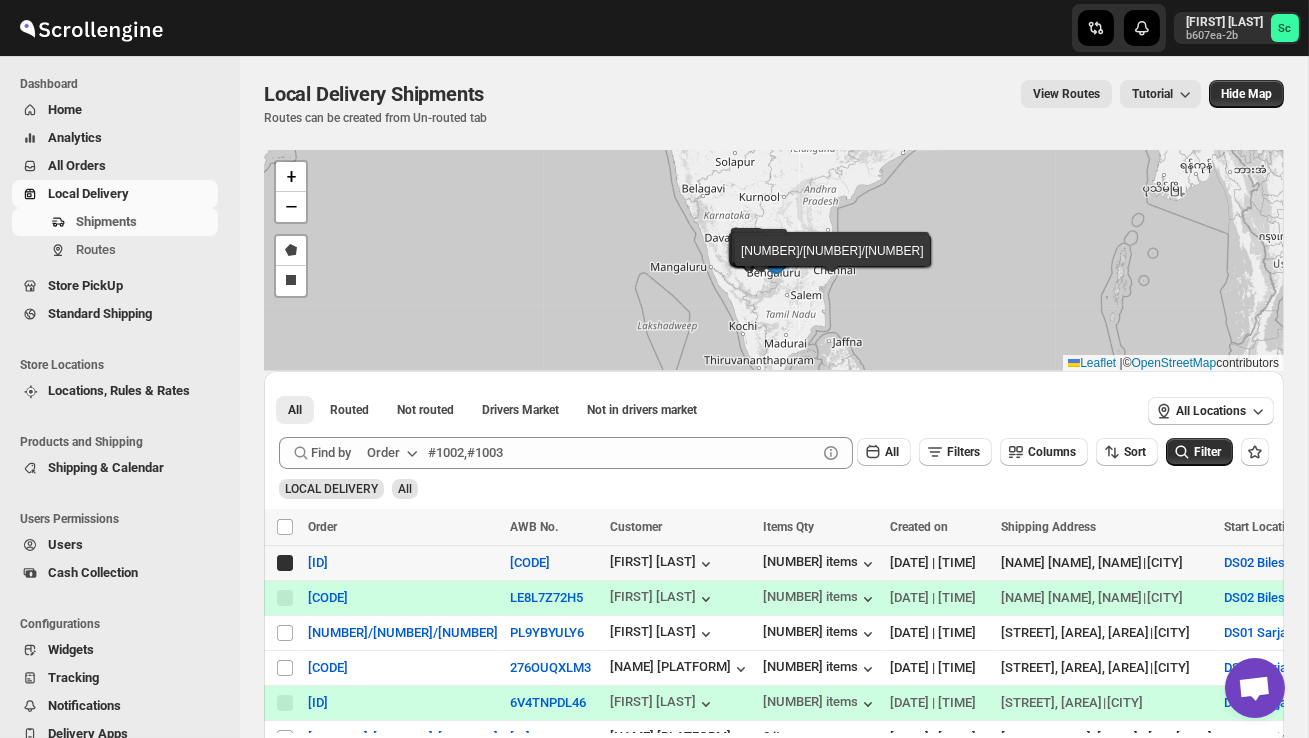 checkbox on "true" 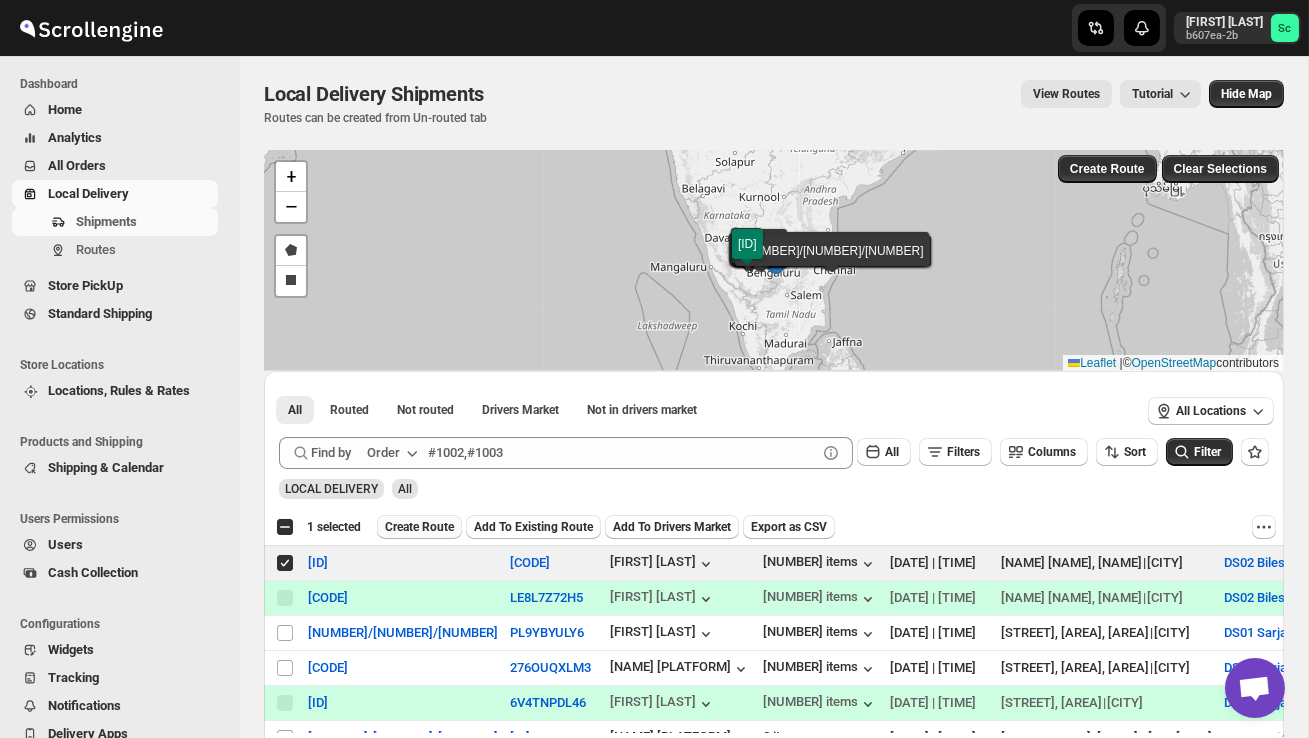 click on "Create Route" at bounding box center (419, 527) 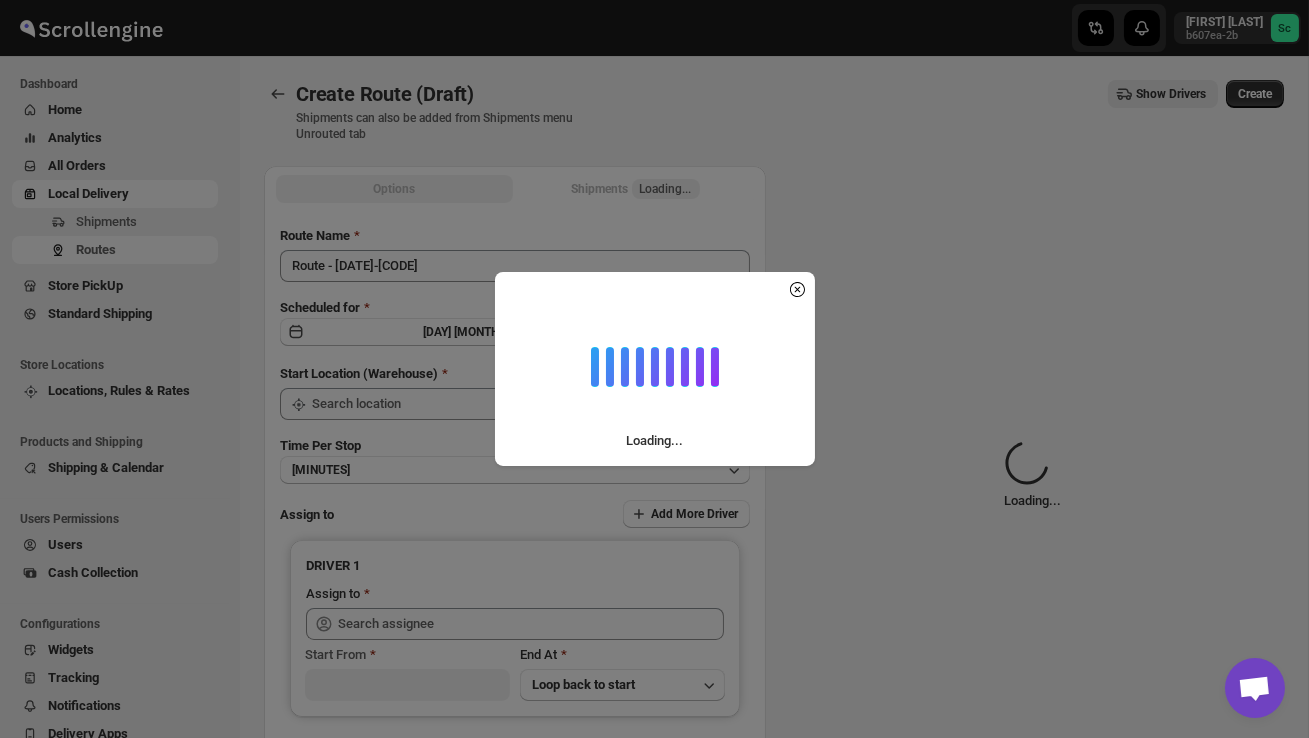 type on "DS02 Bileshivale" 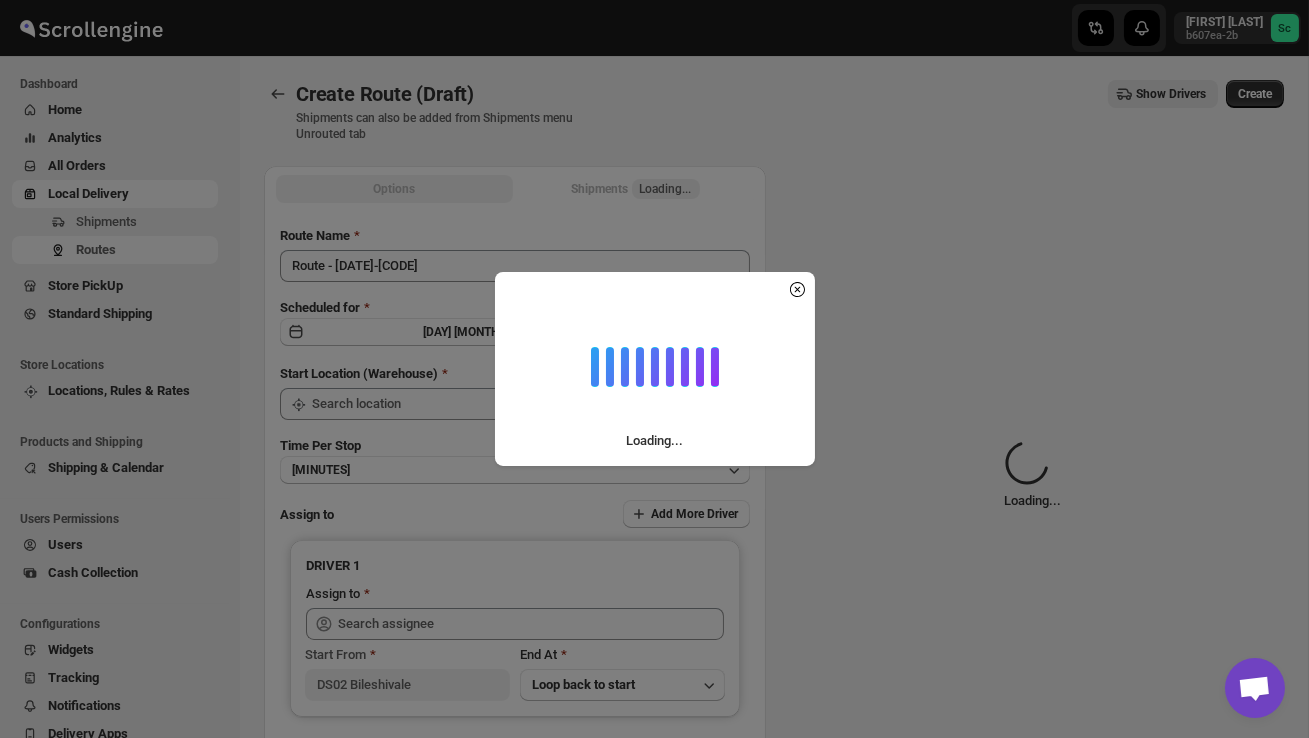 type on "DS02 Bileshivale" 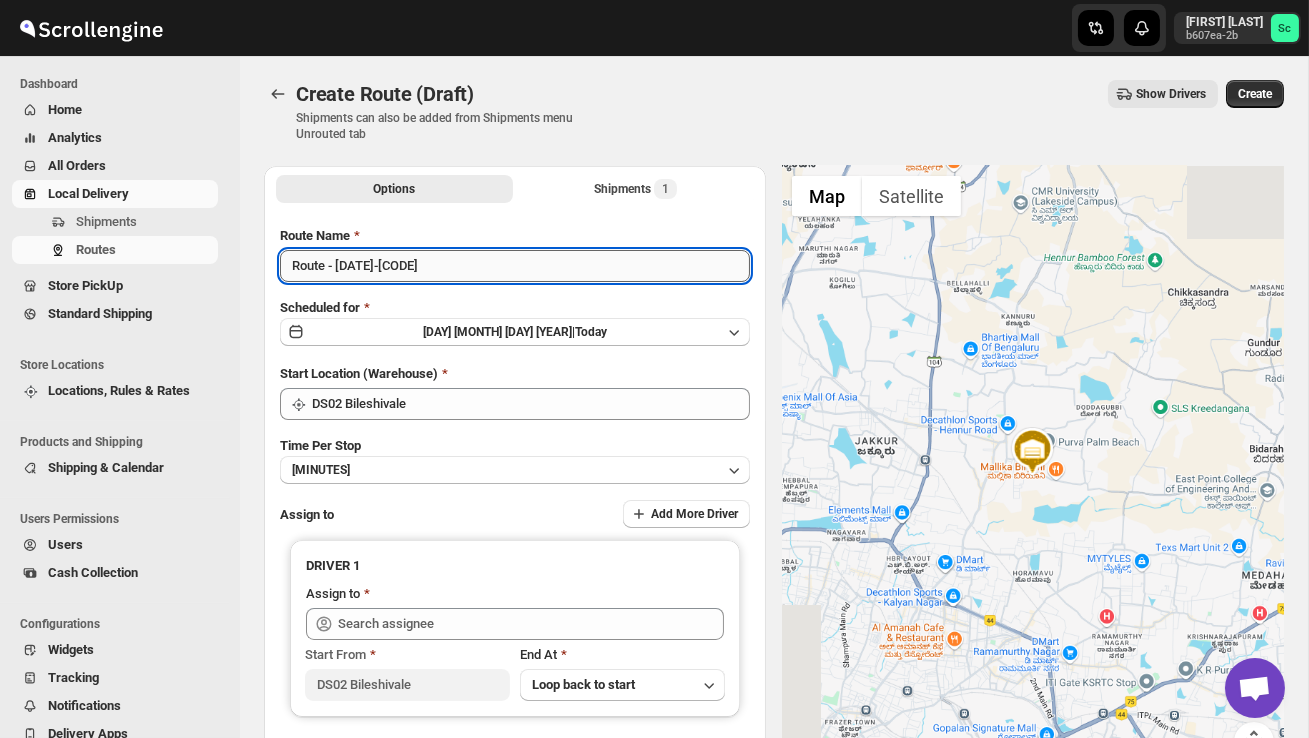 click on "Route - [DATE]-[CODE]" at bounding box center [515, 266] 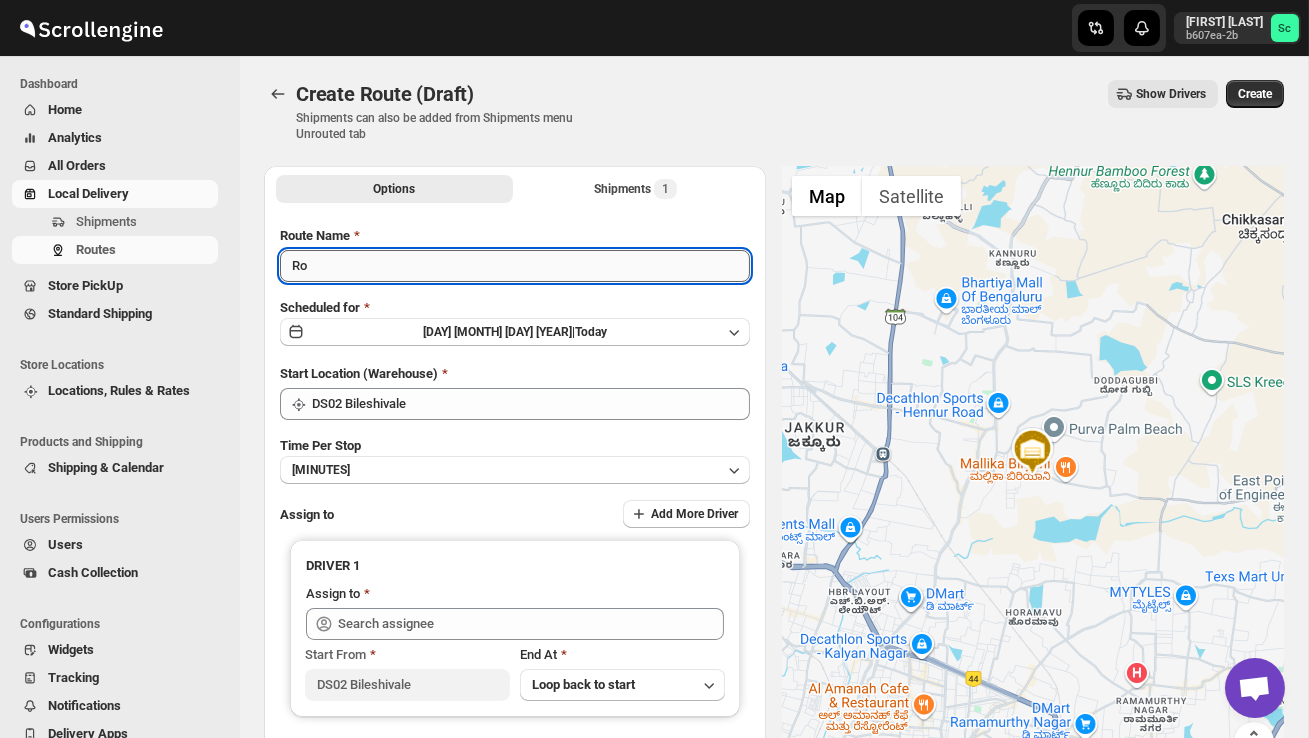 type on "R" 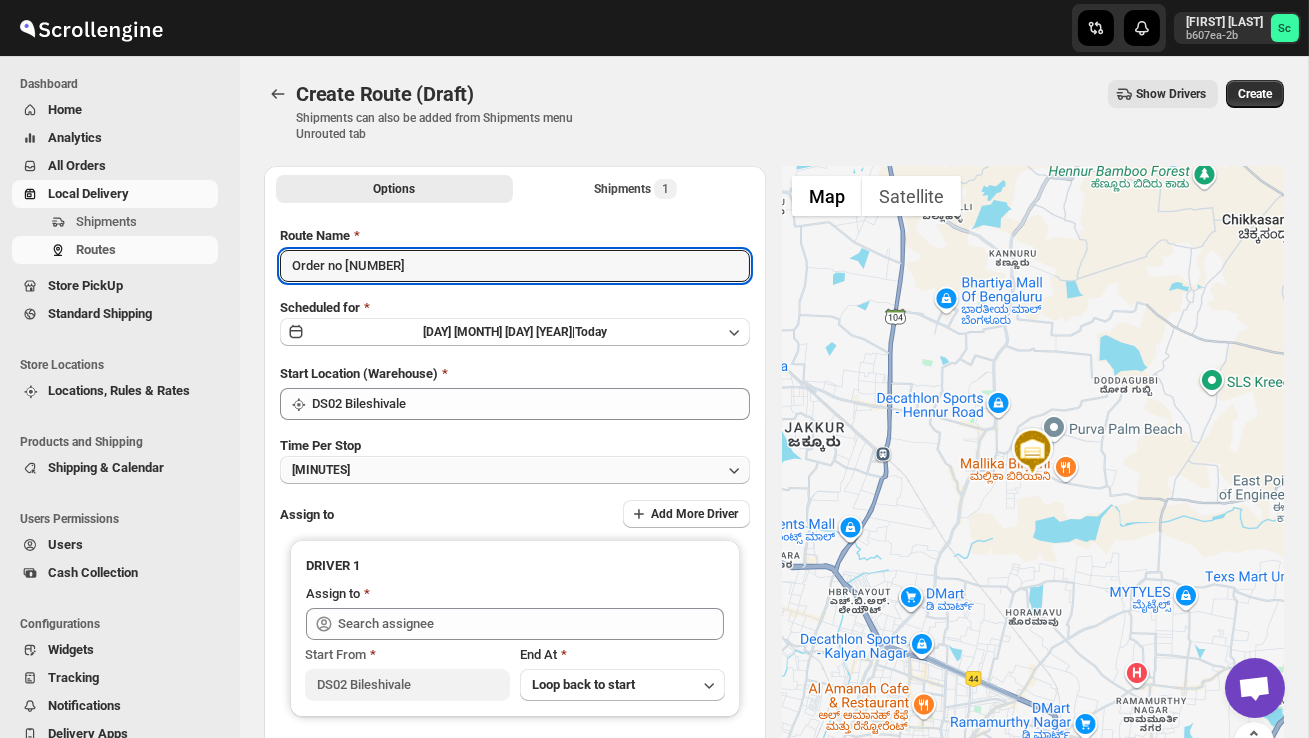 type on "Order no [NUMBER]" 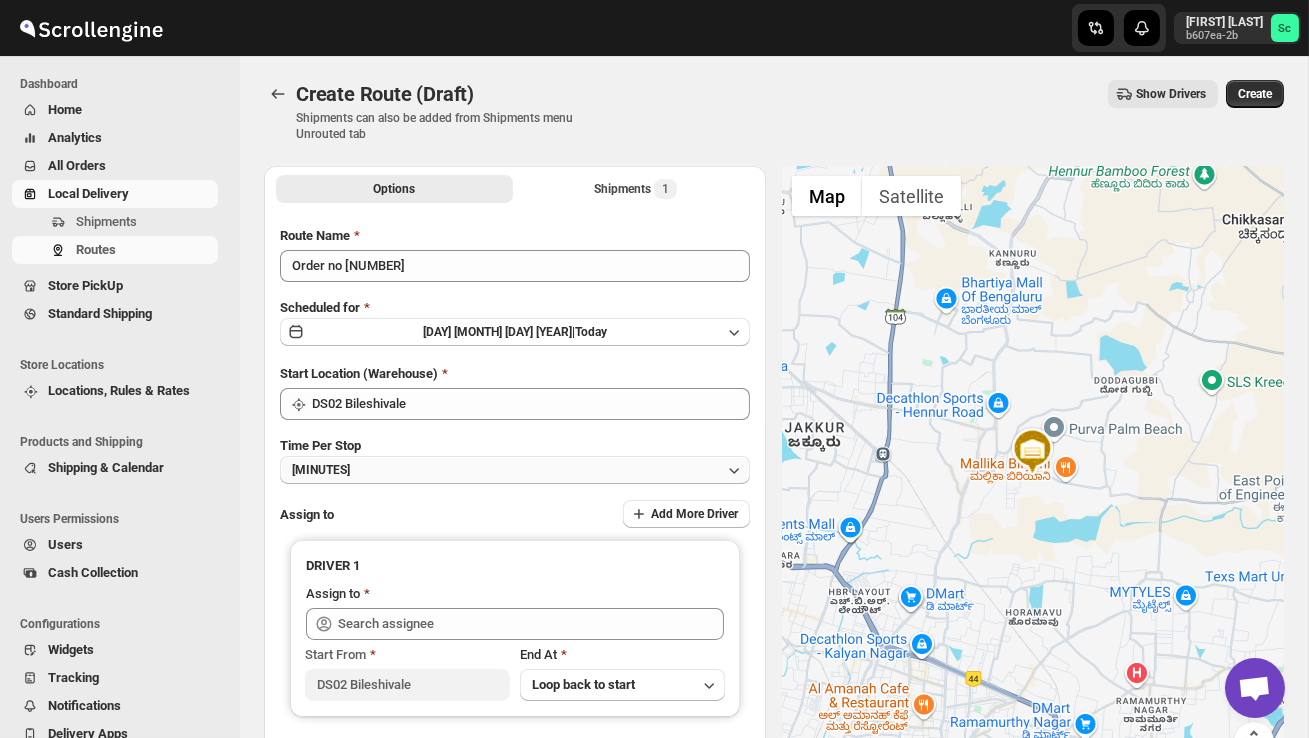 click on "[MINUTES]" at bounding box center [515, 470] 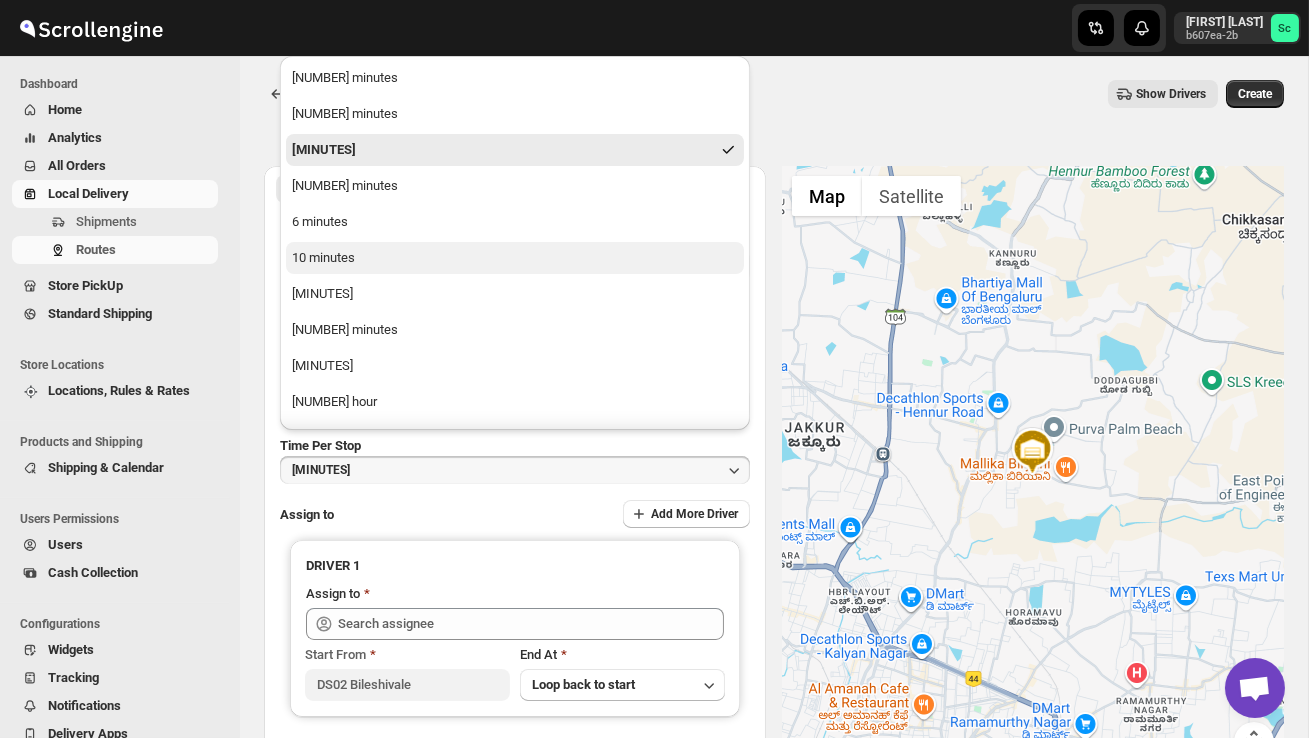click on "10 minutes" at bounding box center [515, 258] 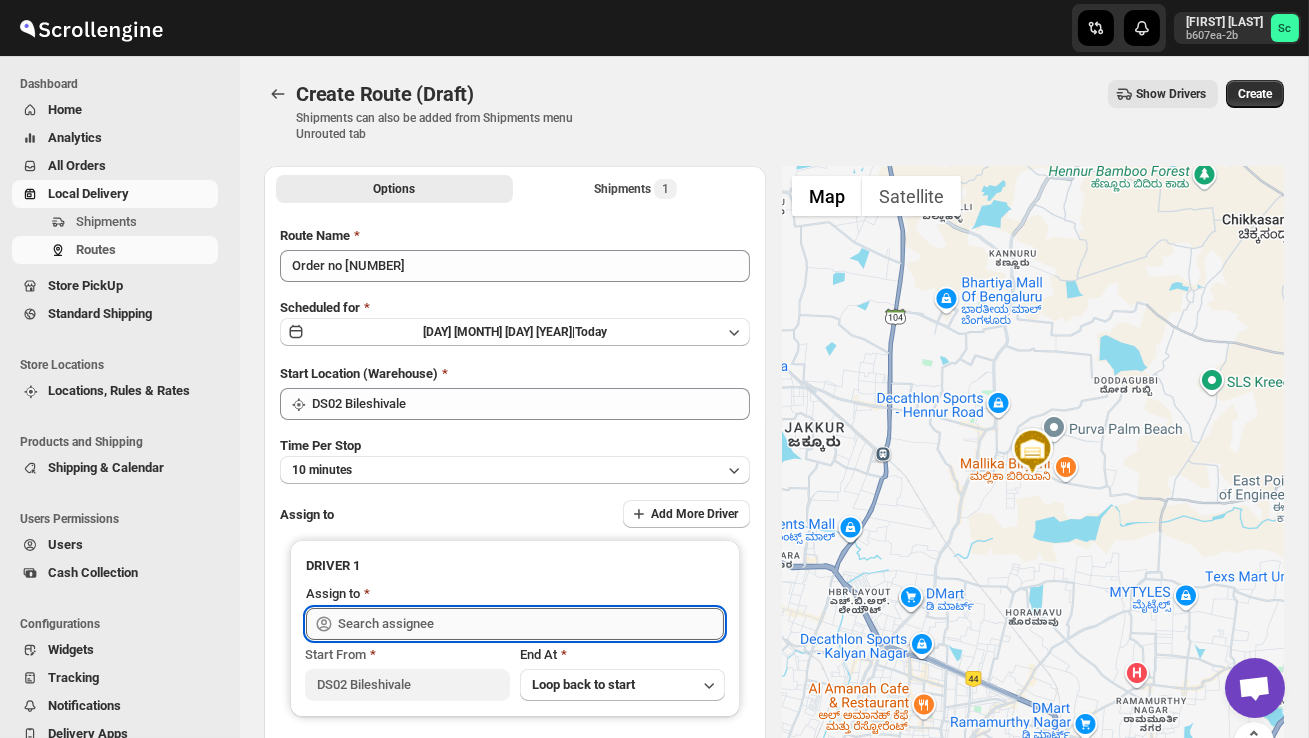 click at bounding box center (531, 624) 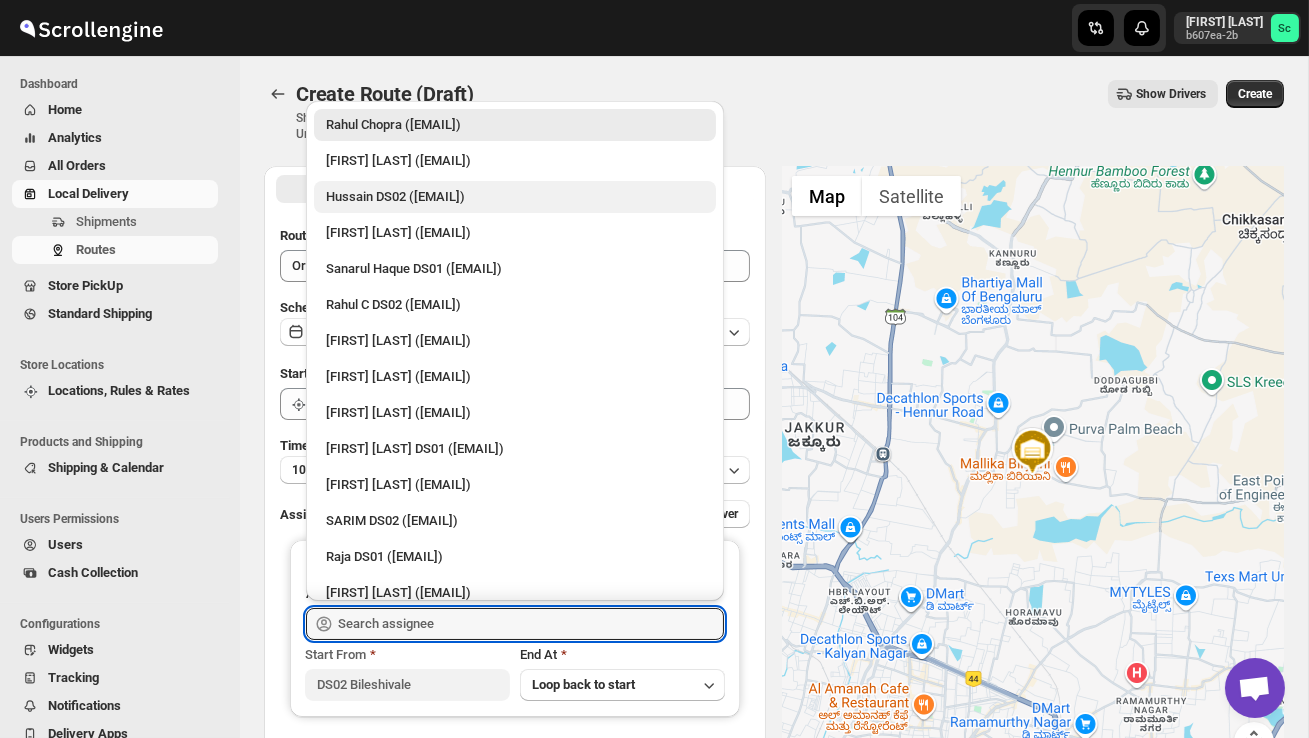 click on "Hussain DS02 ([EMAIL])" at bounding box center [515, 197] 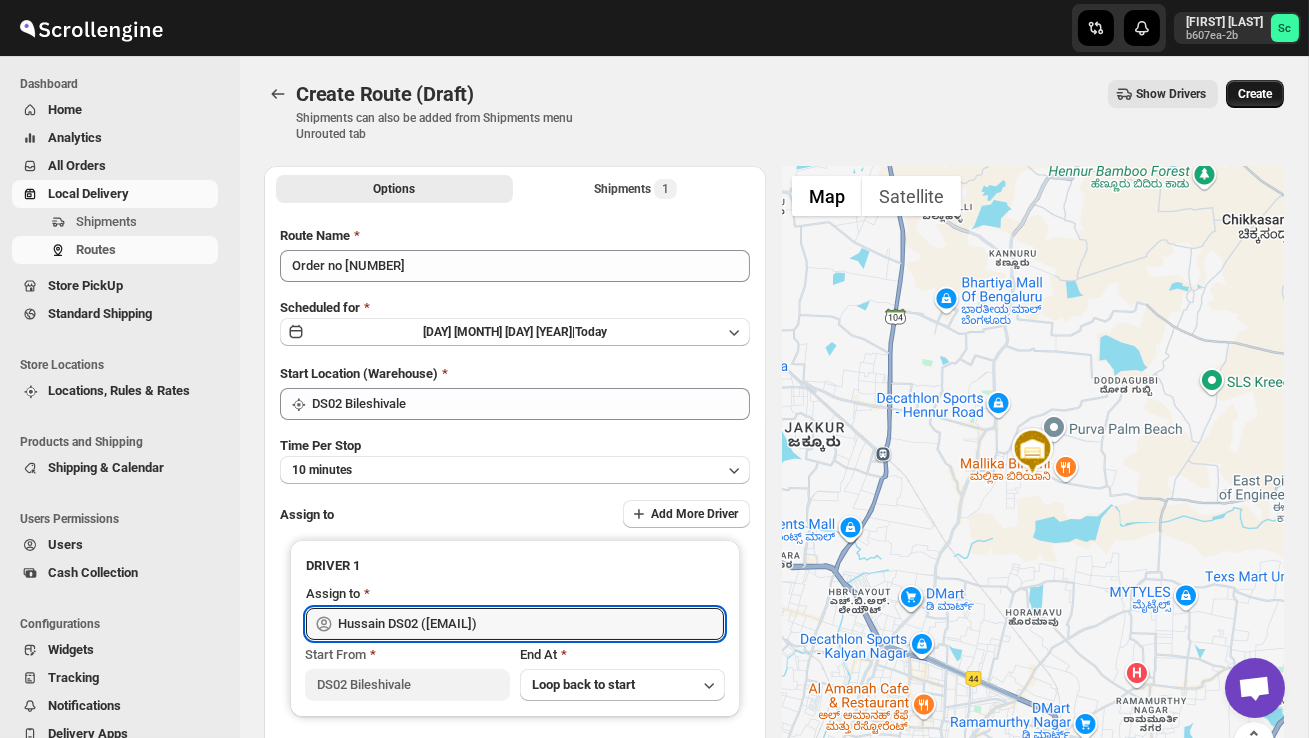 click on "Create" at bounding box center [1255, 94] 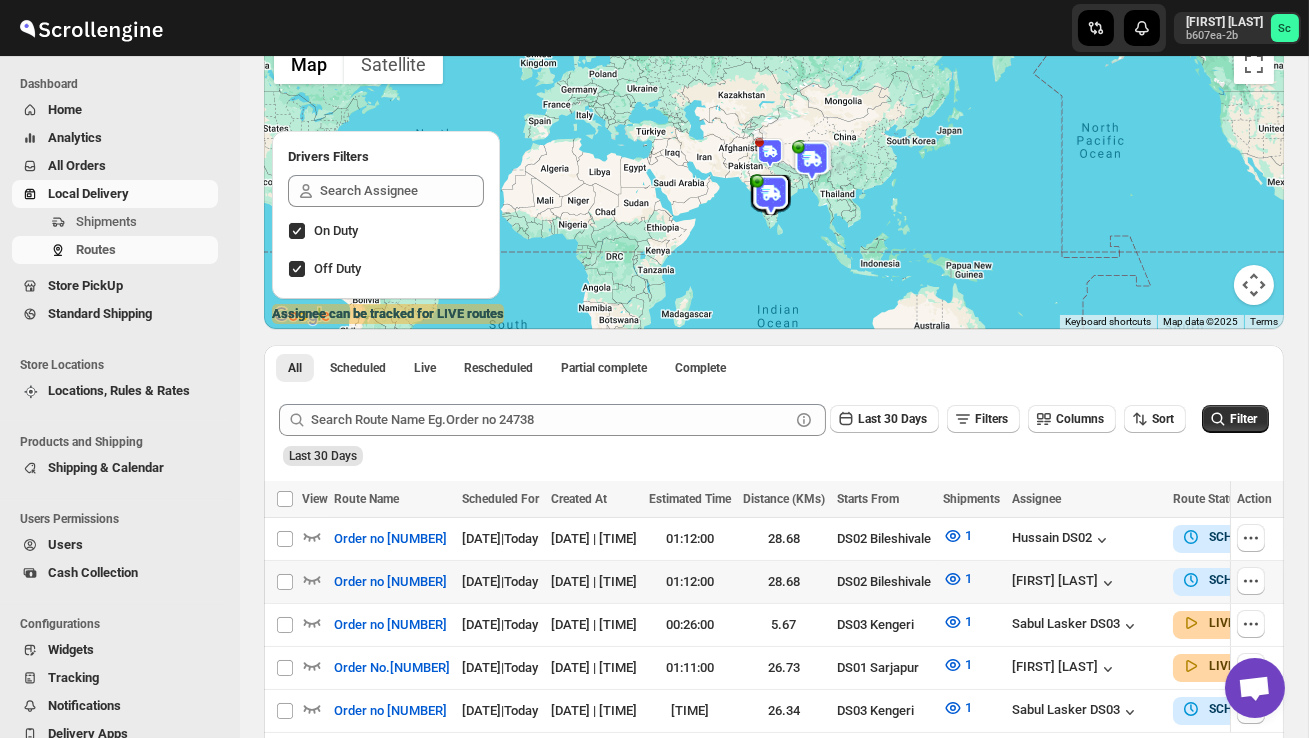 scroll, scrollTop: 164, scrollLeft: 0, axis: vertical 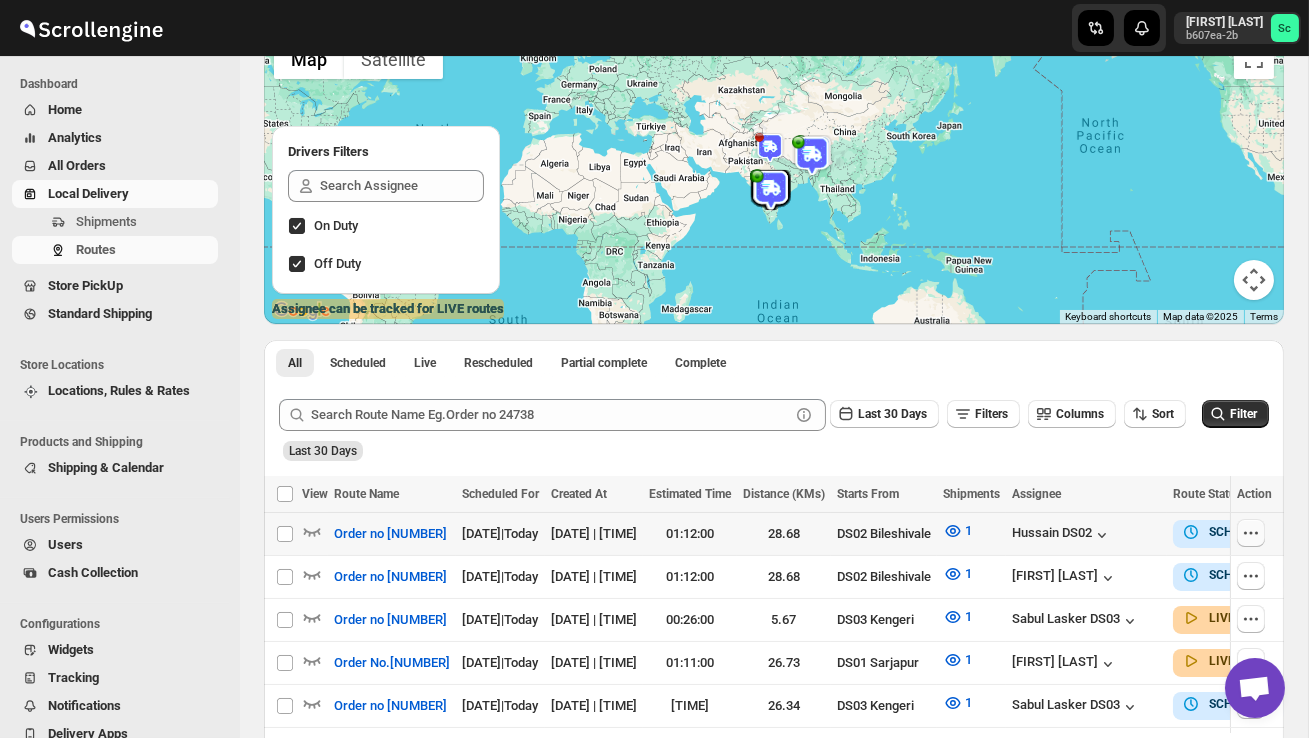 click 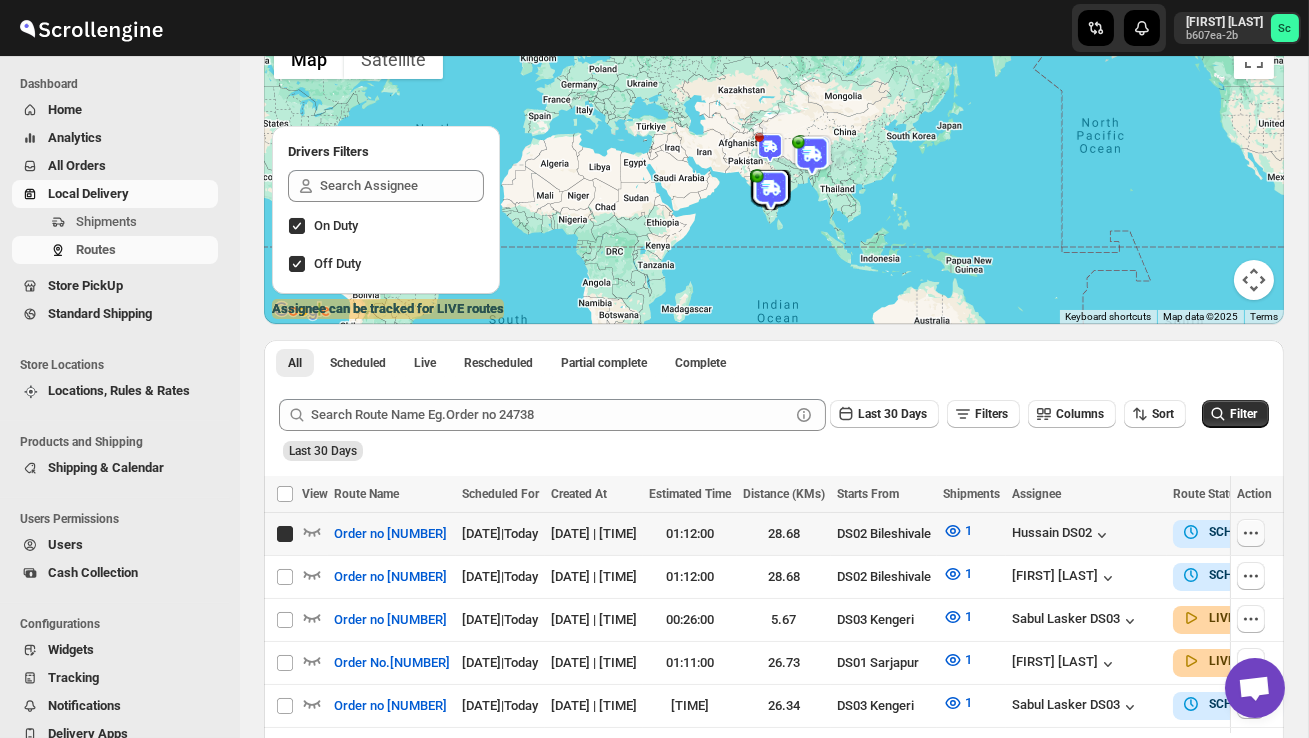 checkbox on "true" 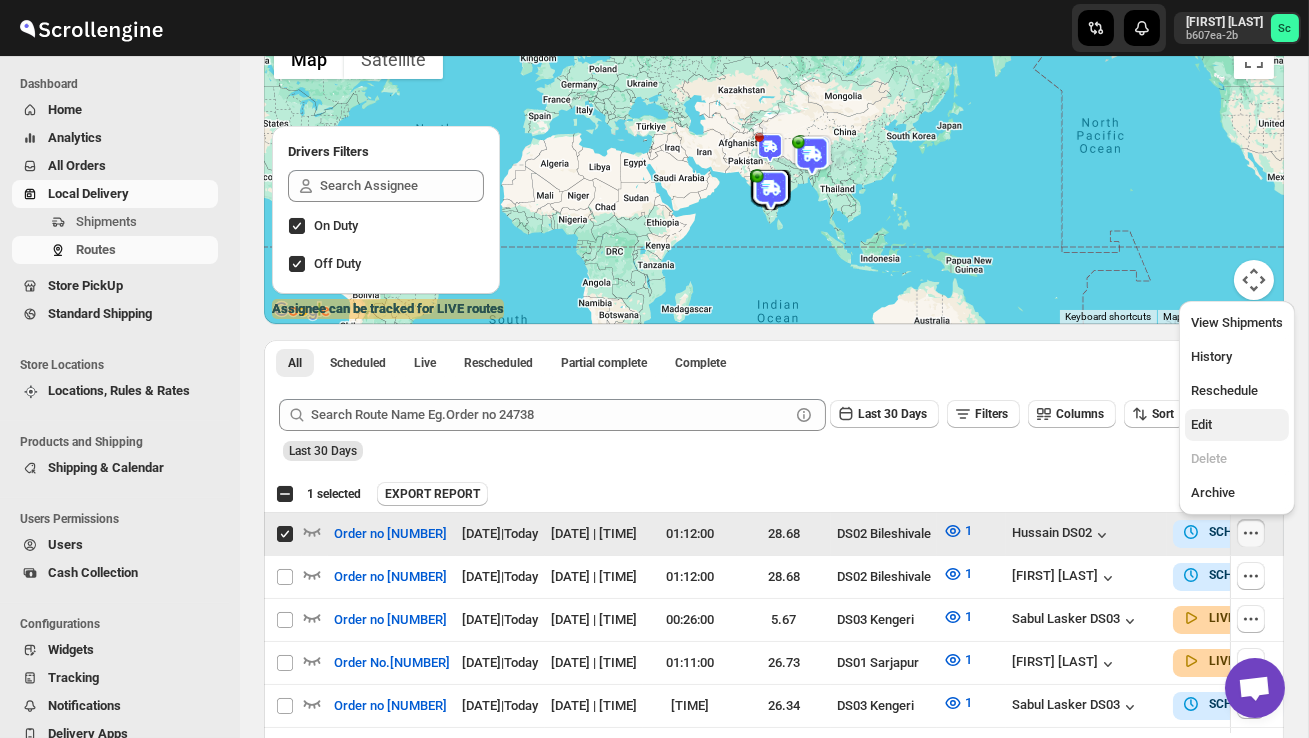 click on "Edit" at bounding box center [1237, 425] 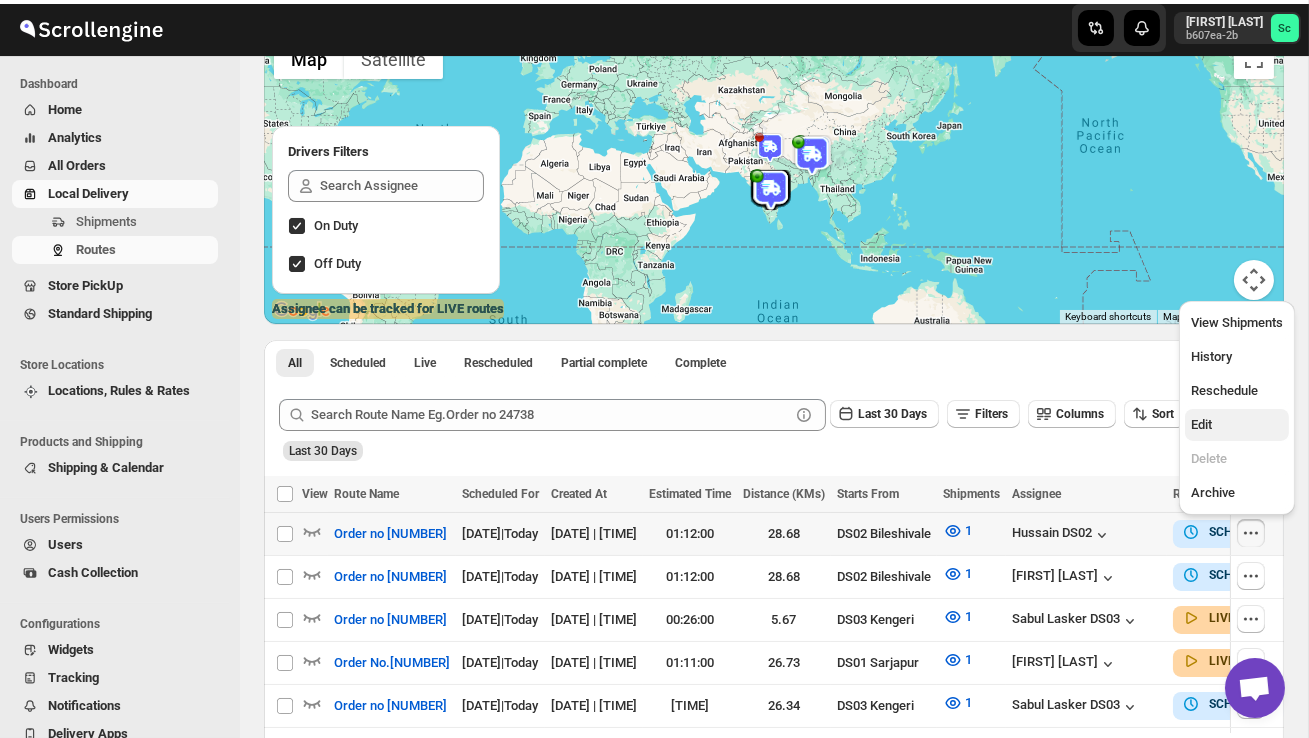 scroll, scrollTop: 0, scrollLeft: 0, axis: both 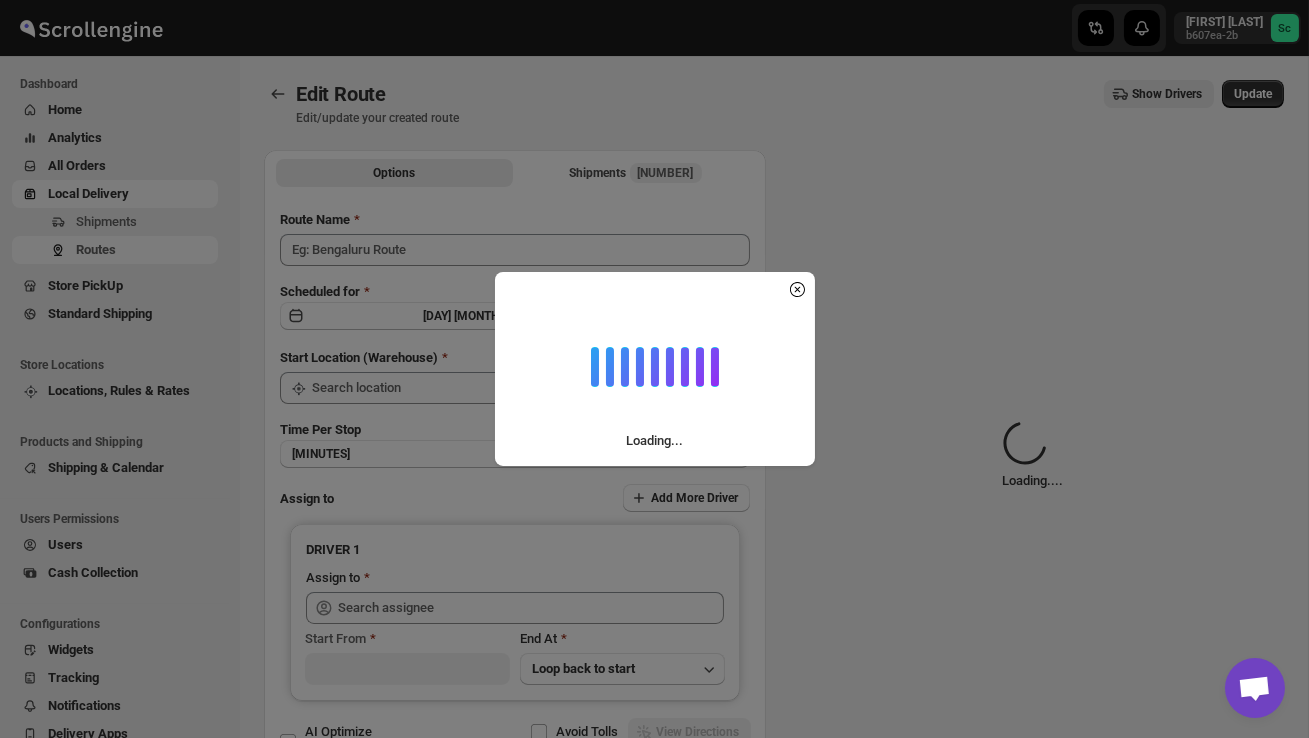type on "Order no [NUMBER]" 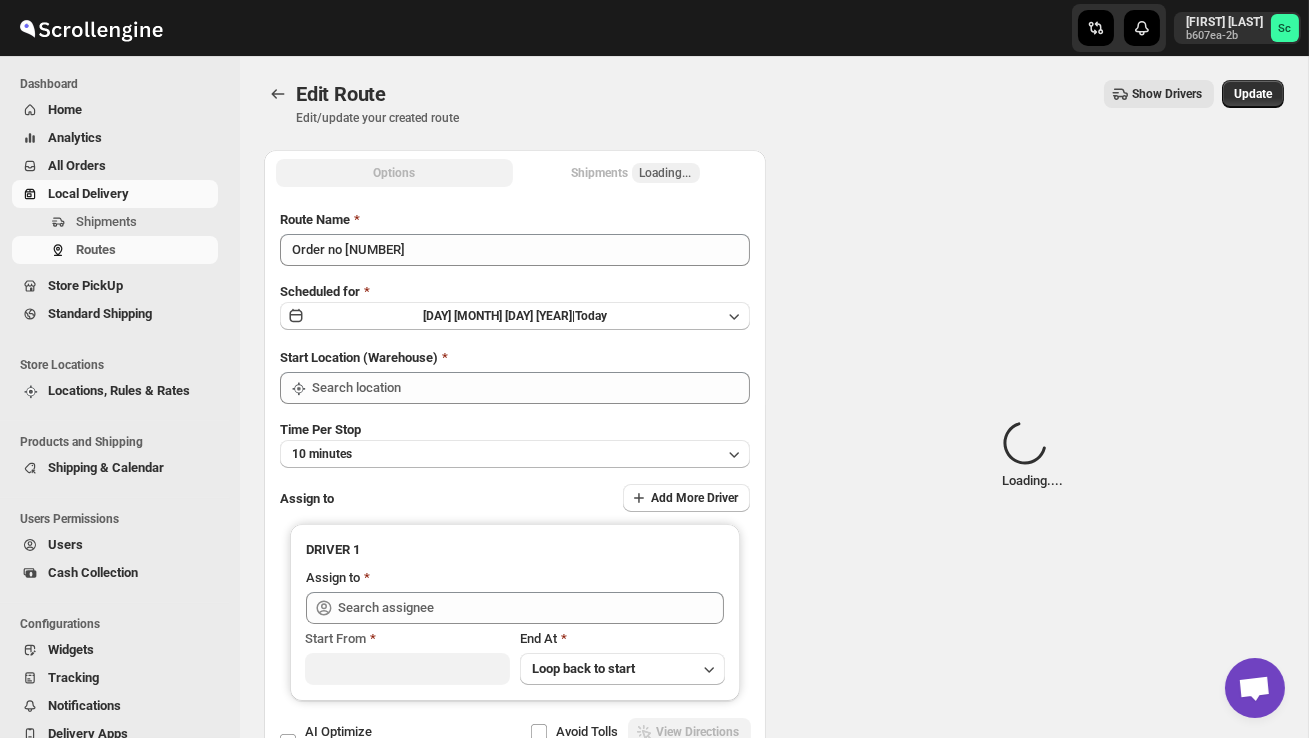 type on "DS02 Bileshivale" 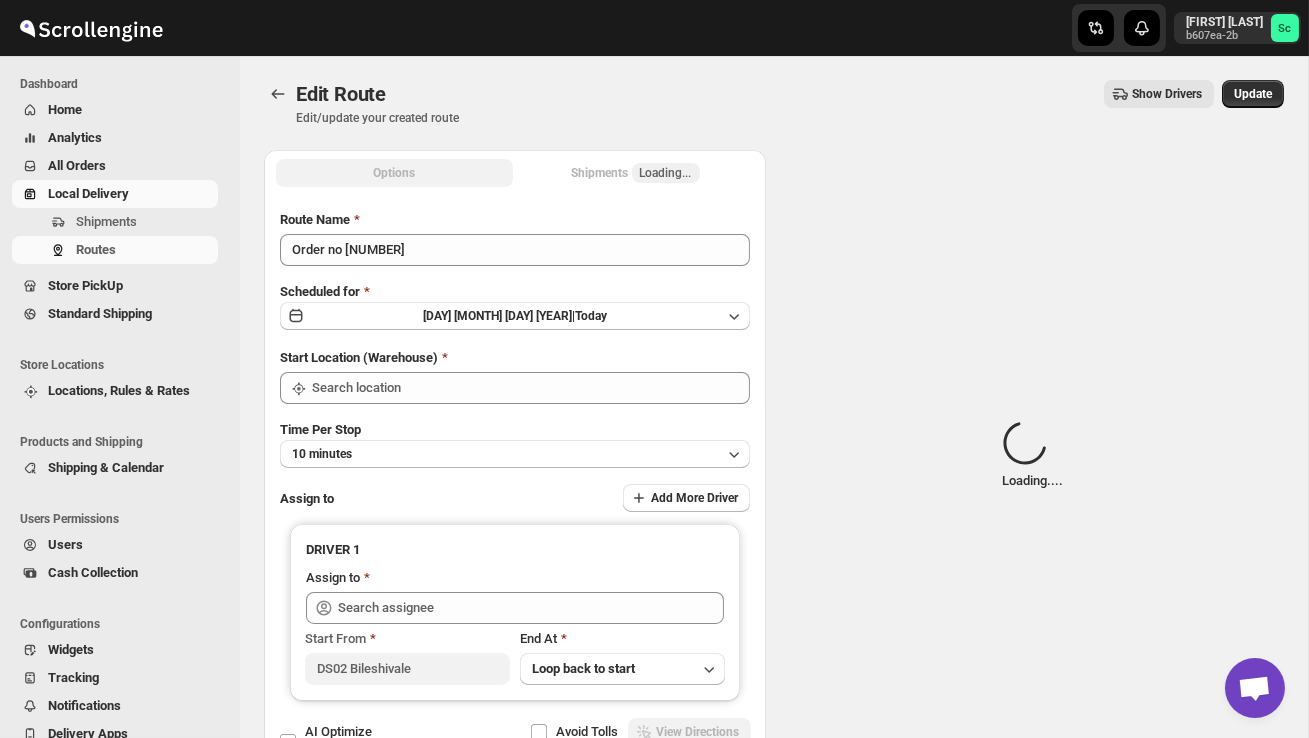 type on "DS02 Bileshivale" 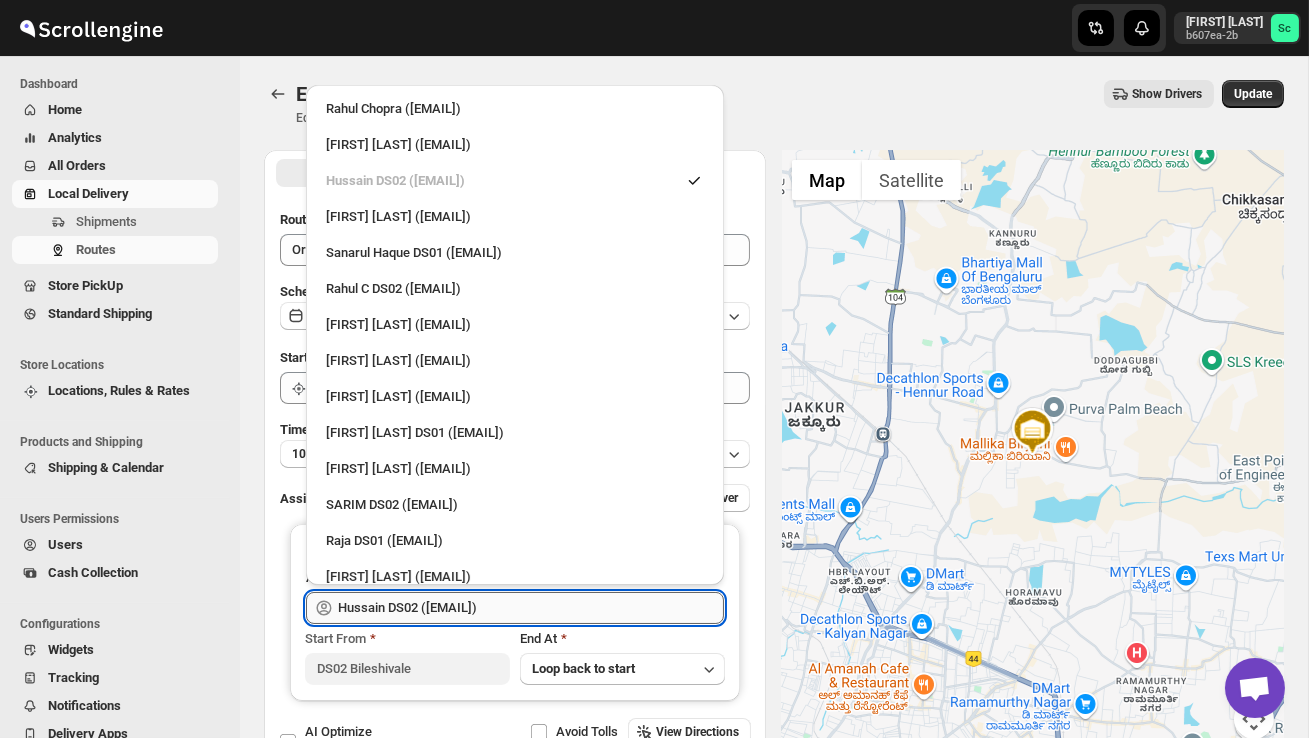 click on "Hussain DS02 ([EMAIL])" at bounding box center (531, 608) 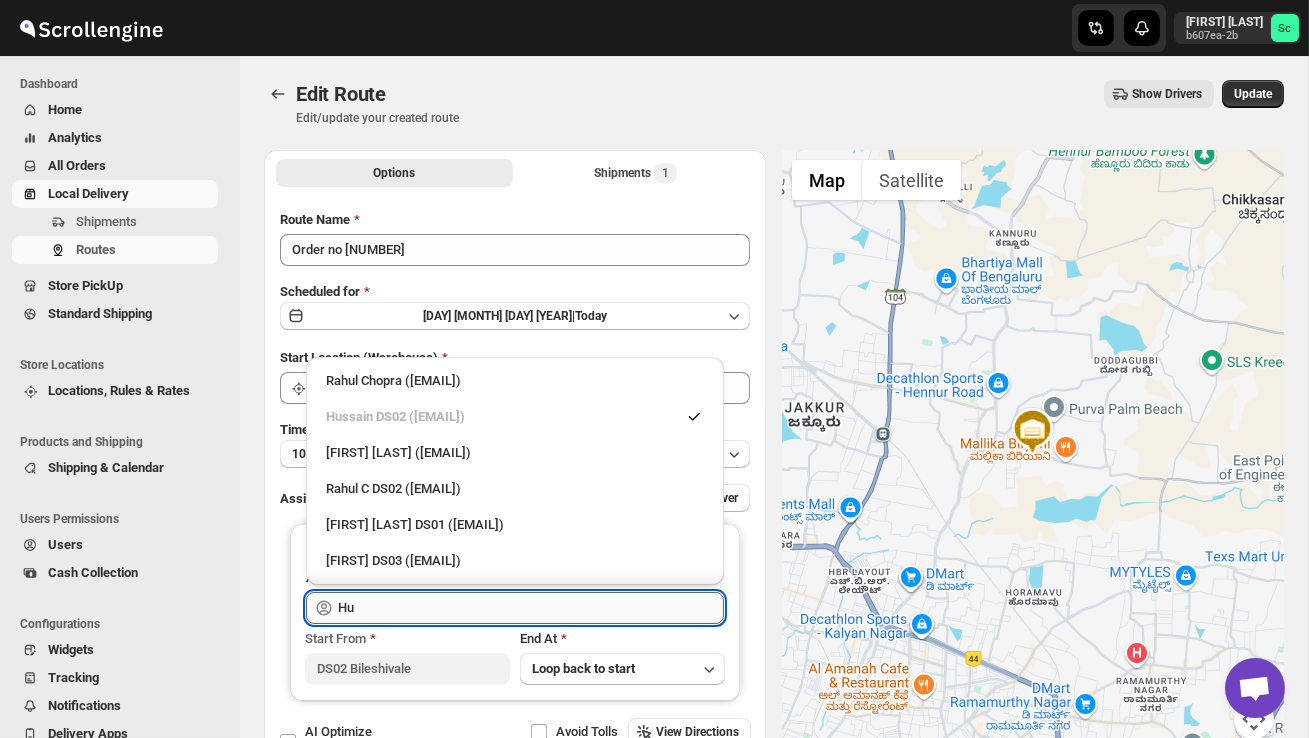 type on "H" 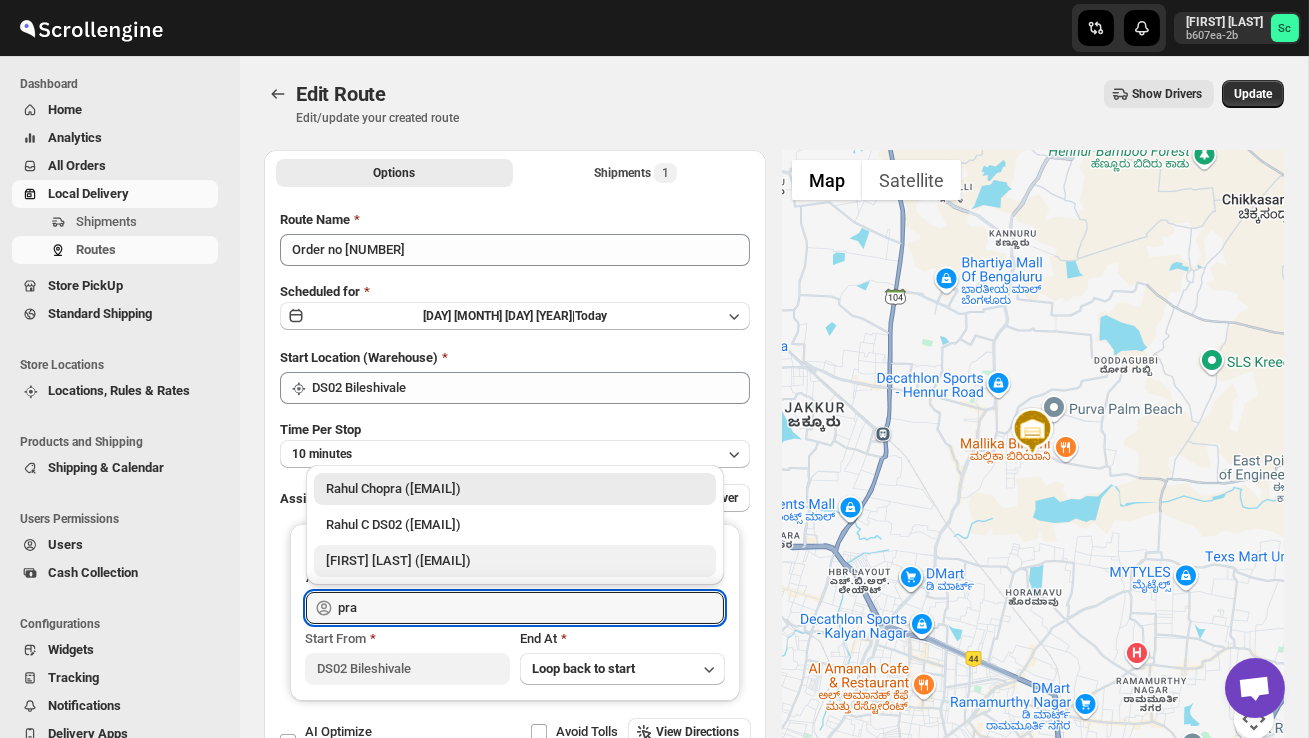 click on "[FIRST] [LAST] ([EMAIL])" at bounding box center (515, 561) 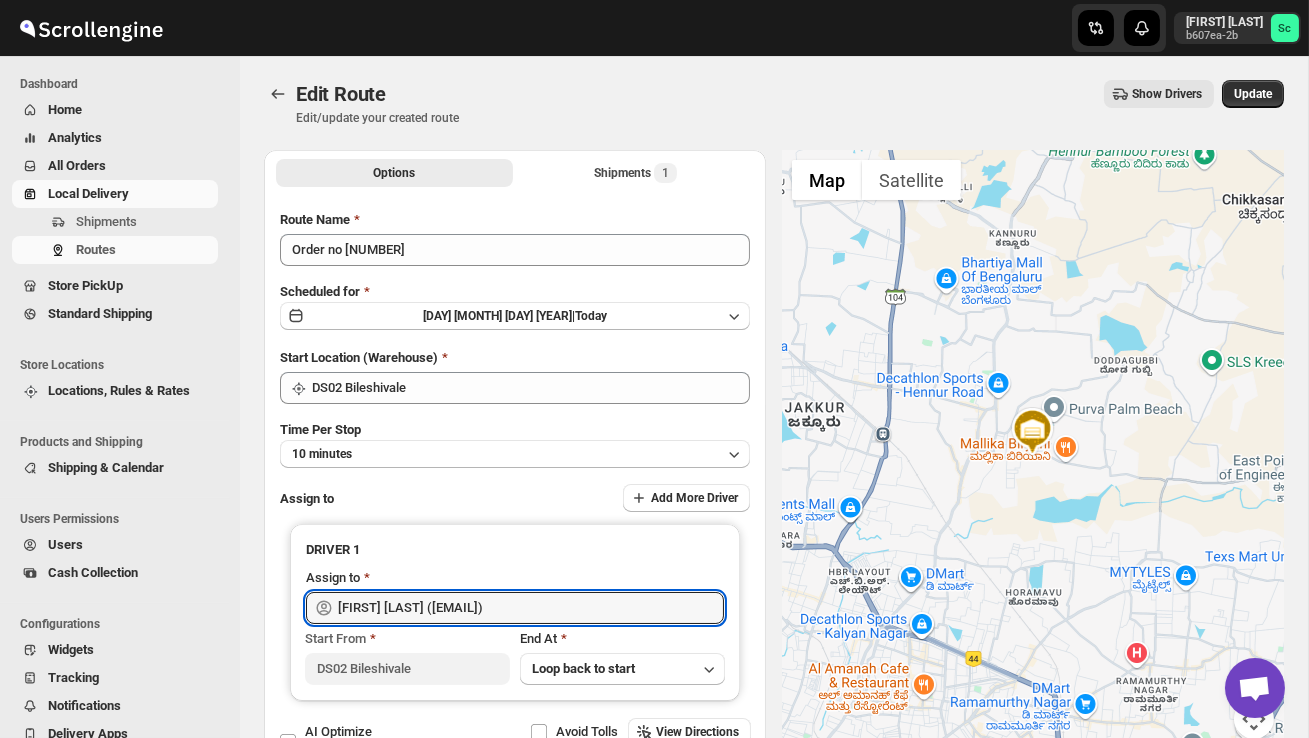 type on "[FIRST] [LAST] ([EMAIL])" 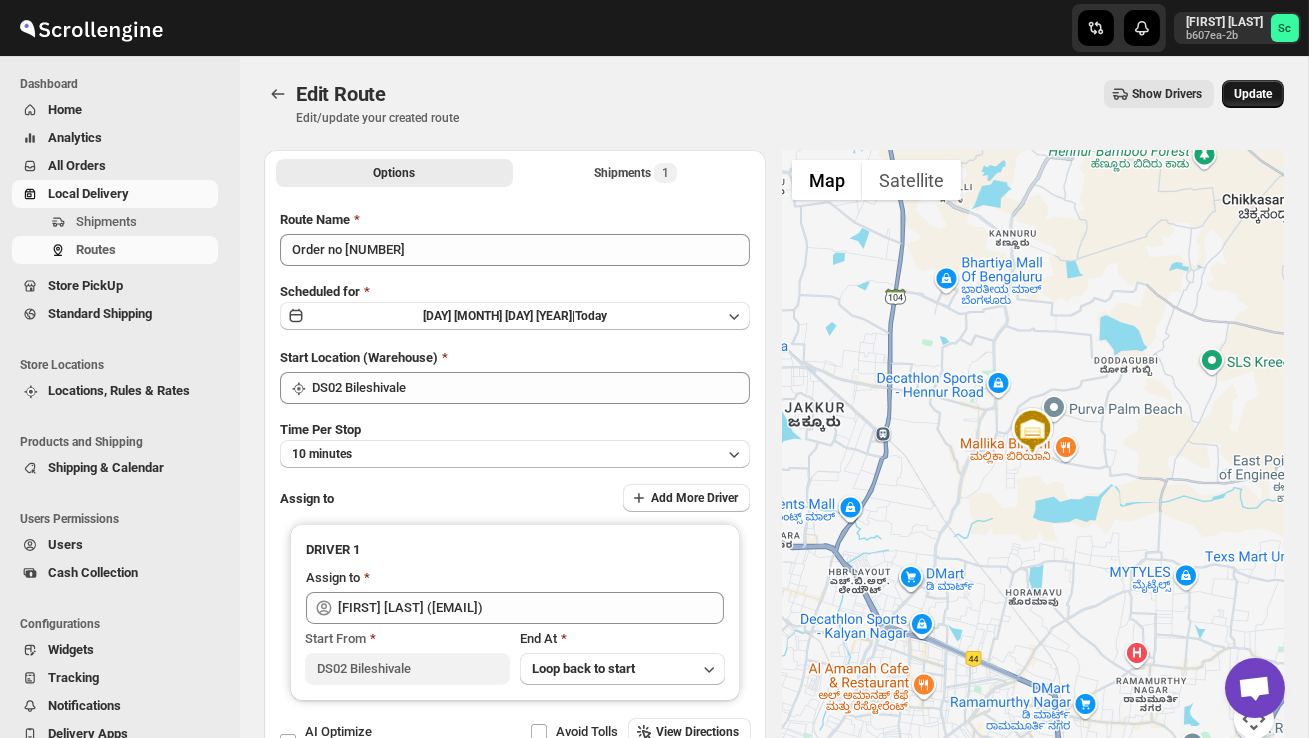 click on "Update" at bounding box center (1253, 94) 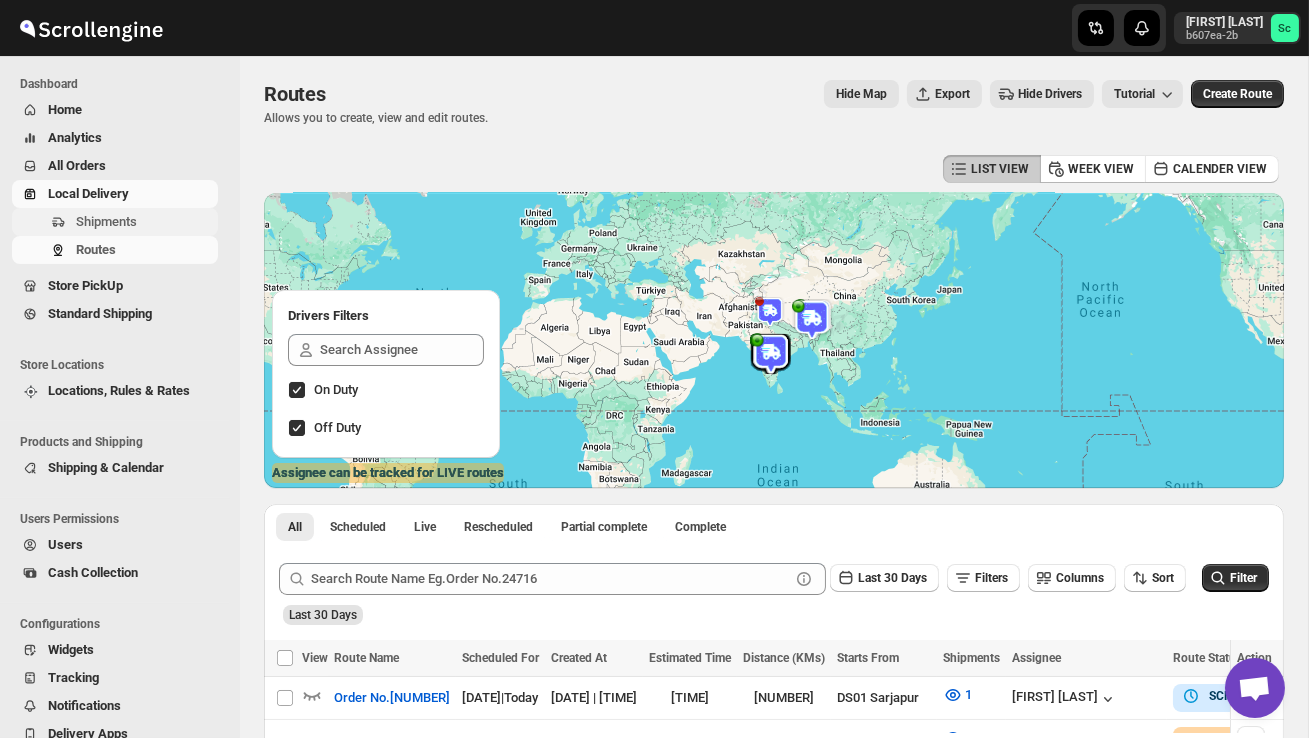 click on "Shipments" at bounding box center (115, 222) 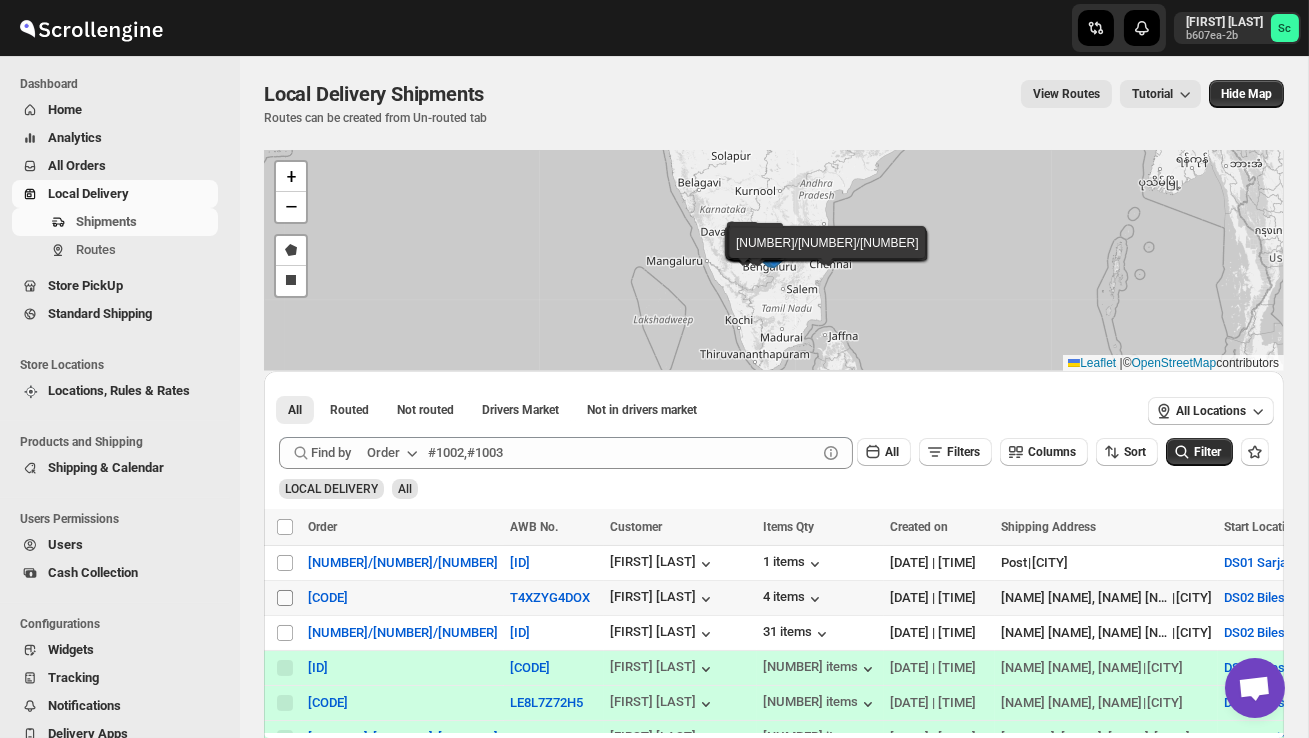 click on "Select shipment" at bounding box center [285, 598] 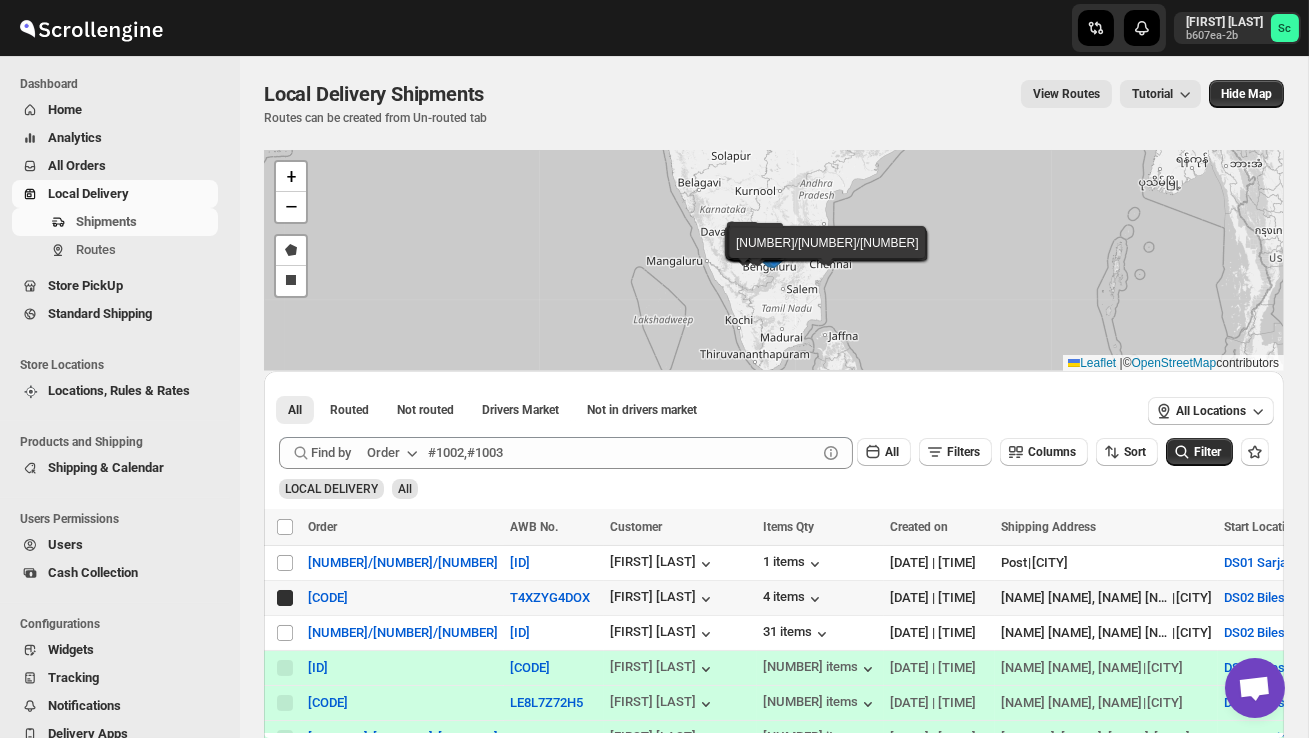checkbox on "true" 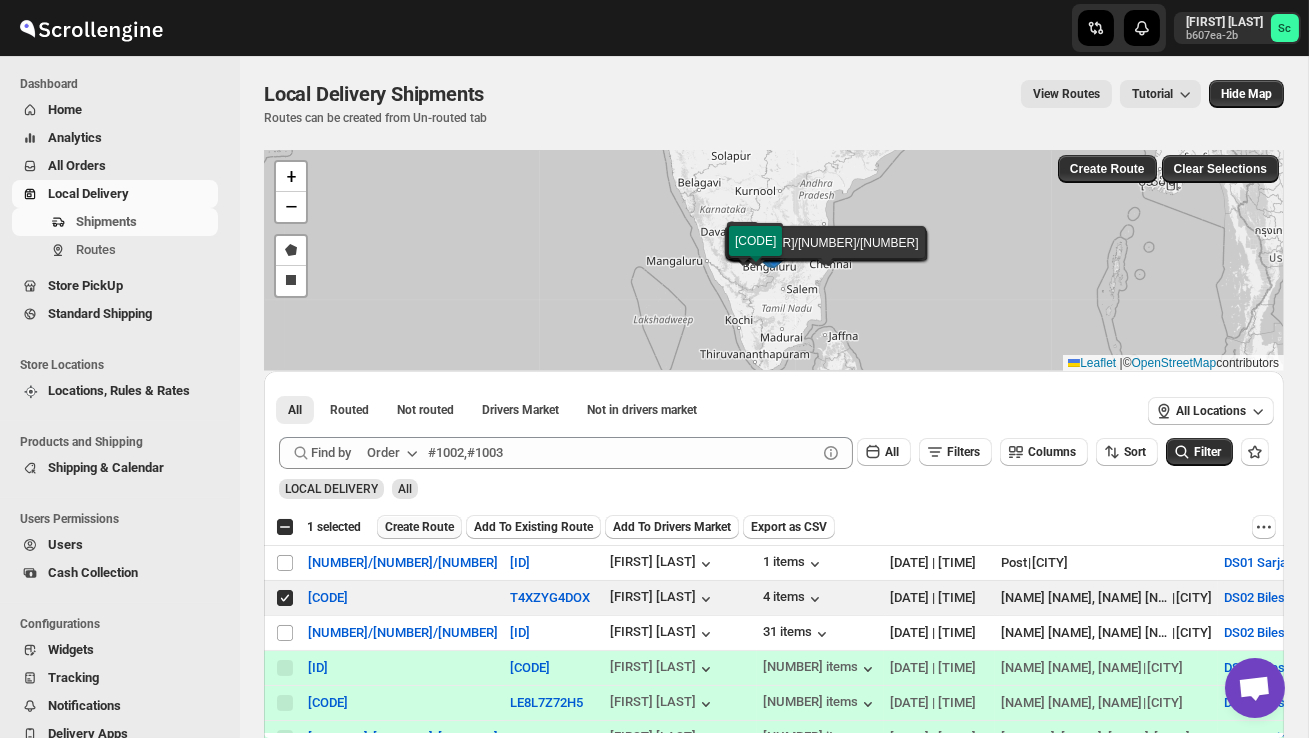 click on "Create Route" at bounding box center (419, 527) 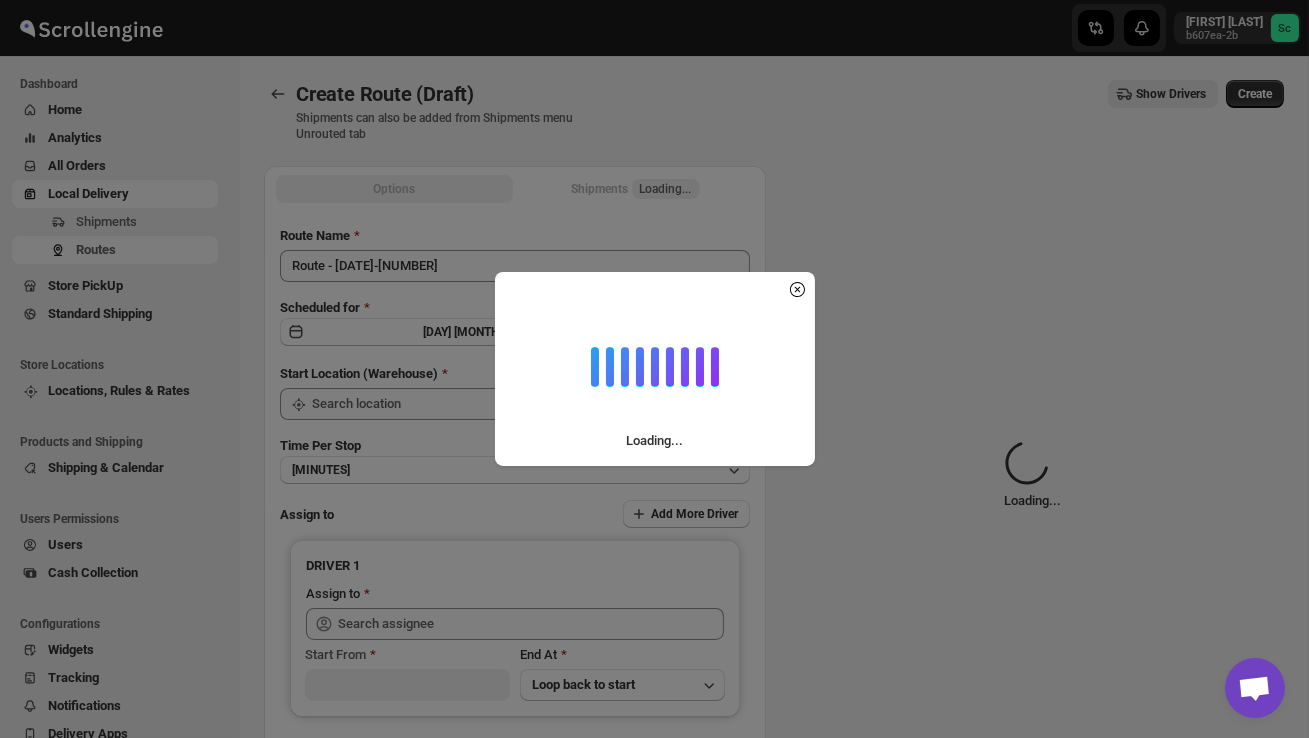 type on "DS02 Bileshivale" 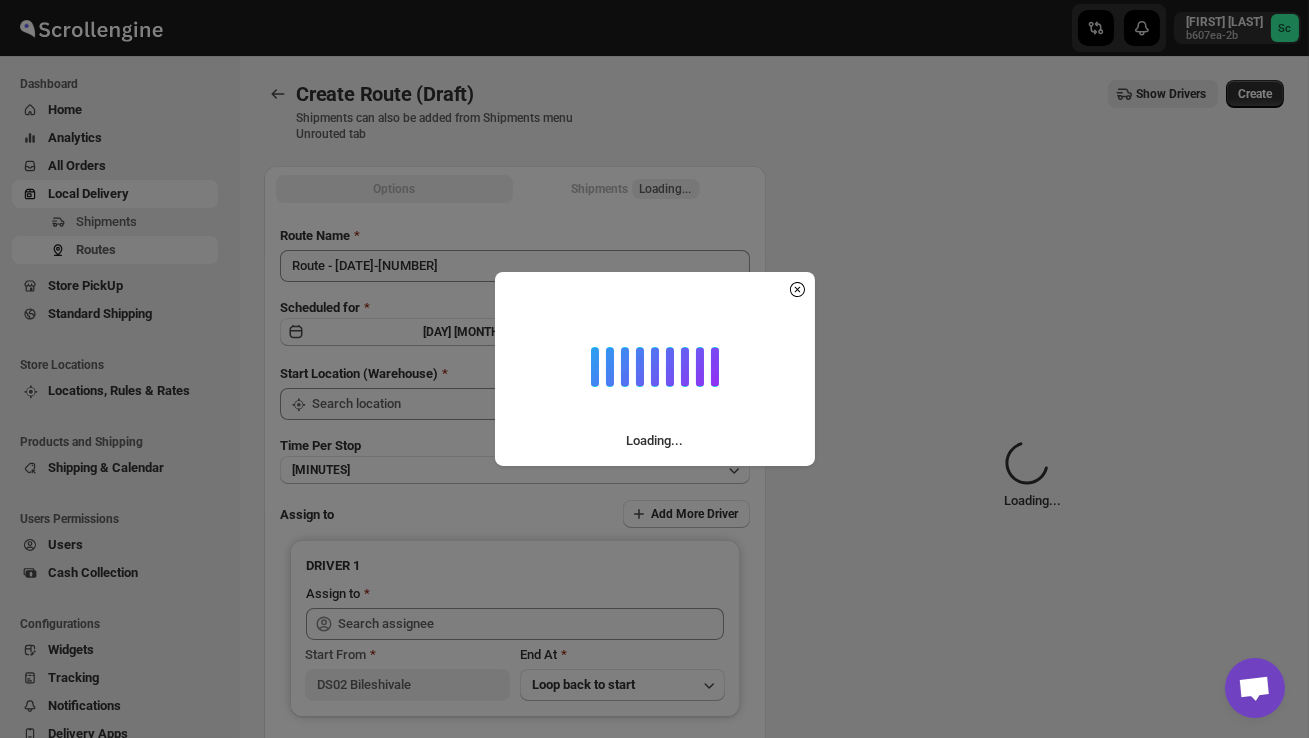 type on "DS02 Bileshivale" 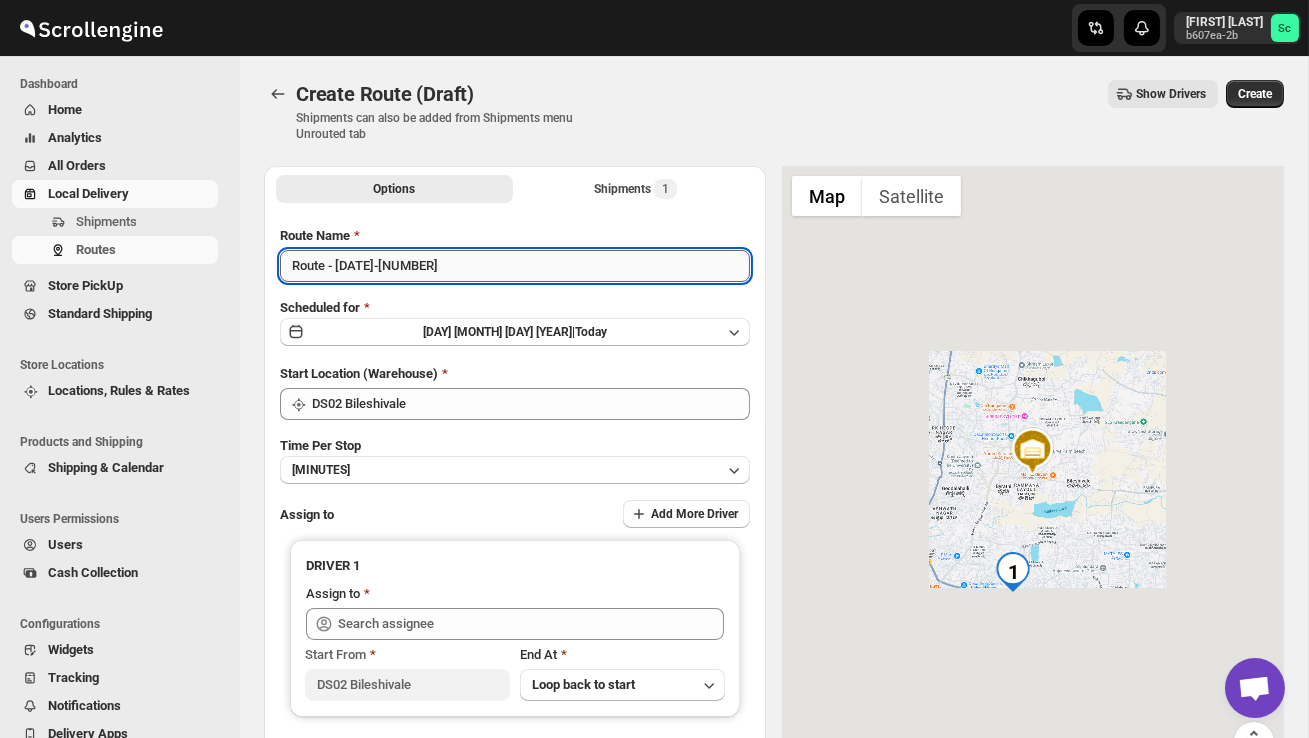 click on "Route - [DATE]-[NUMBER]" at bounding box center (515, 266) 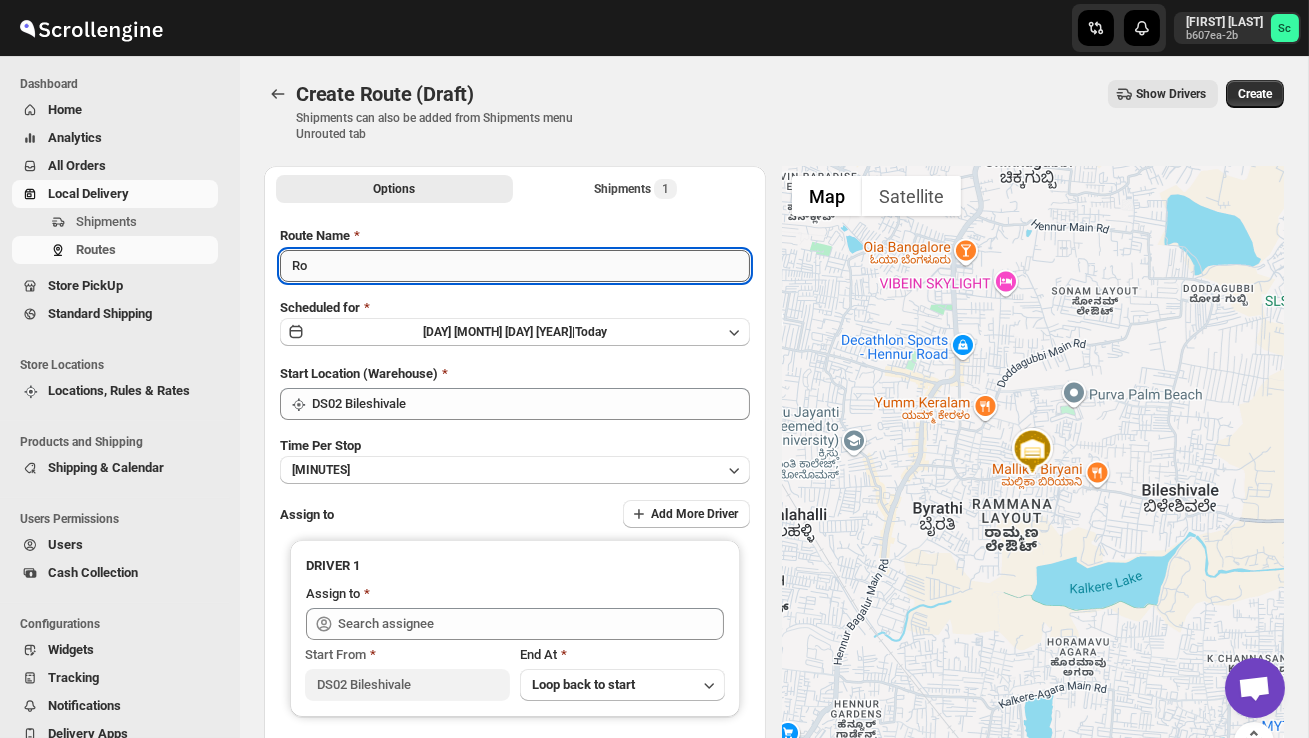 type on "R" 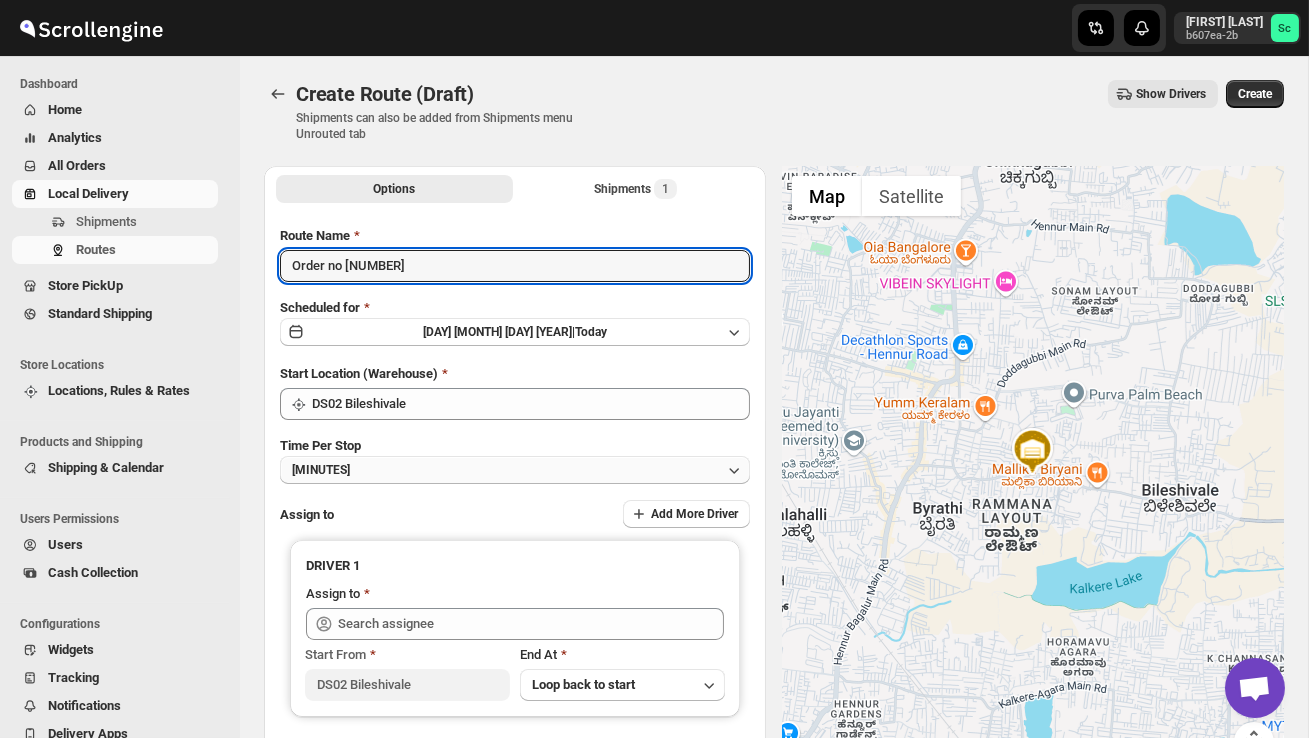 type on "Order no [NUMBER]" 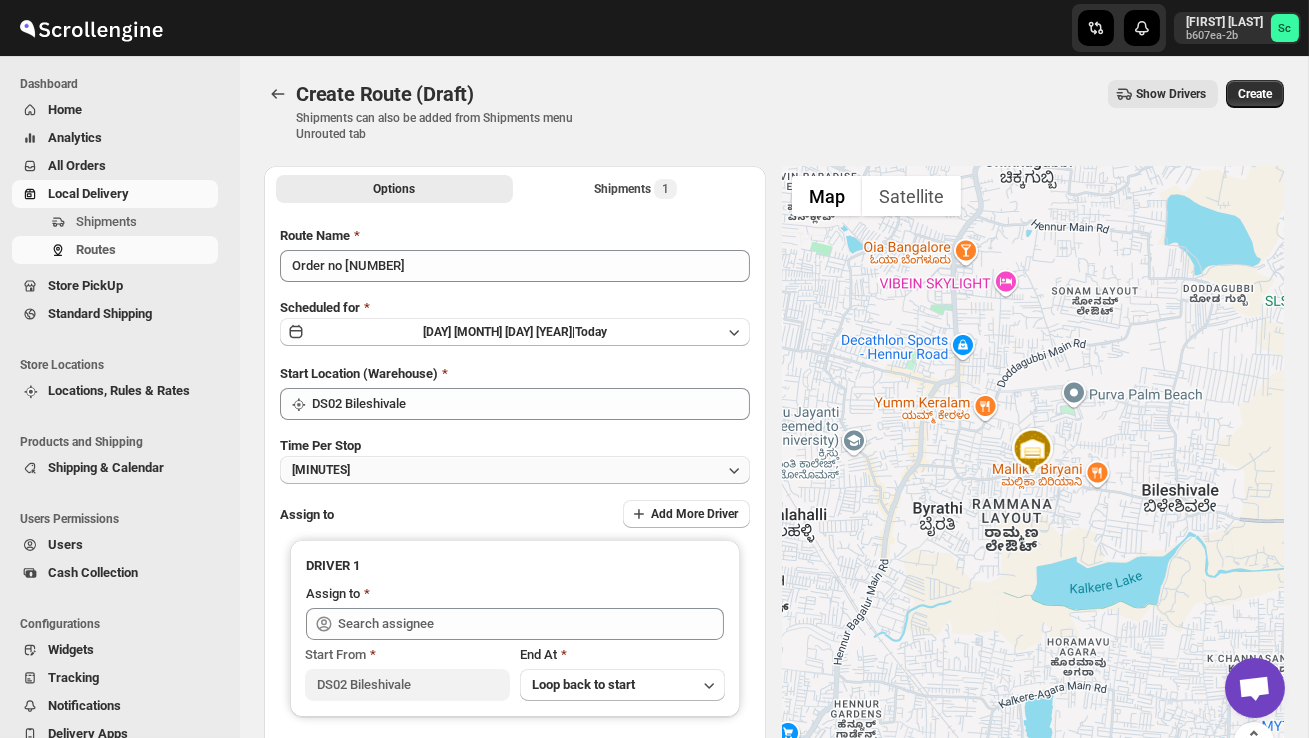 click on "[MINUTES]" at bounding box center [515, 470] 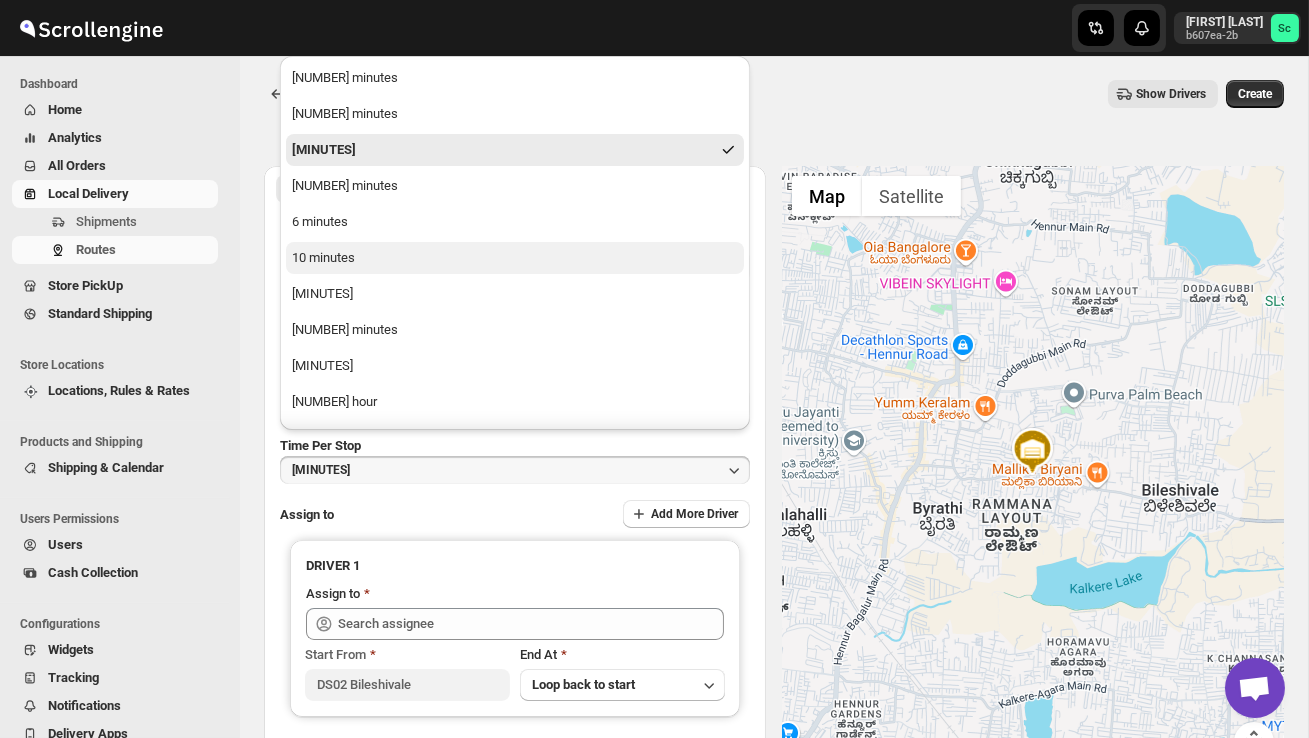 click on "10 minutes" at bounding box center (515, 258) 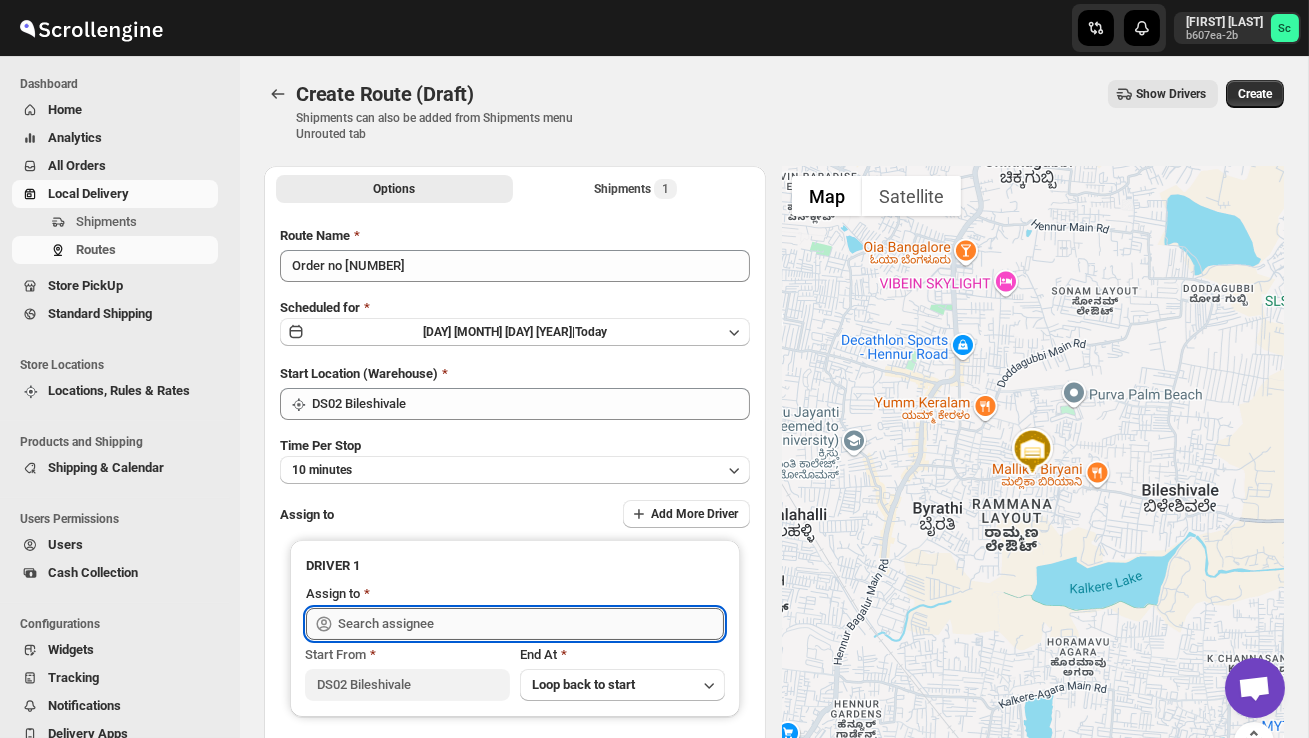 click at bounding box center (531, 624) 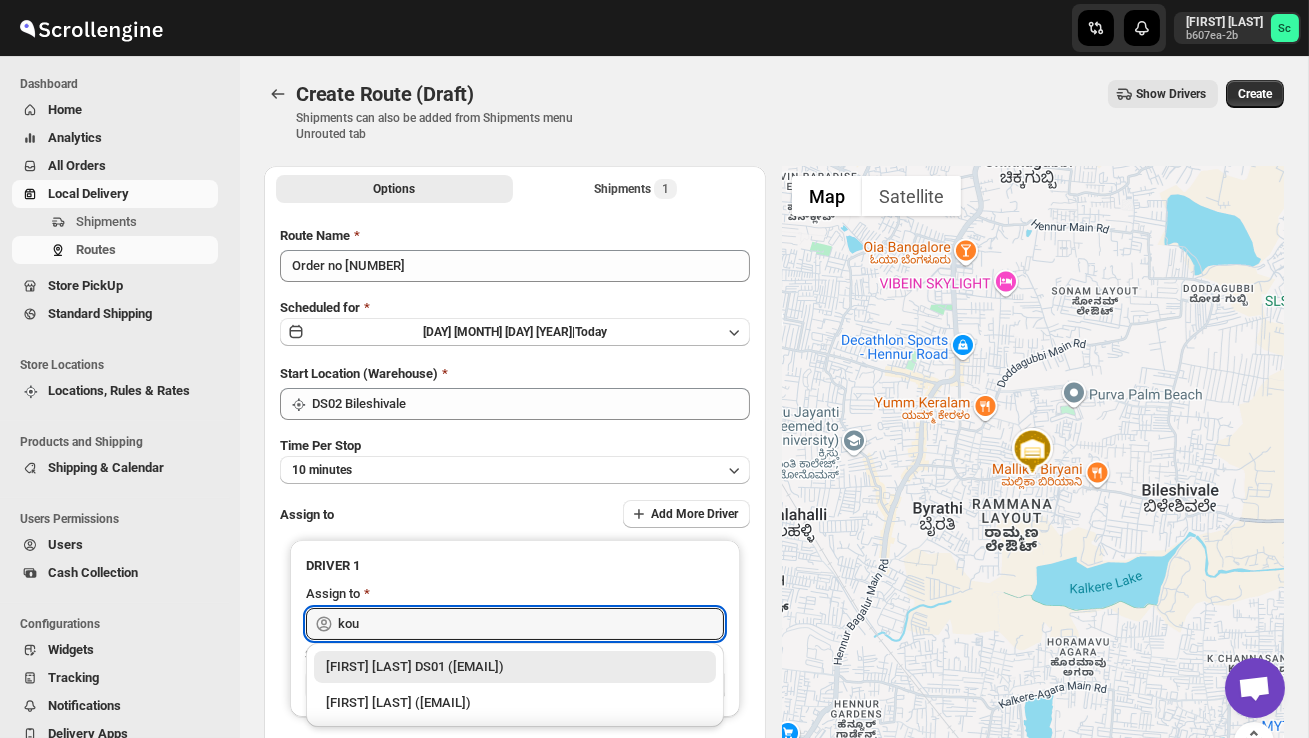 click on "[FIRST] [LAST] ([EMAIL])" at bounding box center [515, 703] 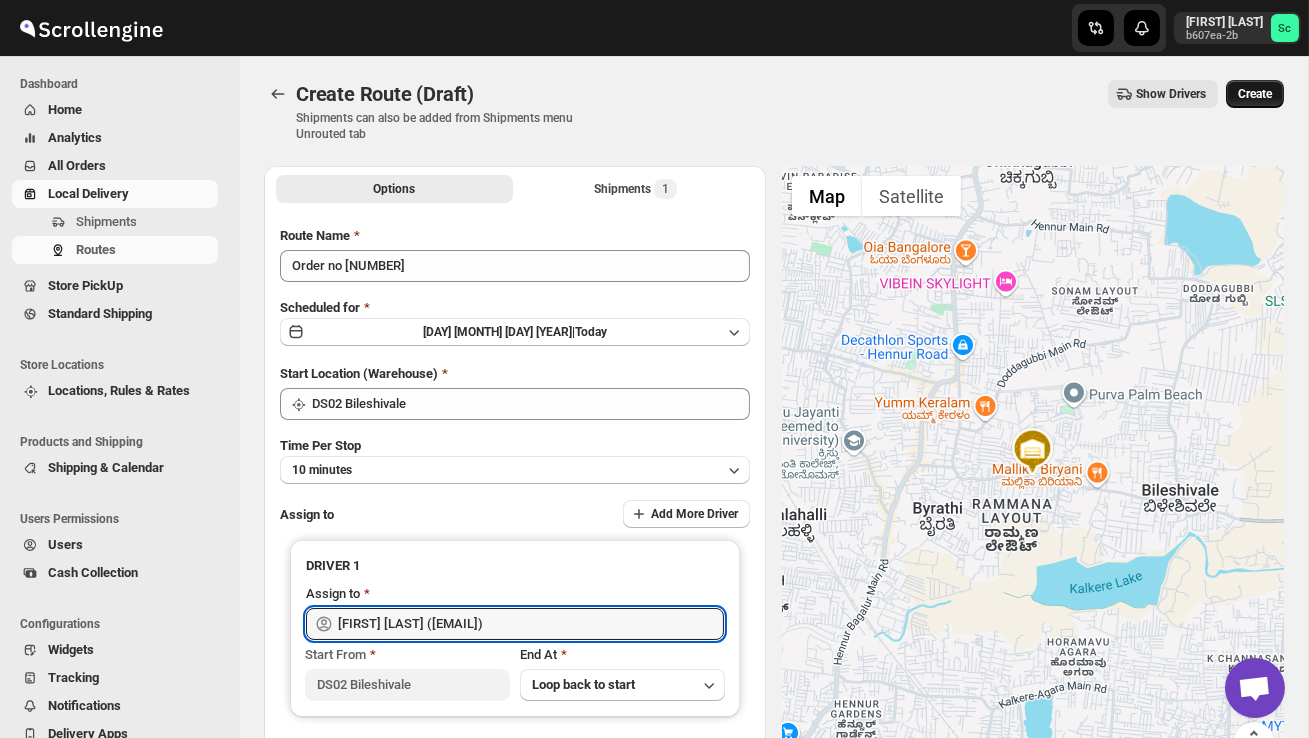 type on "[FIRST] [LAST] ([EMAIL])" 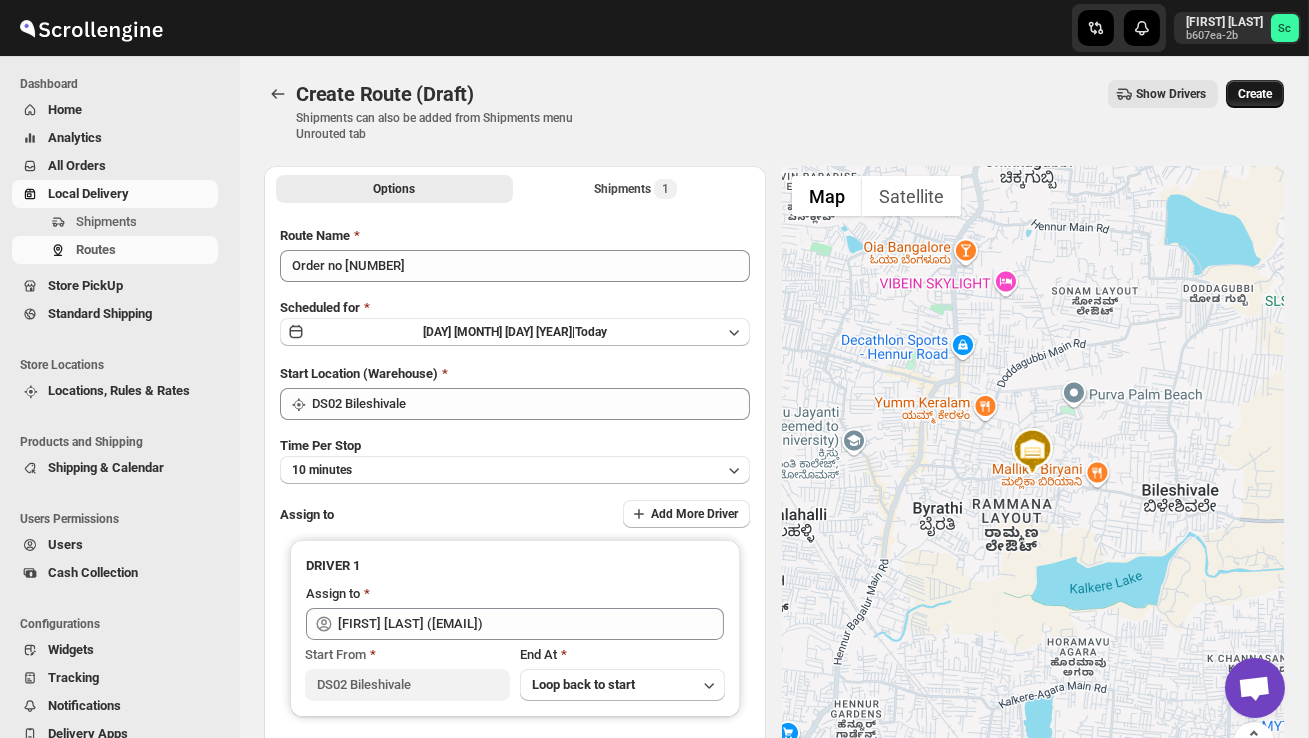 click on "Create" at bounding box center (1255, 94) 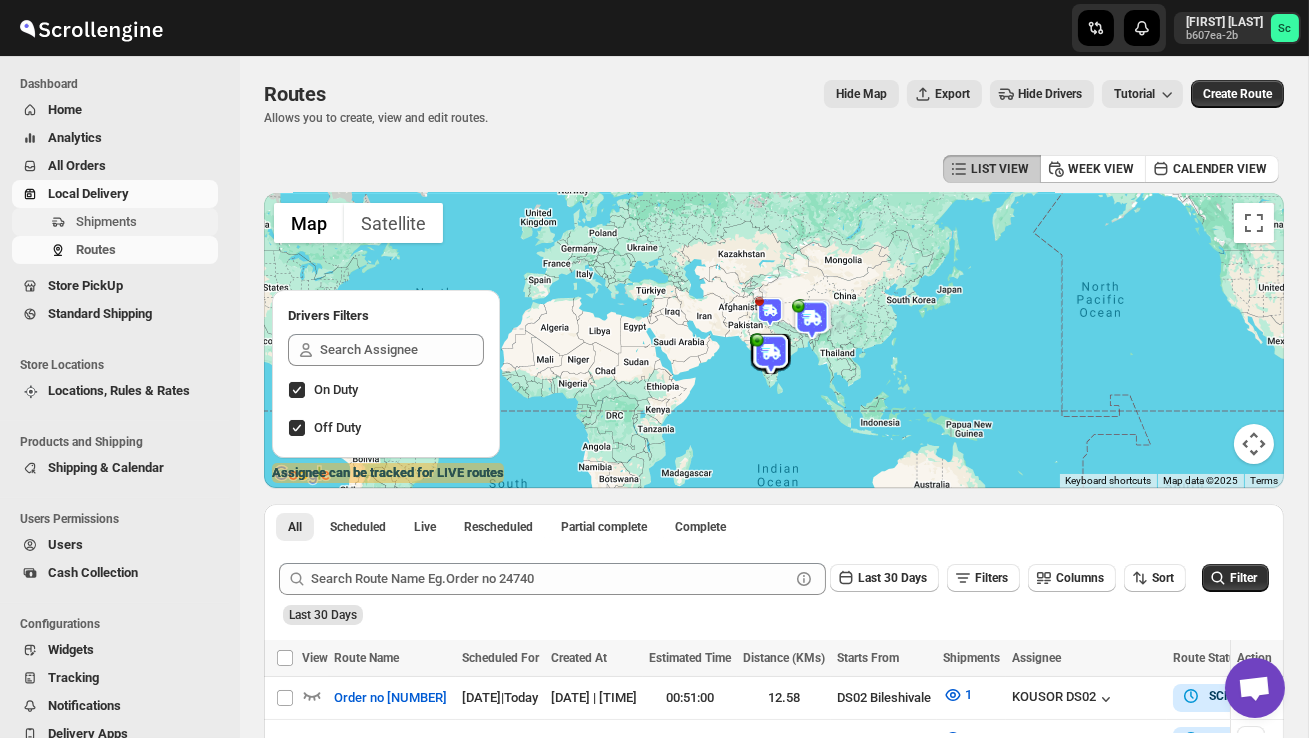 click on "Shipments" at bounding box center [106, 221] 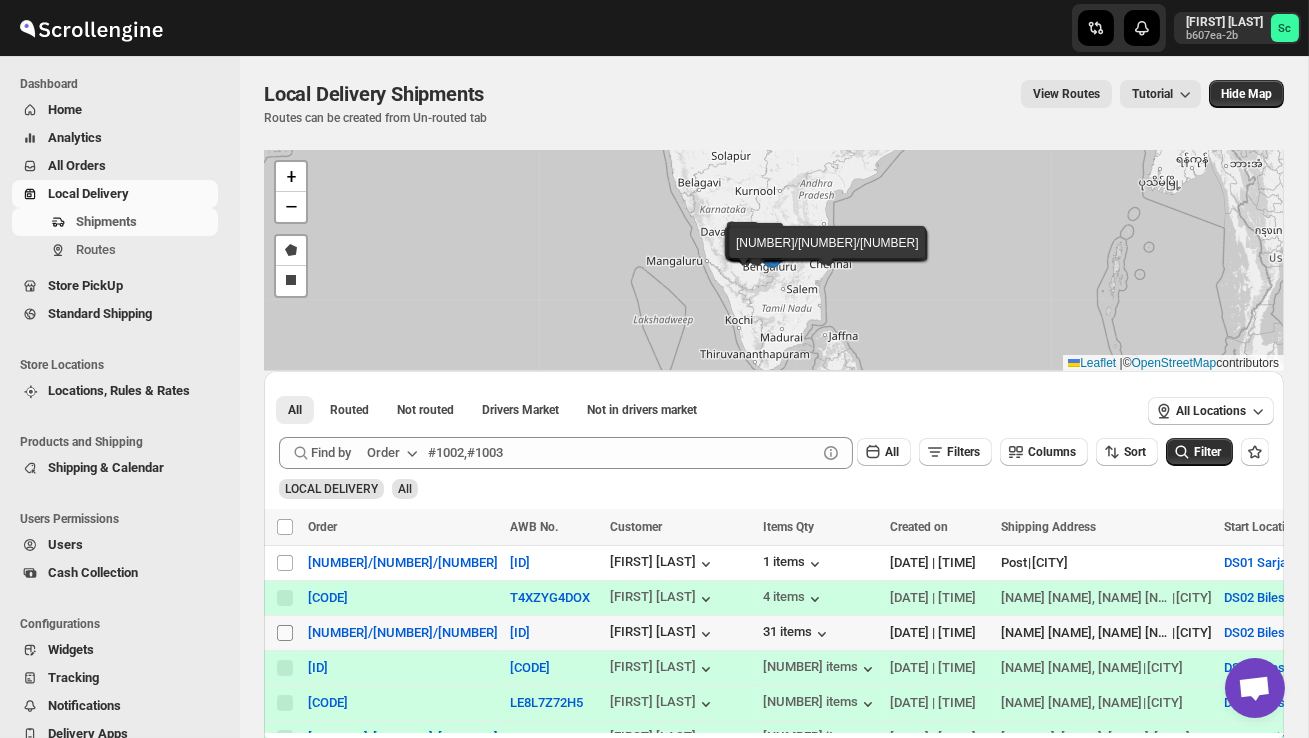 click on "Select shipment" at bounding box center [285, 633] 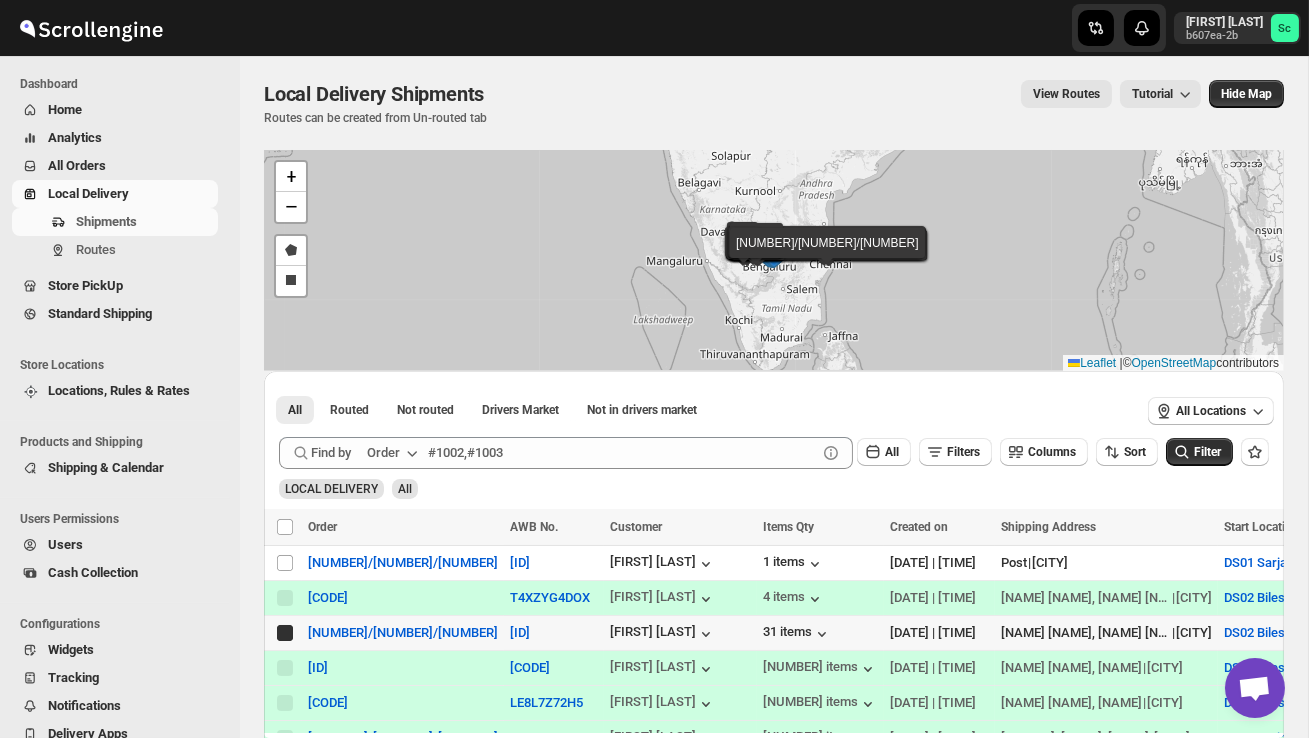 checkbox on "true" 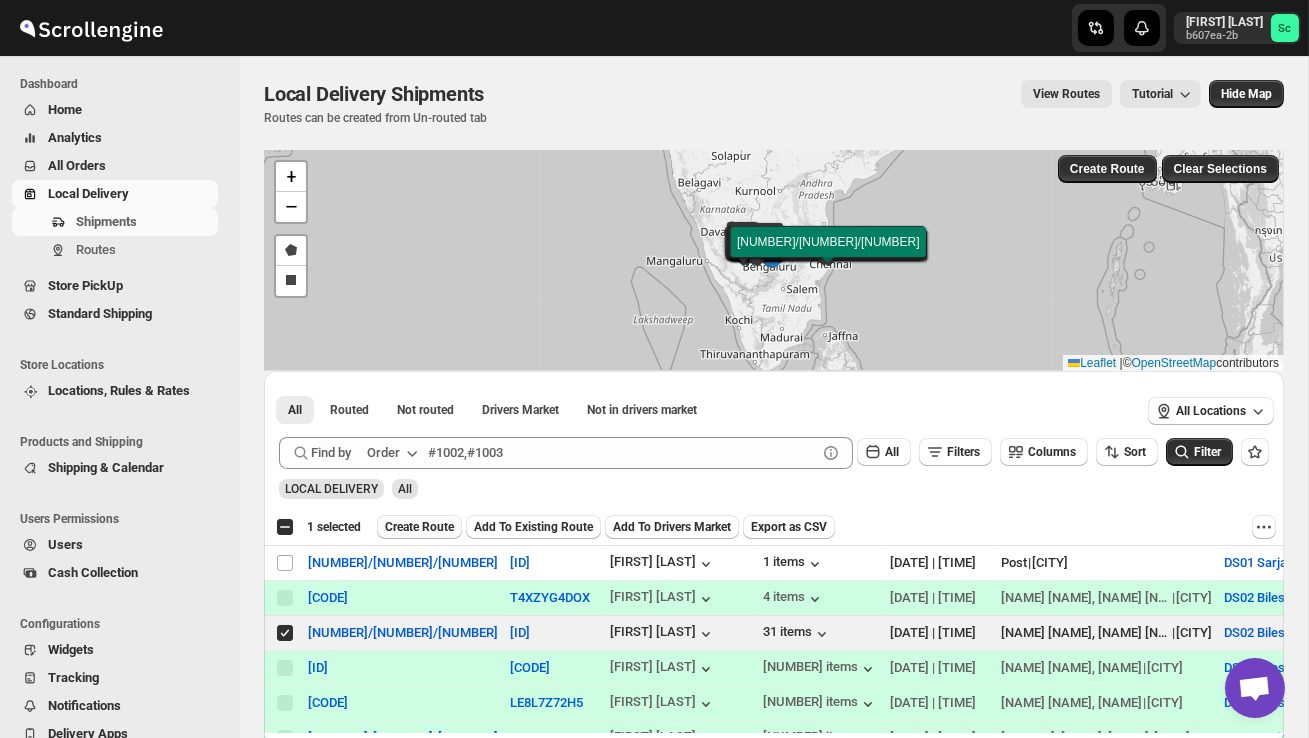click on "Create Route" at bounding box center (419, 527) 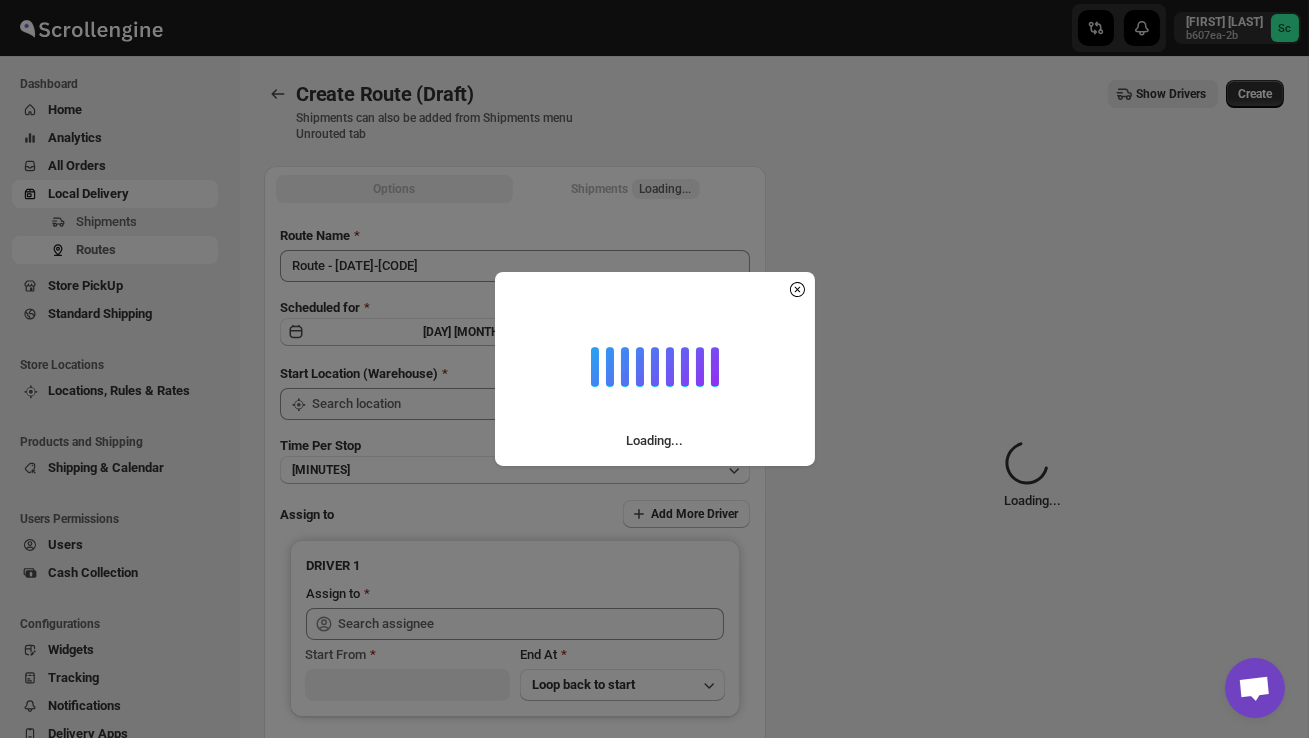 type on "DS02 Bileshivale" 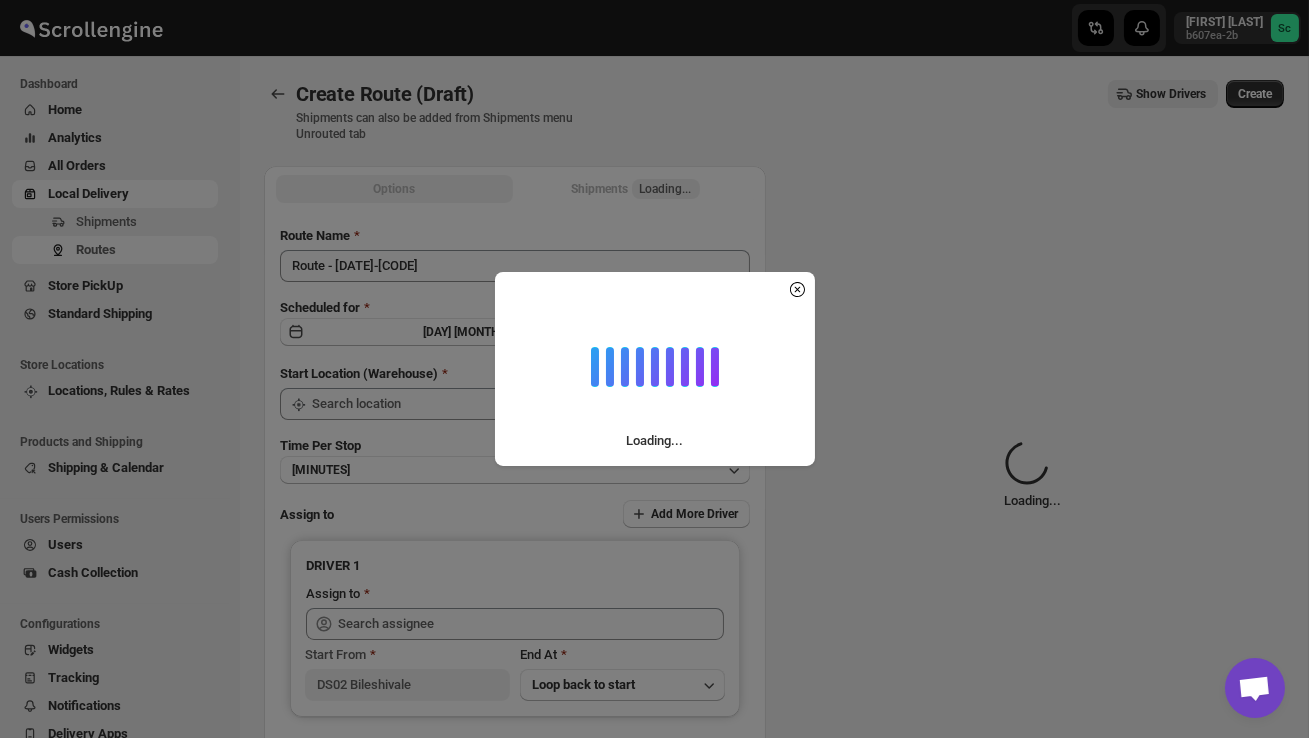 type on "DS02 Bileshivale" 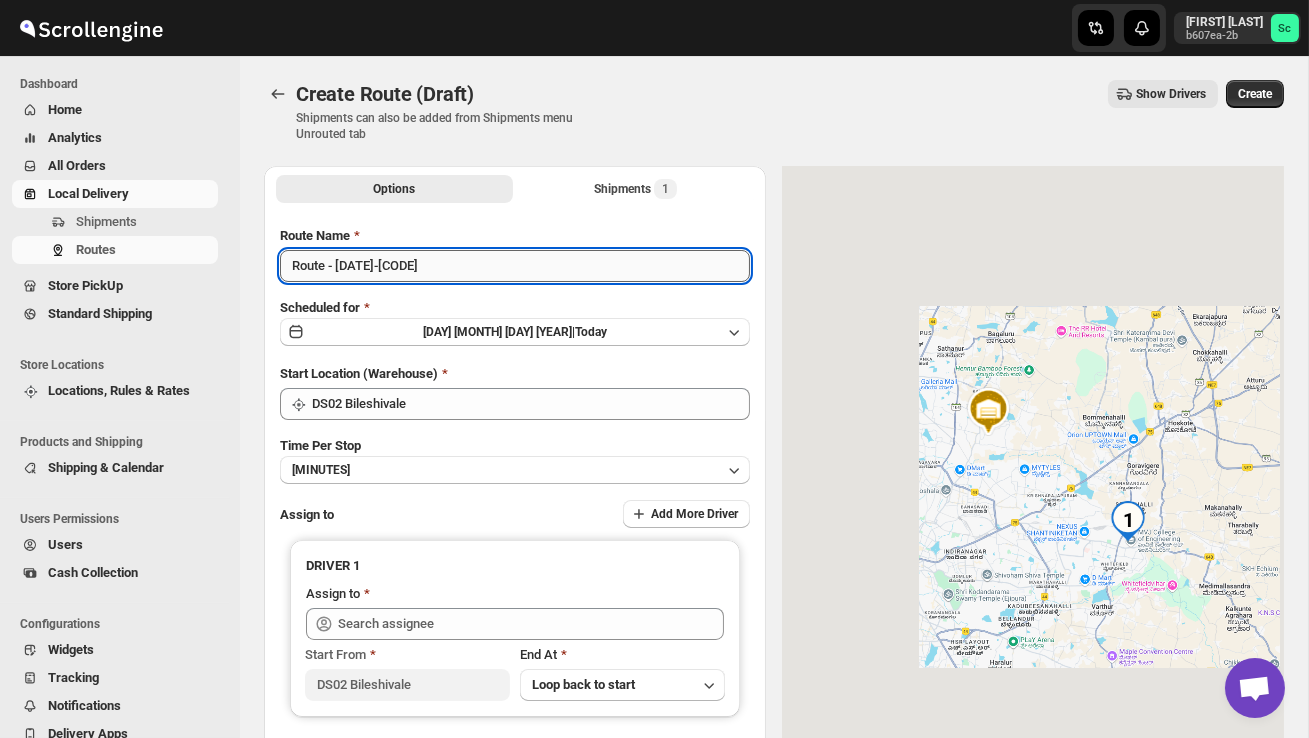 click on "Route - [DATE]-[CODE]" at bounding box center (515, 266) 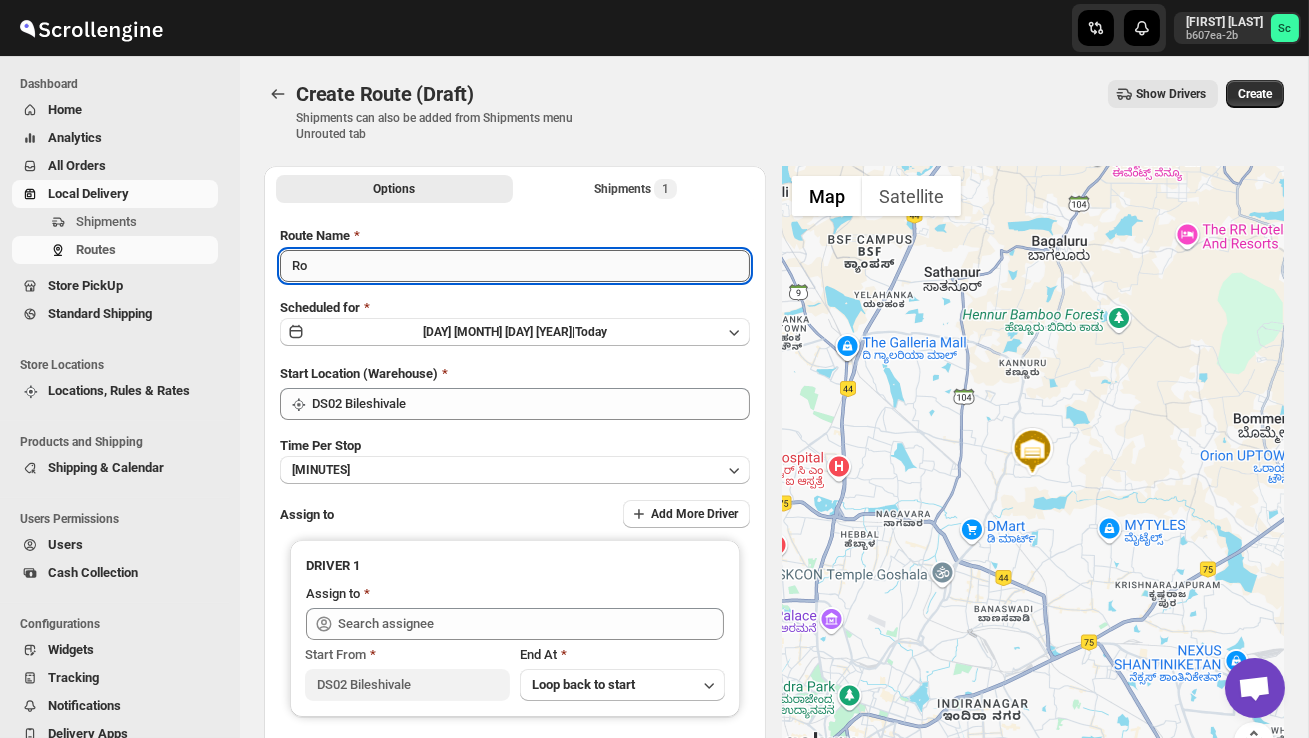 type on "R" 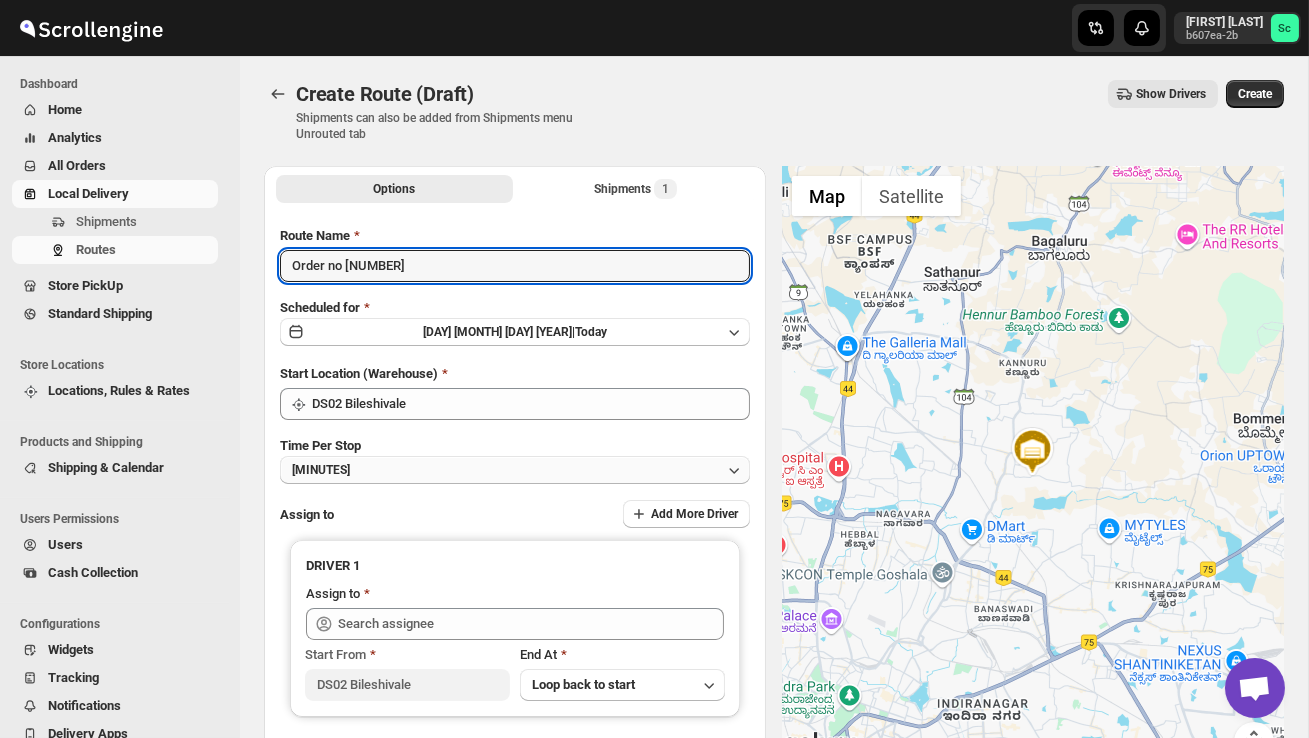 type on "Order no [NUMBER]" 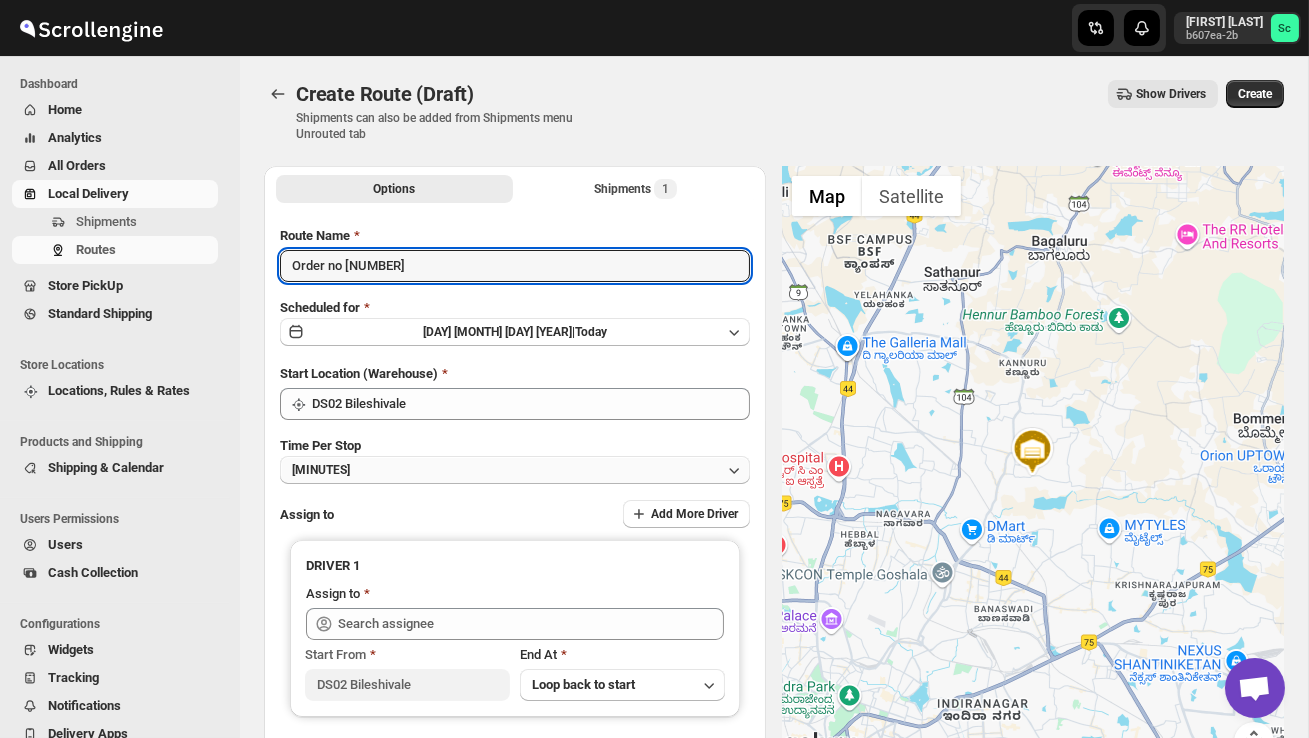 click on "[MINUTES]" at bounding box center (515, 470) 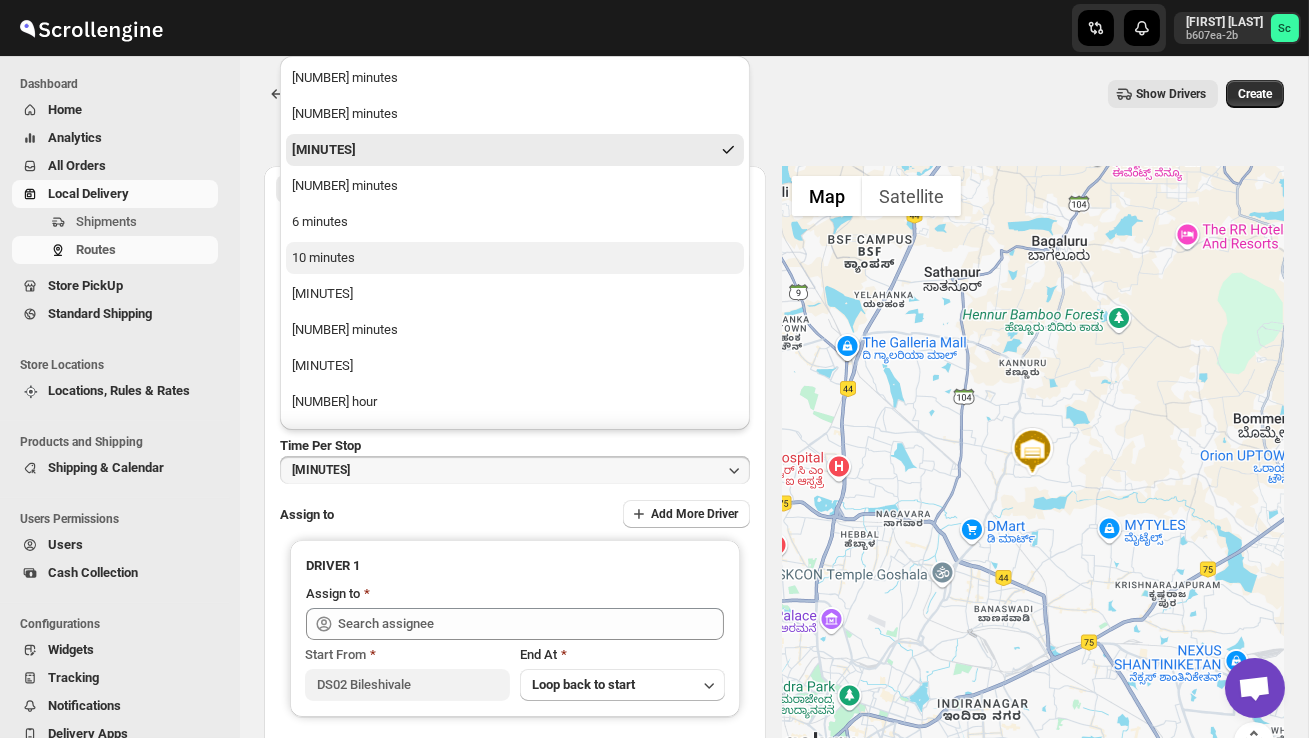 click on "10 minutes" at bounding box center [515, 258] 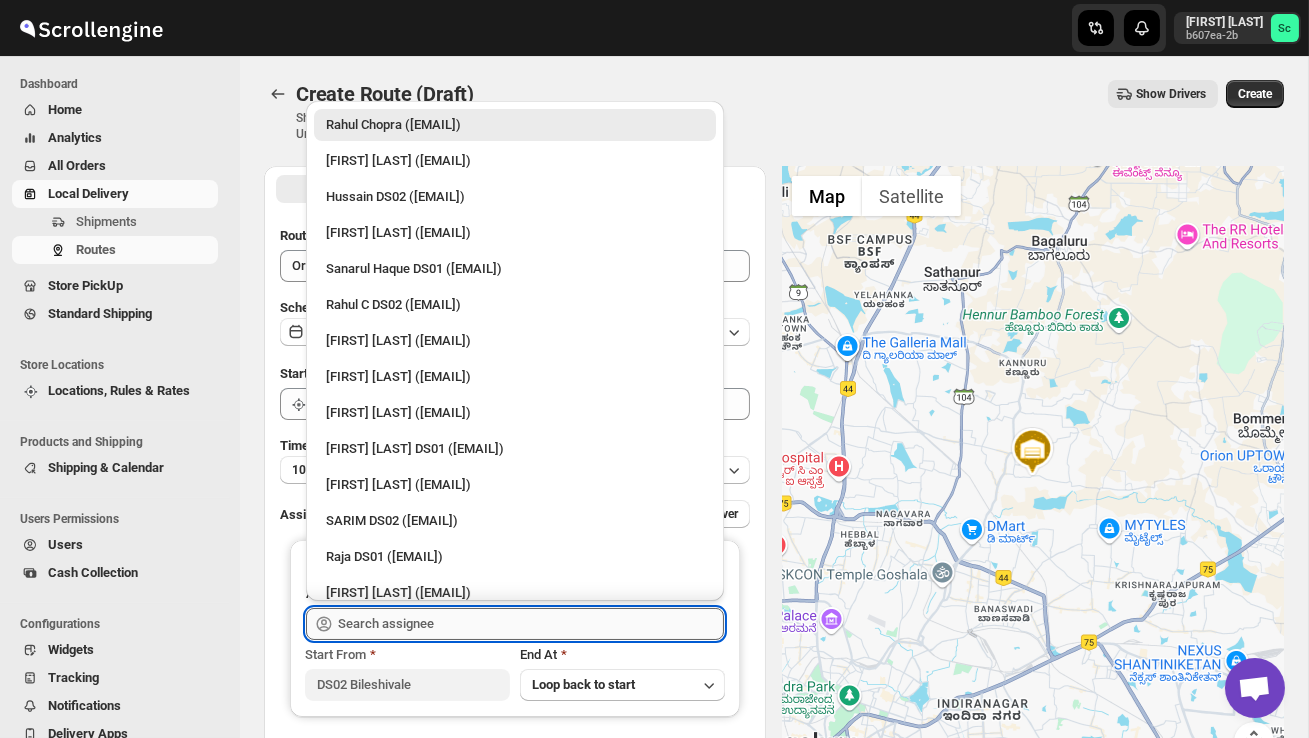 click at bounding box center (531, 624) 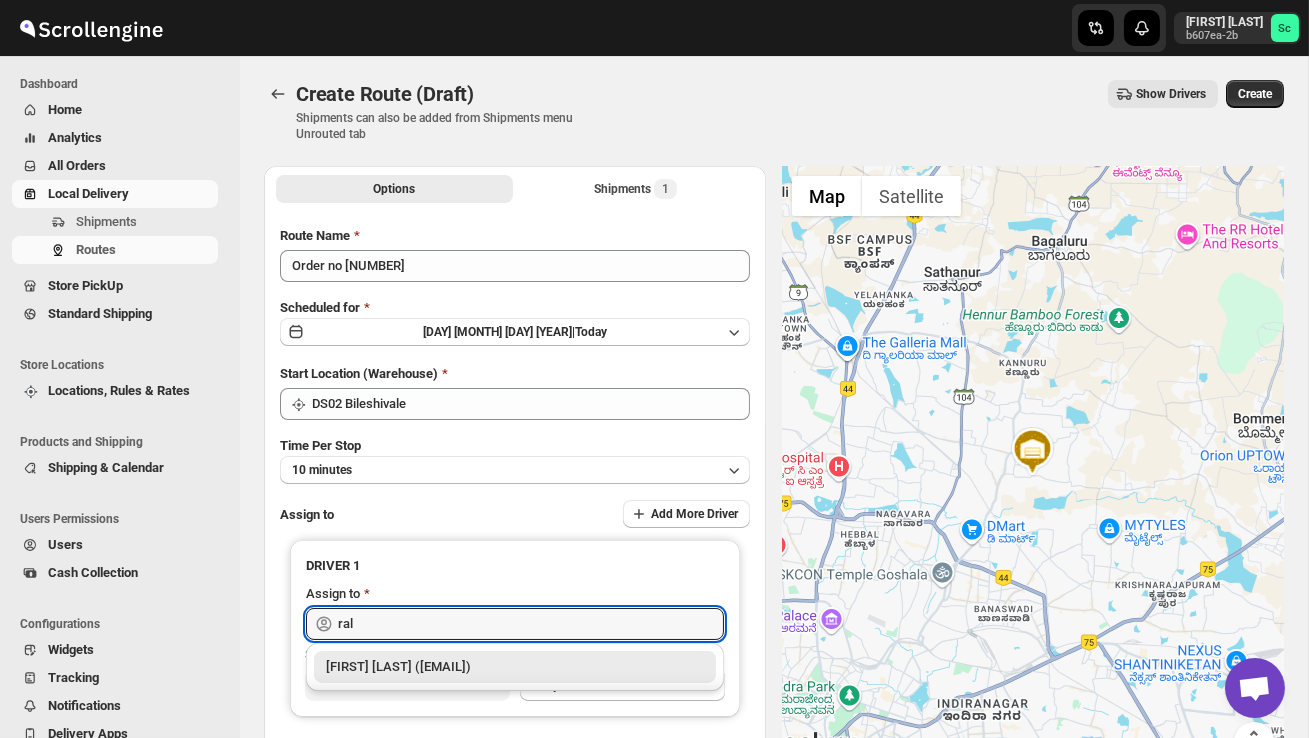 click on "[FIRST] [LAST] ([EMAIL])" at bounding box center [515, 667] 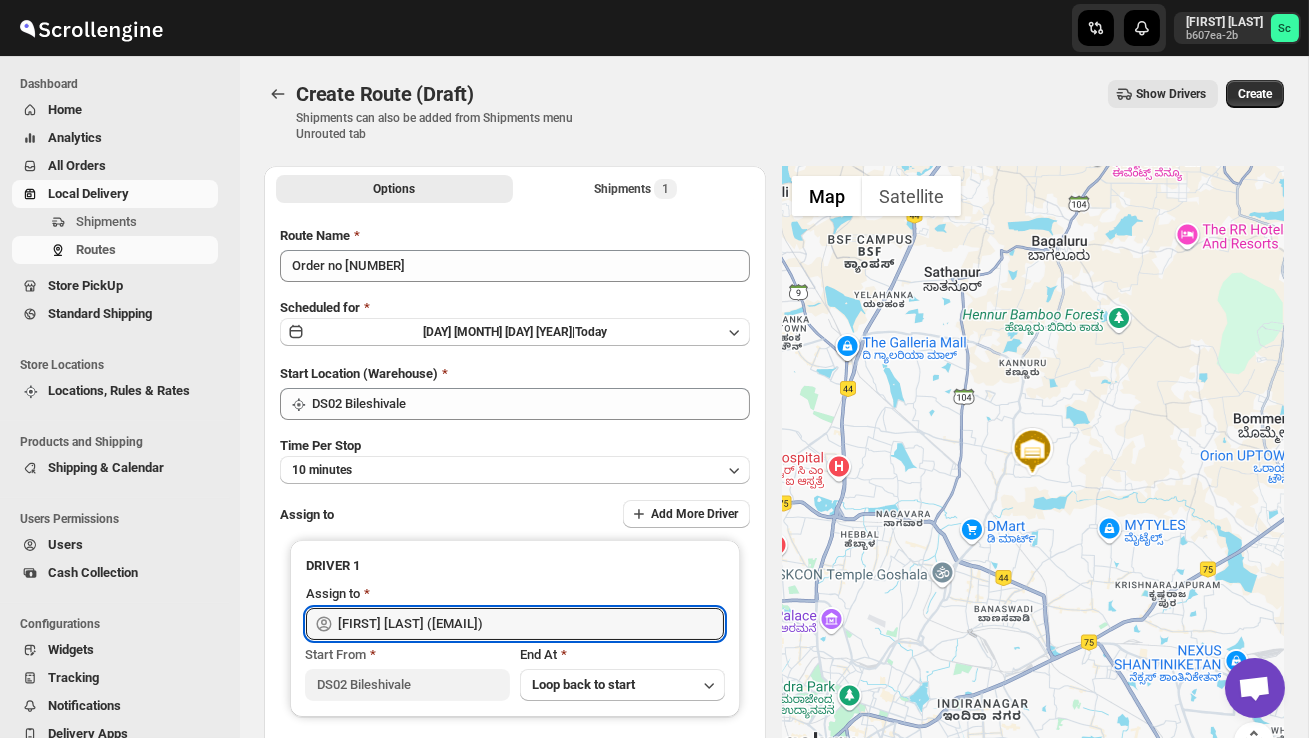 type on "[FIRST] [LAST] ([EMAIL])" 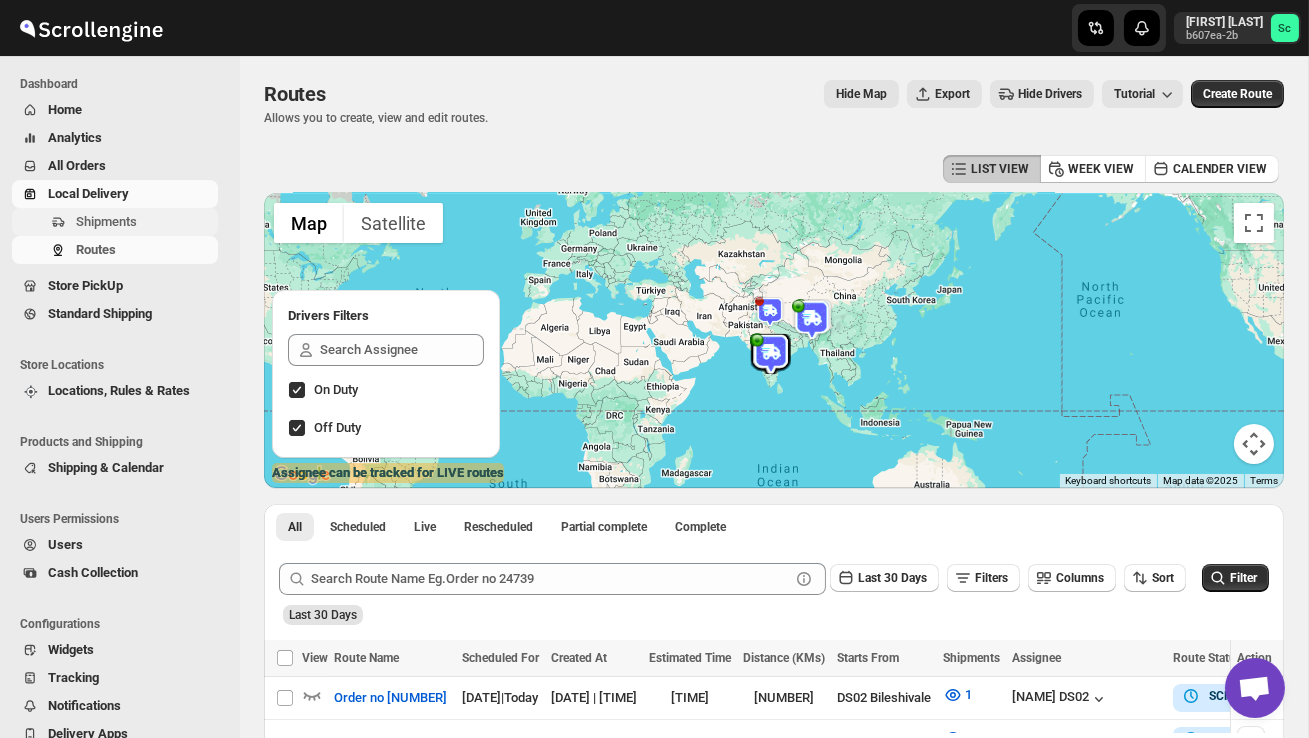 click on "Shipments" at bounding box center [145, 222] 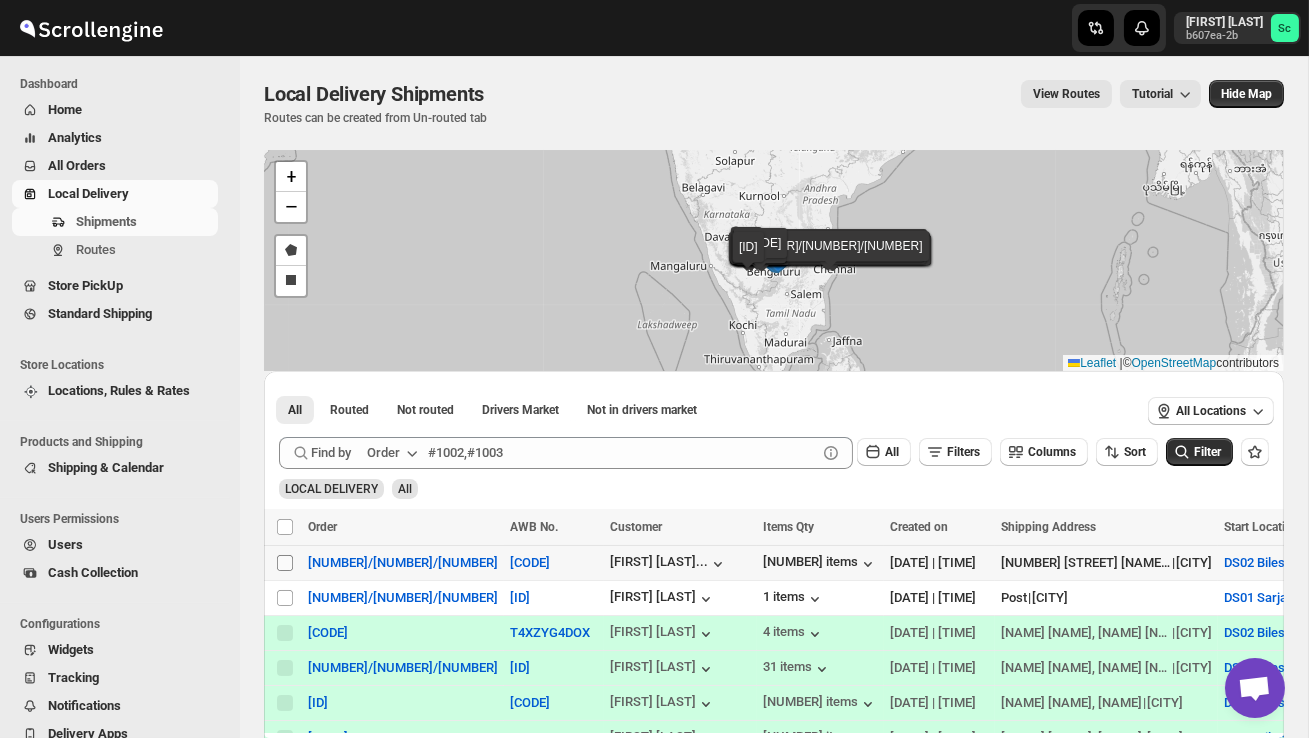 click on "Select shipment" at bounding box center [285, 563] 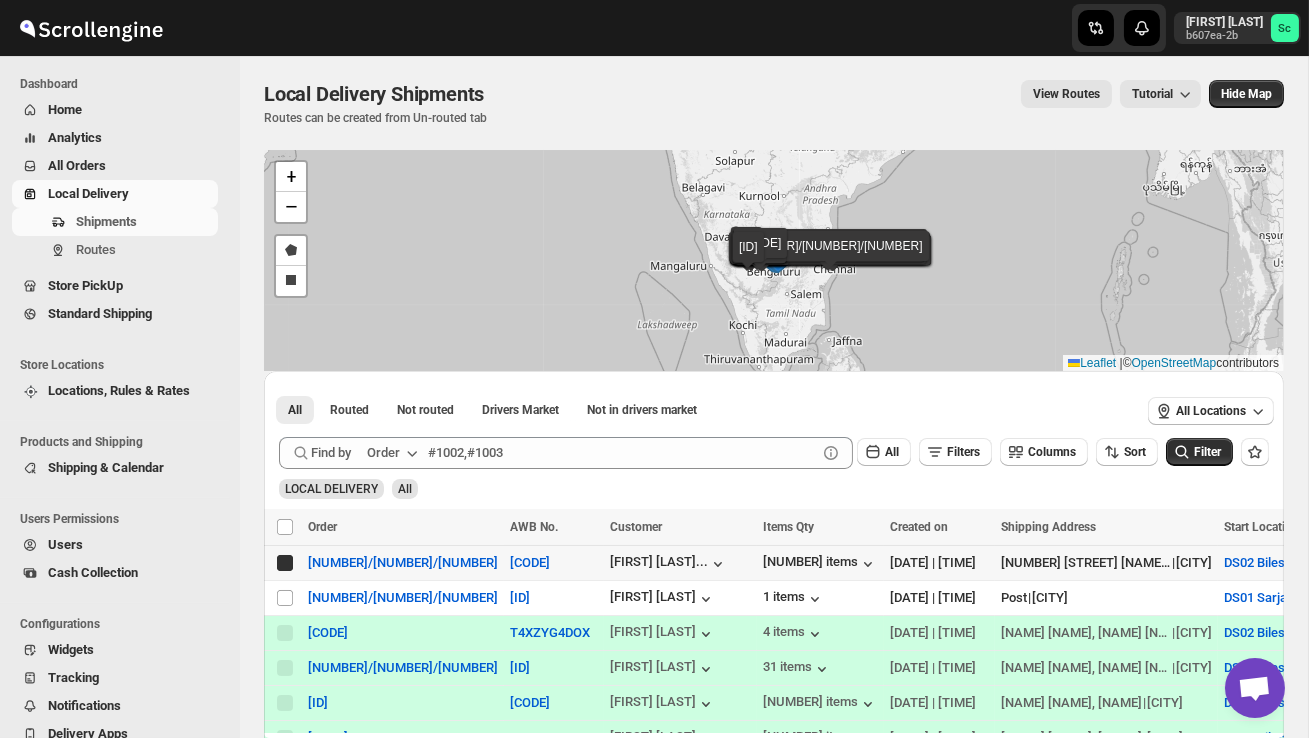 checkbox on "true" 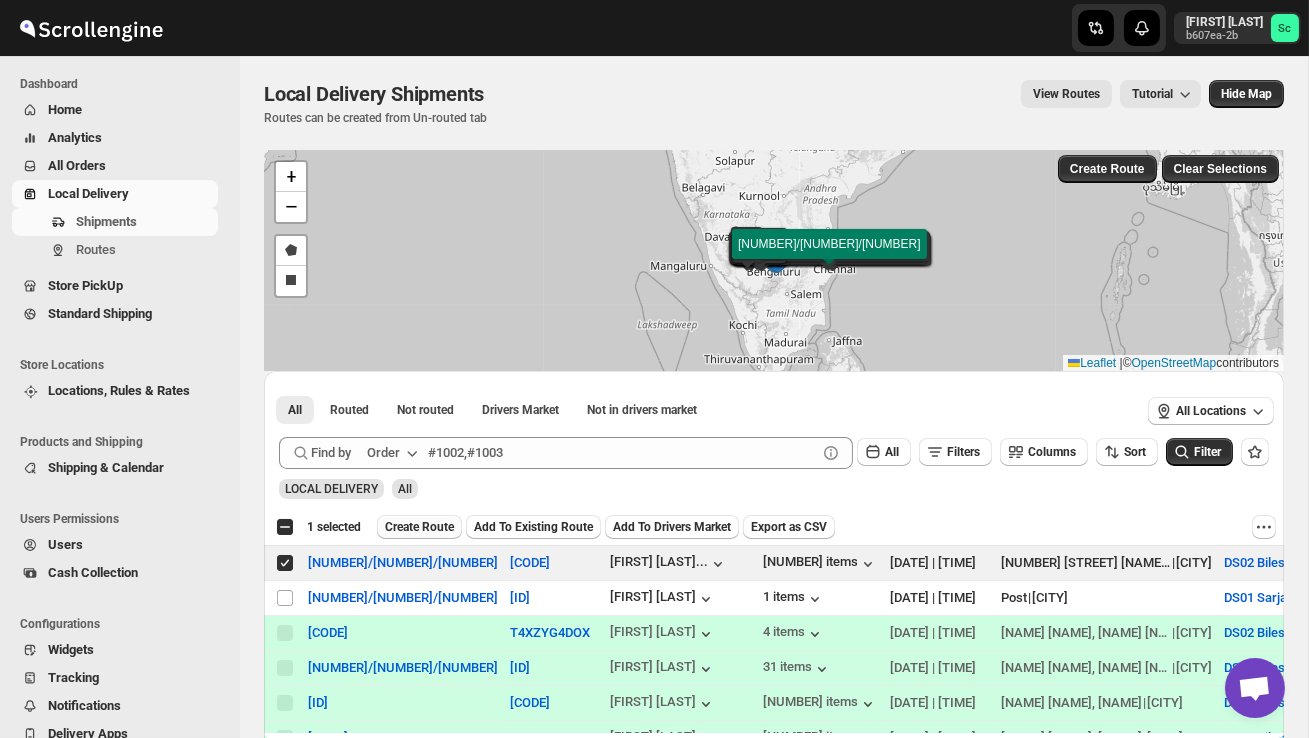 click on "Create Route" at bounding box center [419, 527] 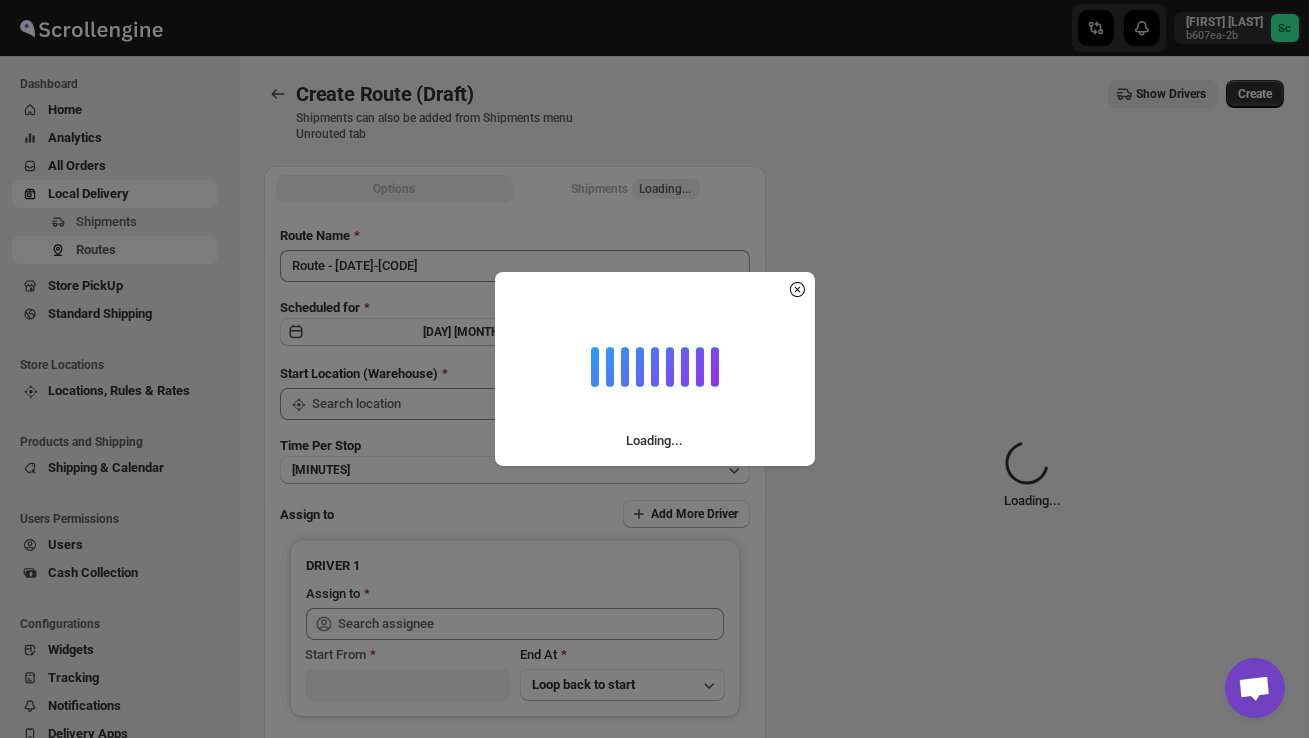 type on "DS02 Bileshivale" 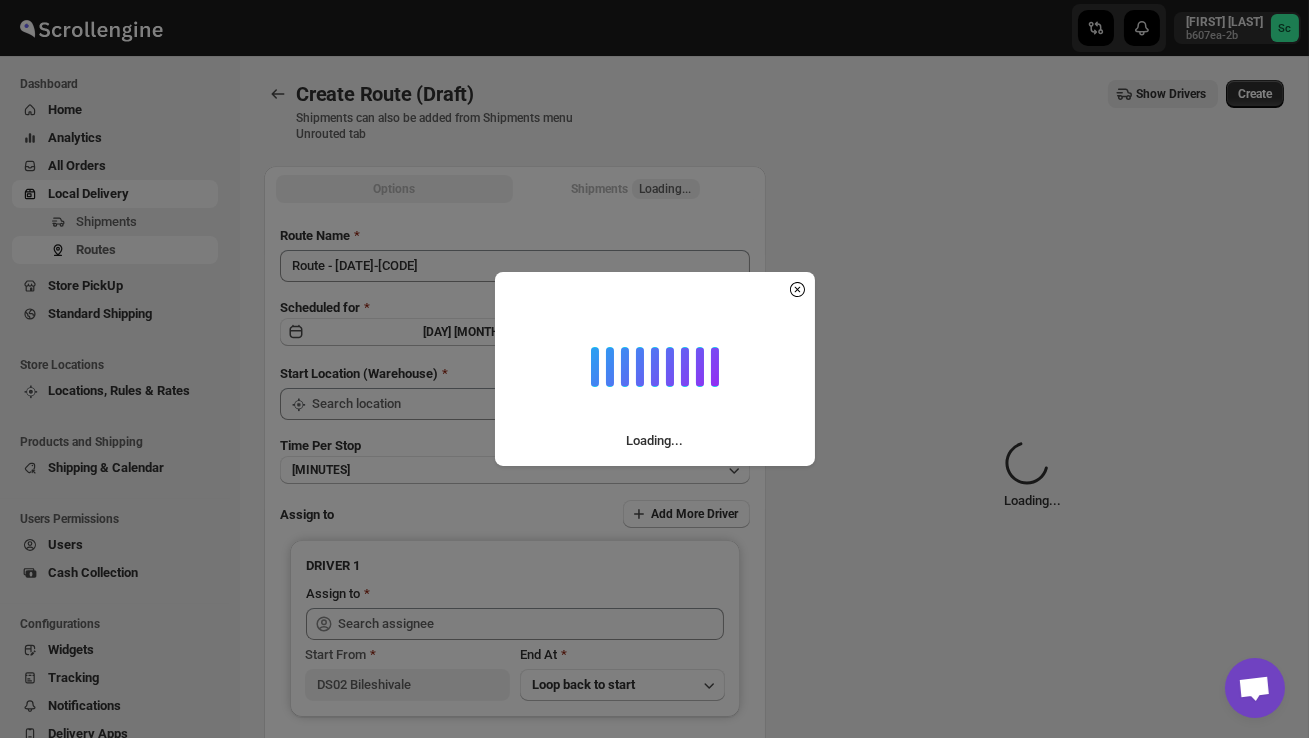 type on "DS02 Bileshivale" 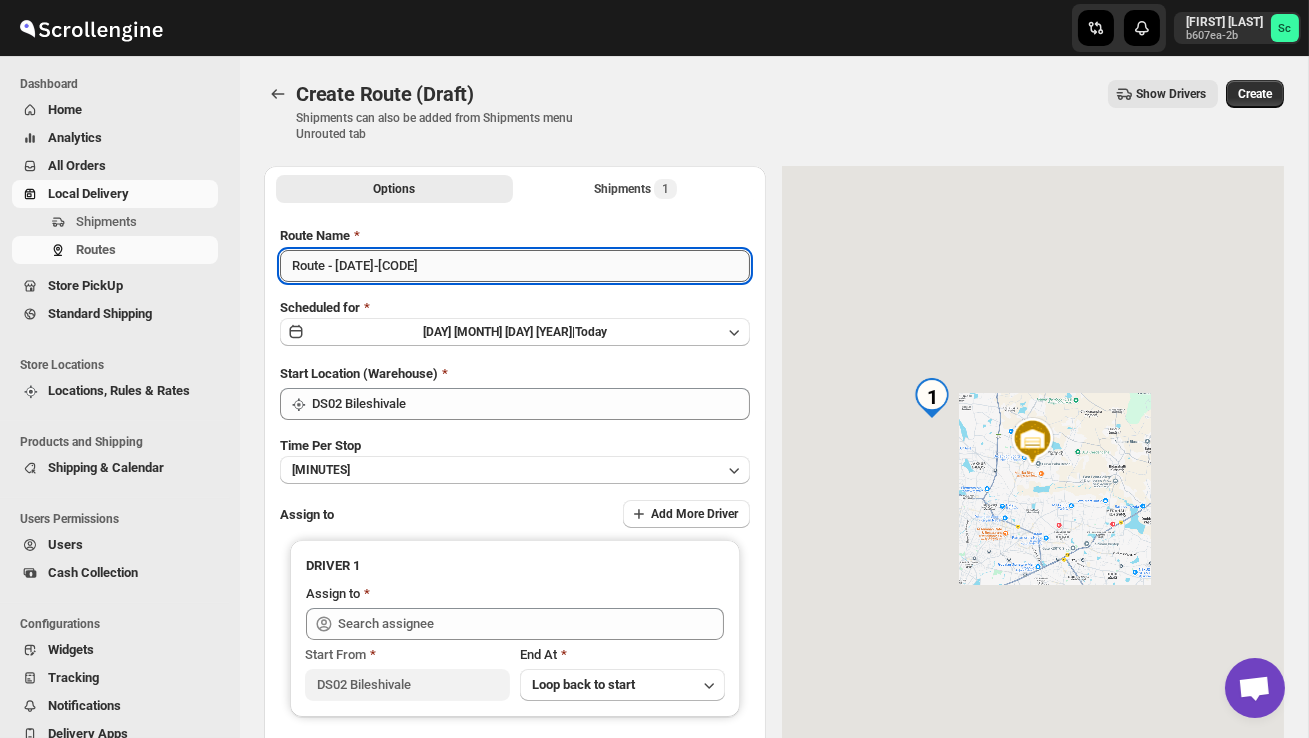 click on "Route - [DATE]-[CODE]" at bounding box center (515, 266) 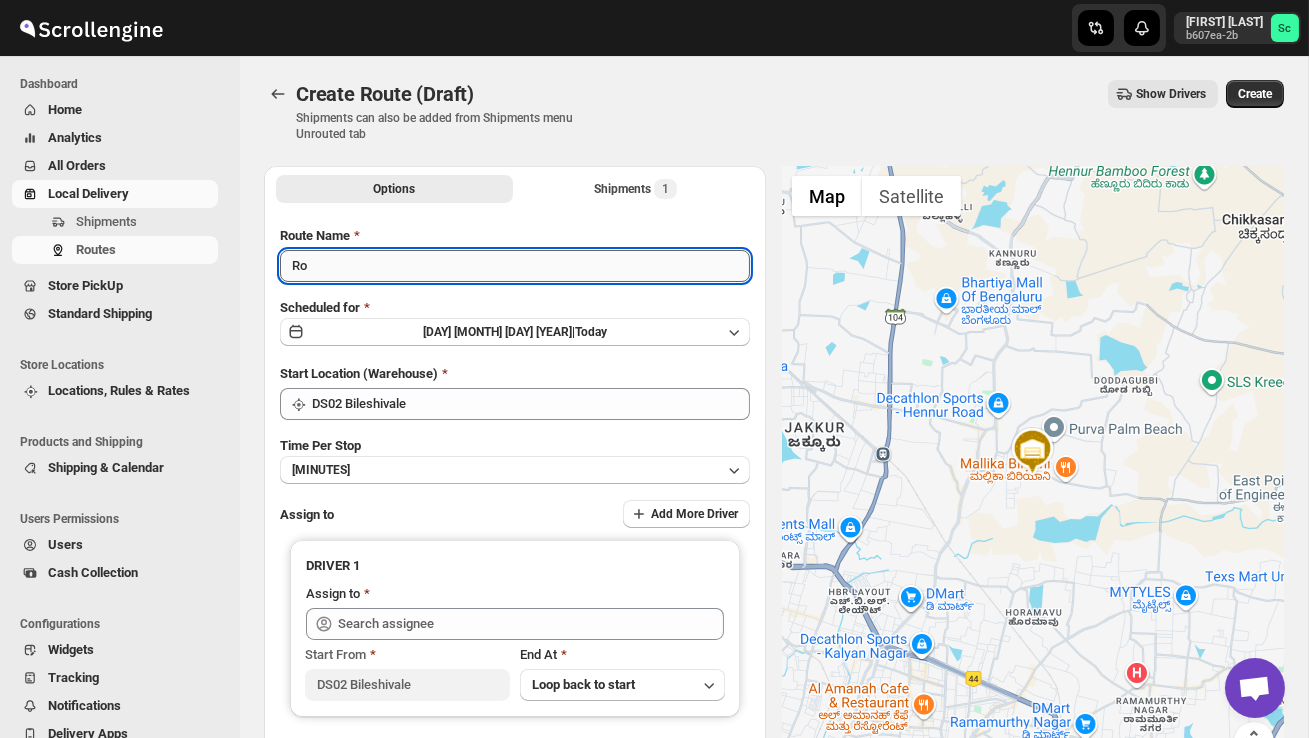 type on "R" 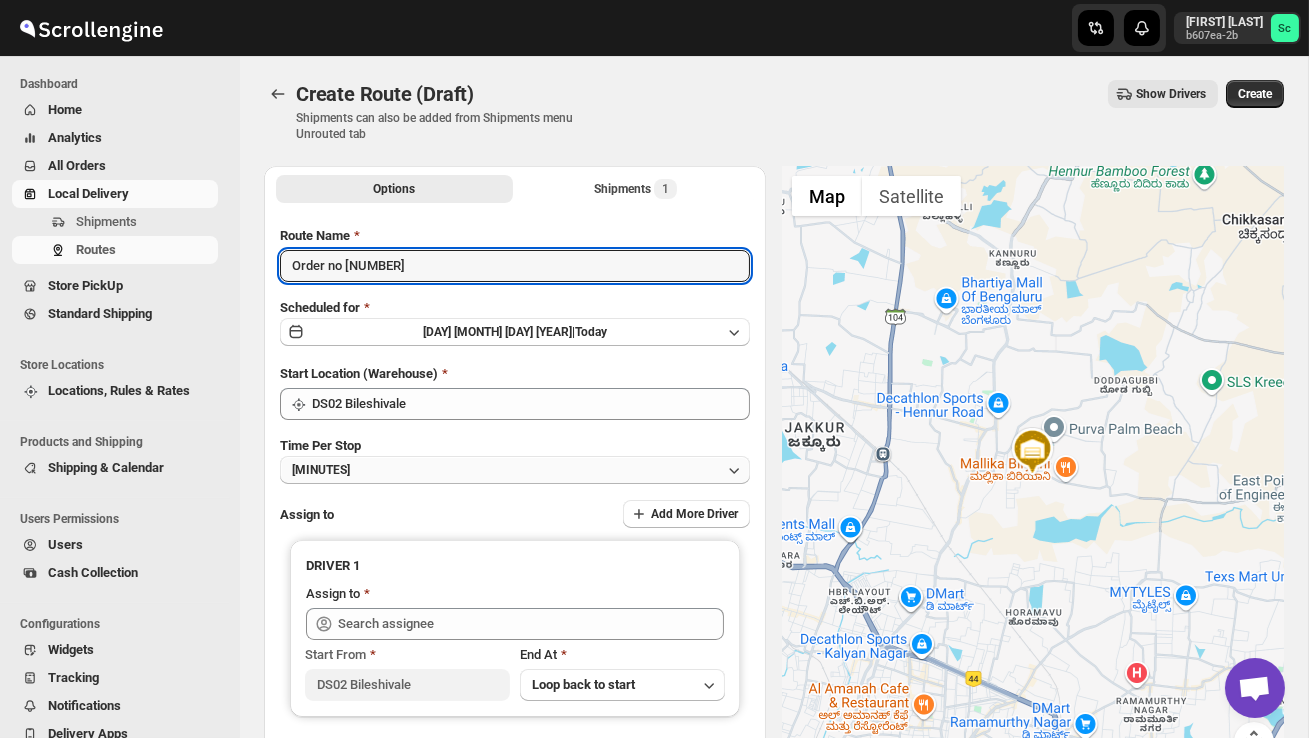type on "Order no [NUMBER]" 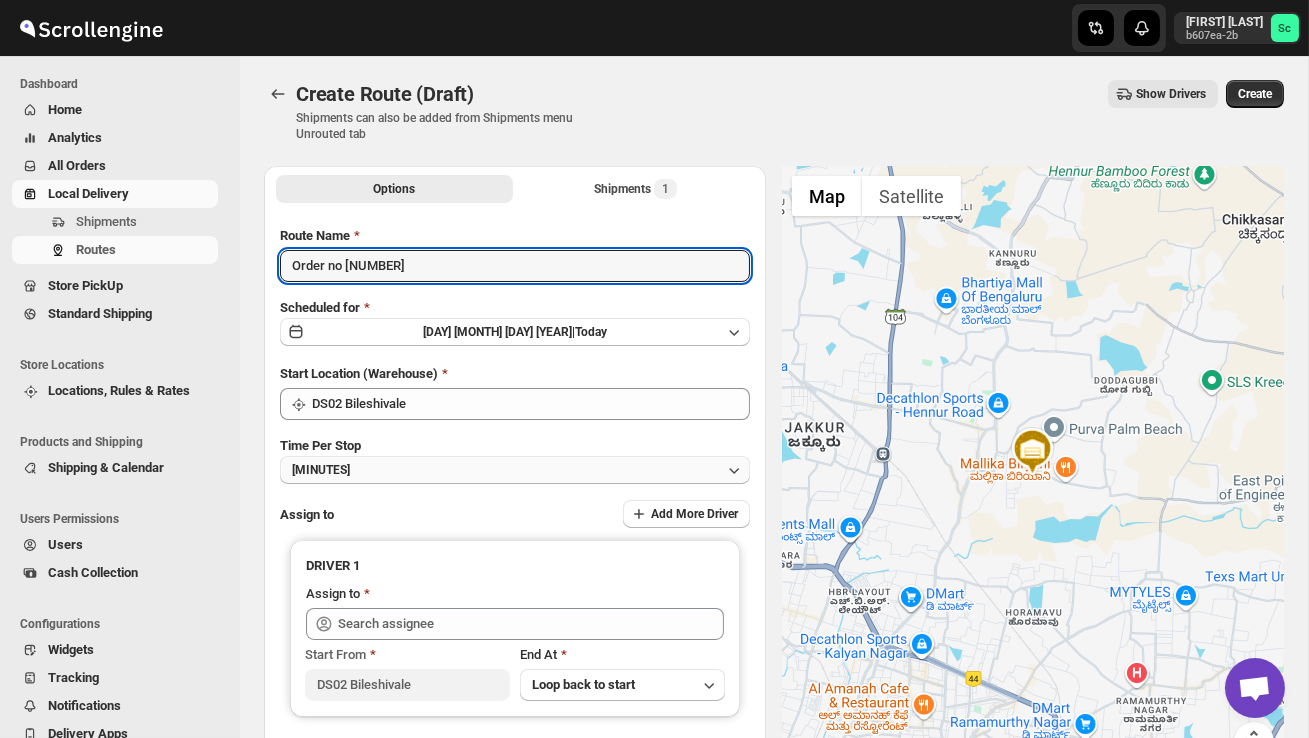click on "[MINUTES]" at bounding box center [515, 470] 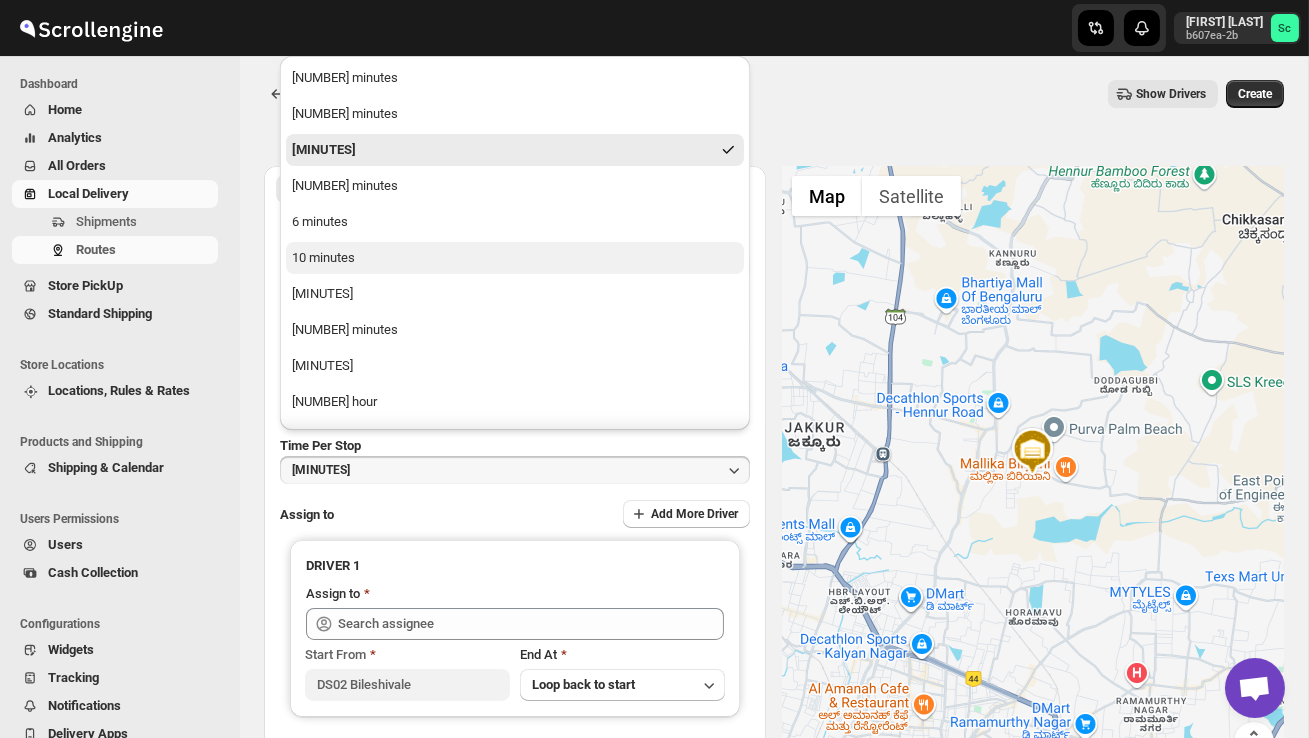 click on "10 minutes" at bounding box center [515, 258] 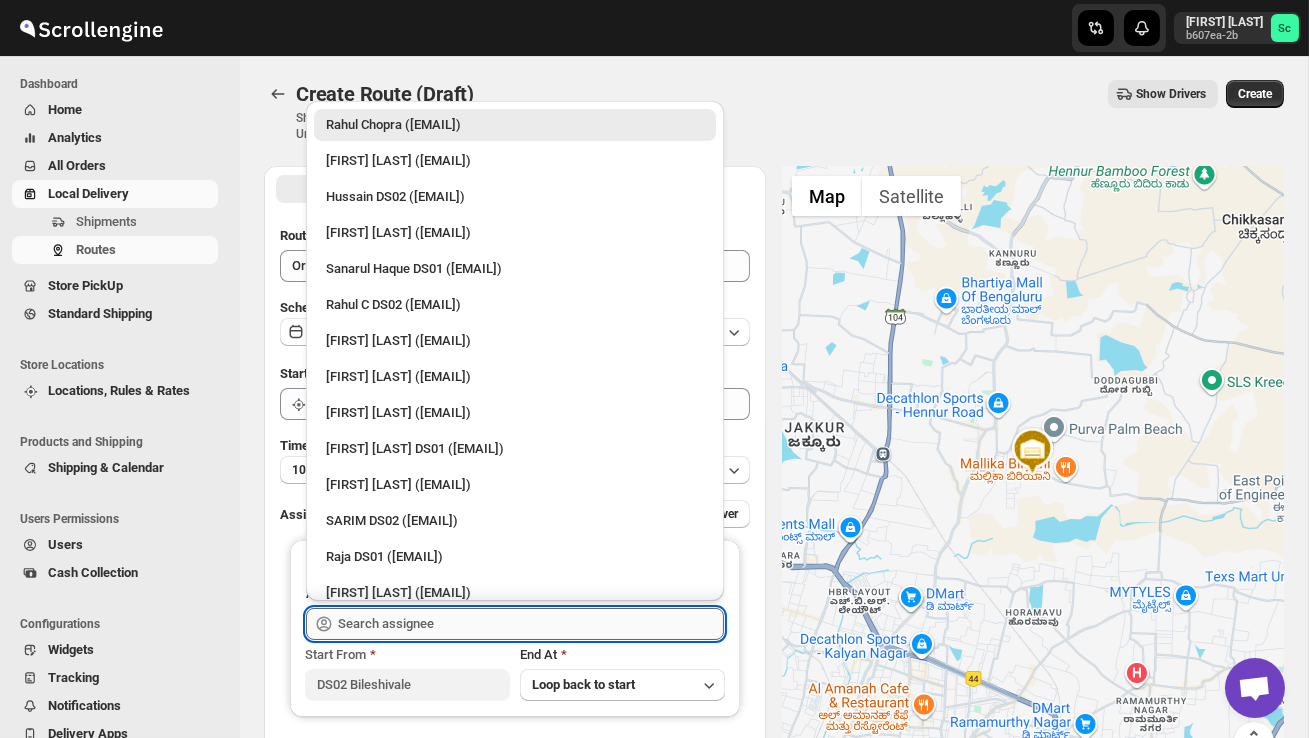 click at bounding box center [531, 624] 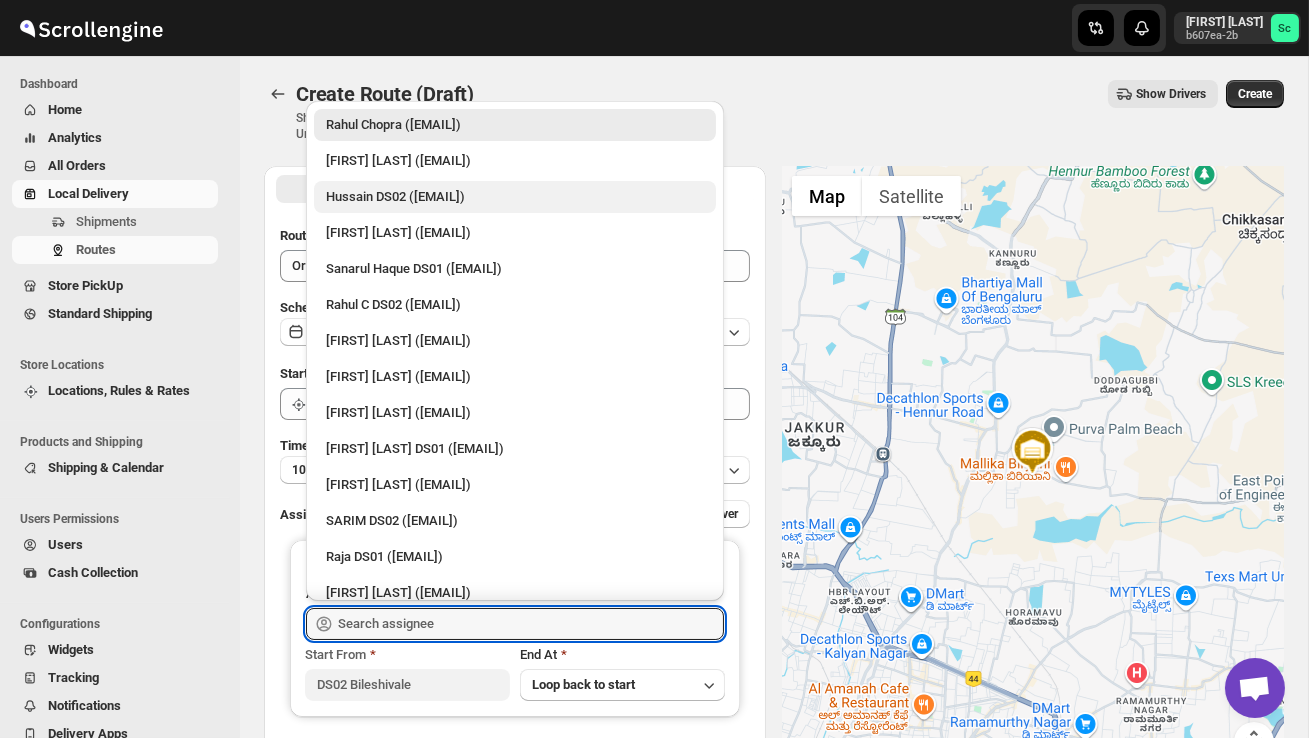 click on "Hussain DS02 ([EMAIL])" at bounding box center (515, 197) 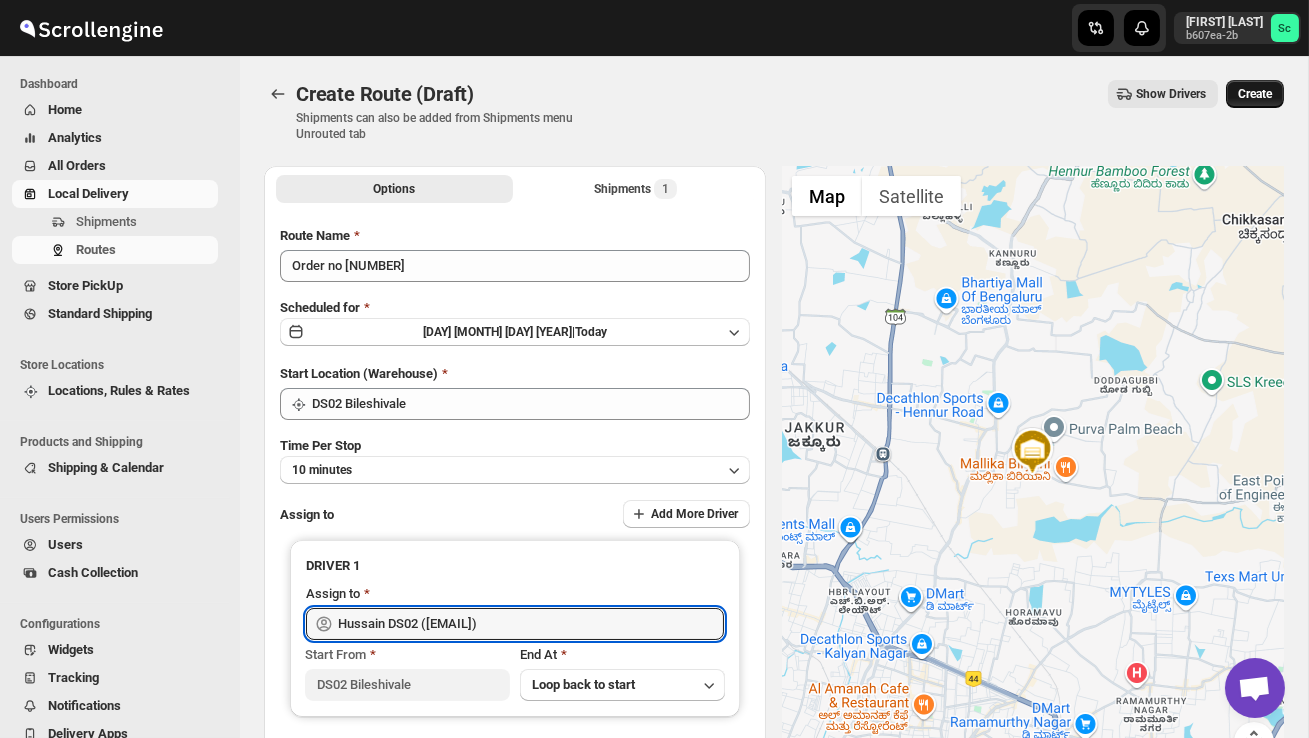 click on "Create" at bounding box center (1255, 94) 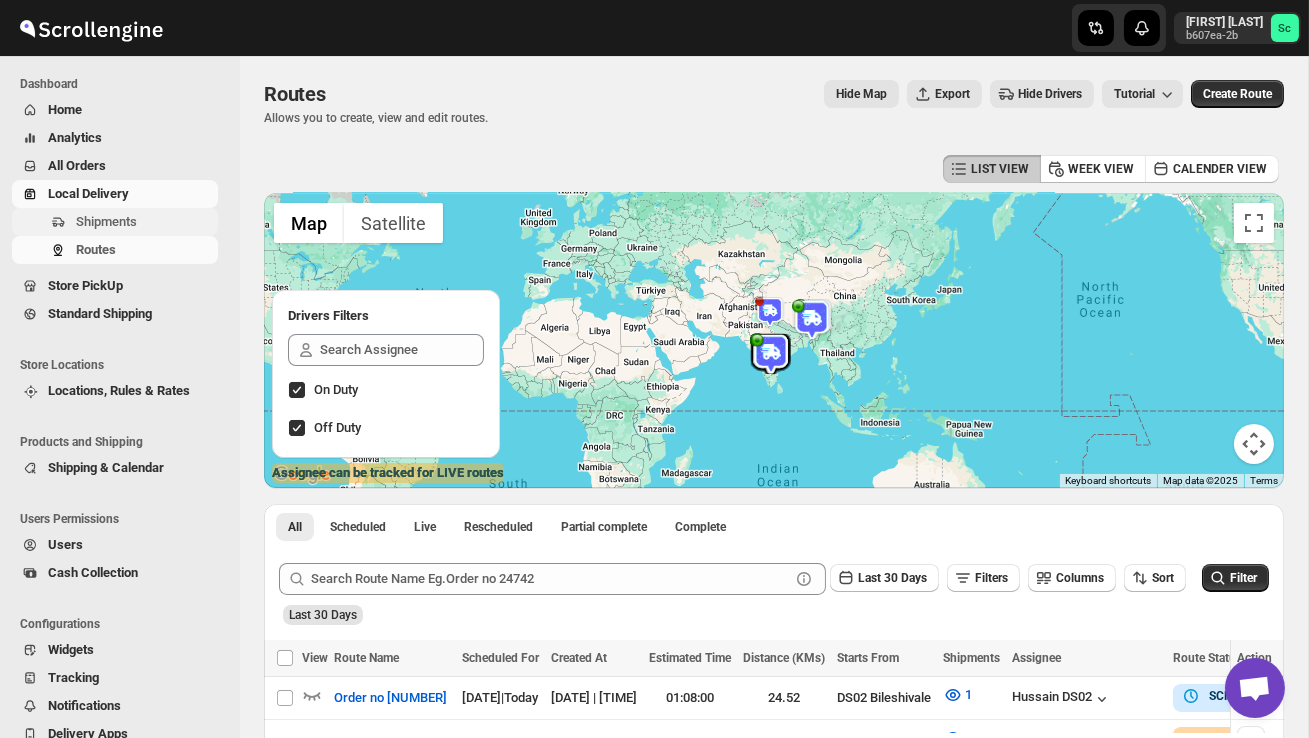 click on "Shipments" at bounding box center (145, 222) 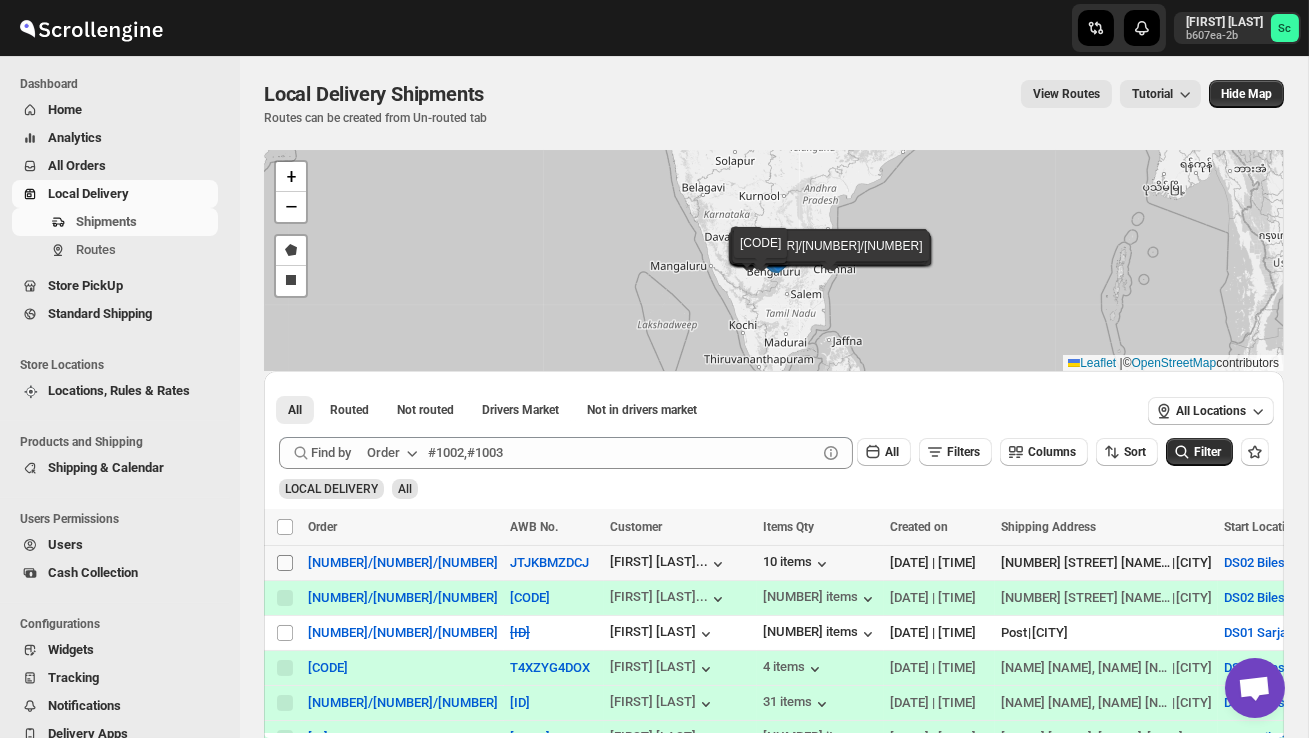 click on "Select shipment" at bounding box center [285, 563] 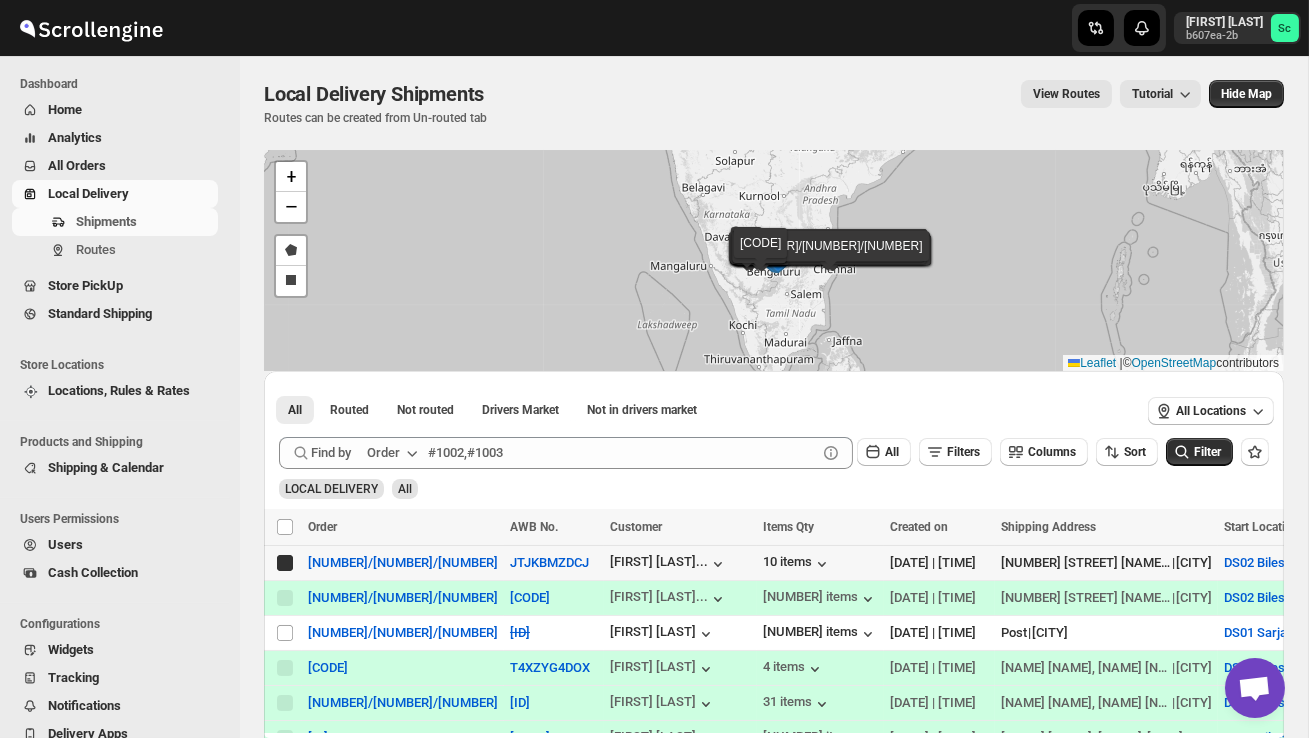 checkbox on "true" 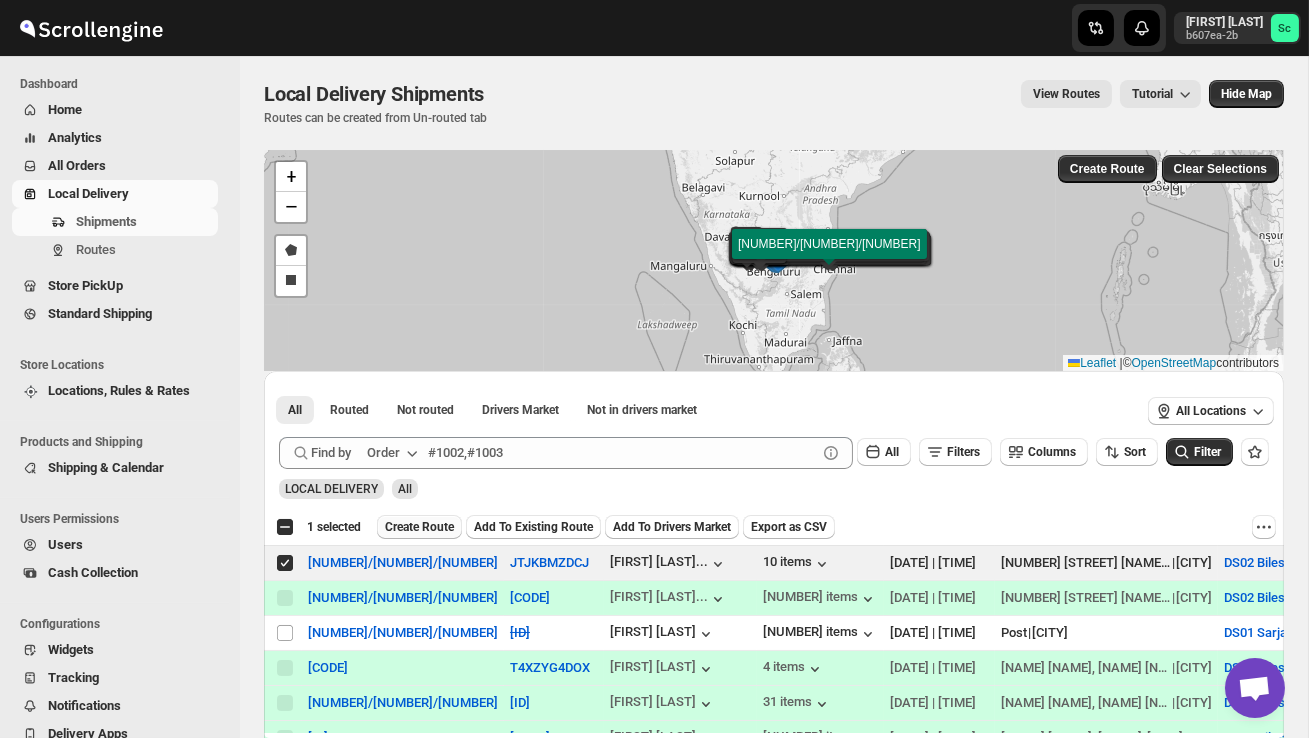 click on "Create Route" at bounding box center [419, 527] 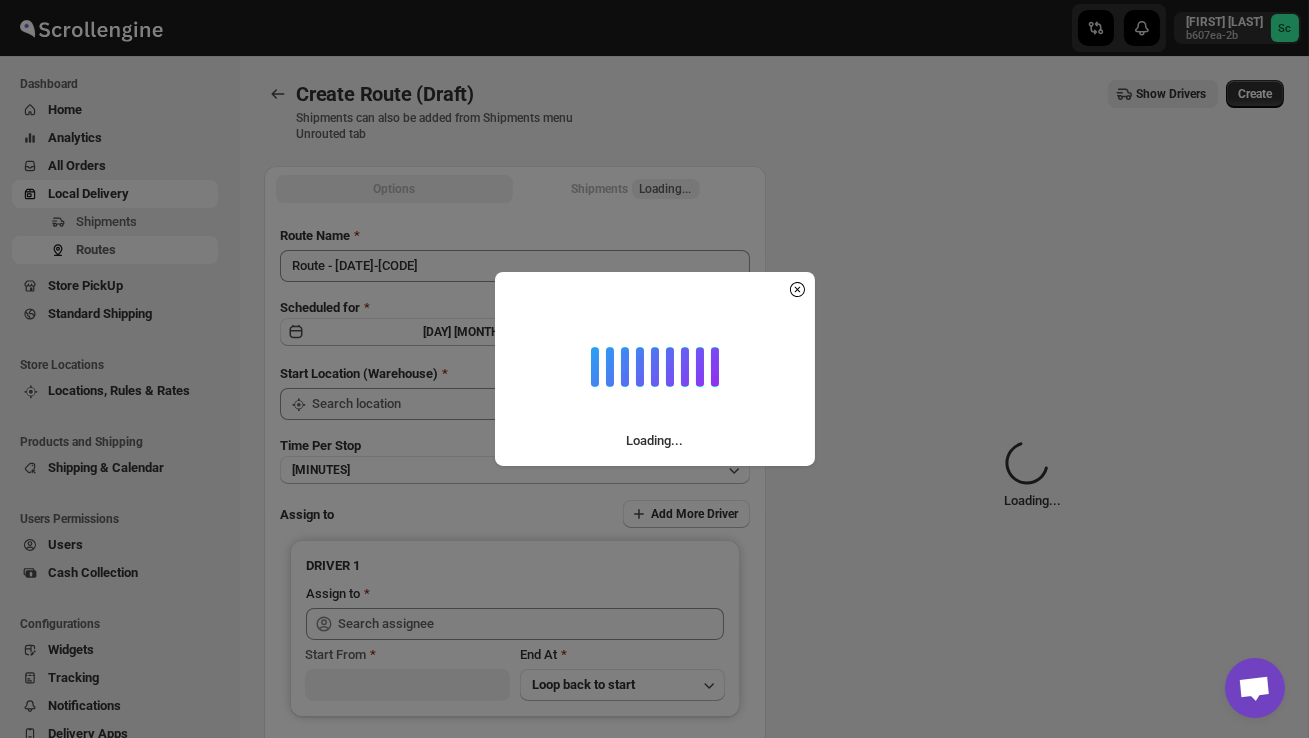type on "DS02 Bileshivale" 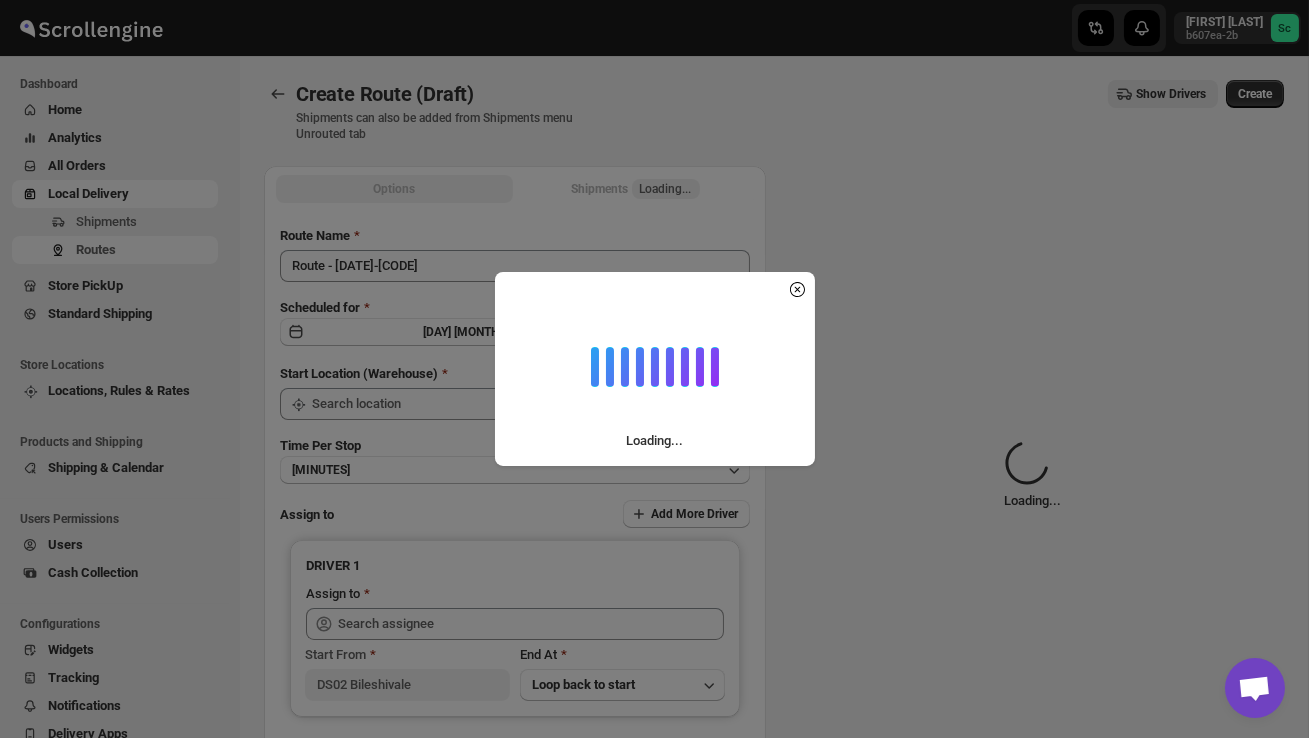 type on "DS02 Bileshivale" 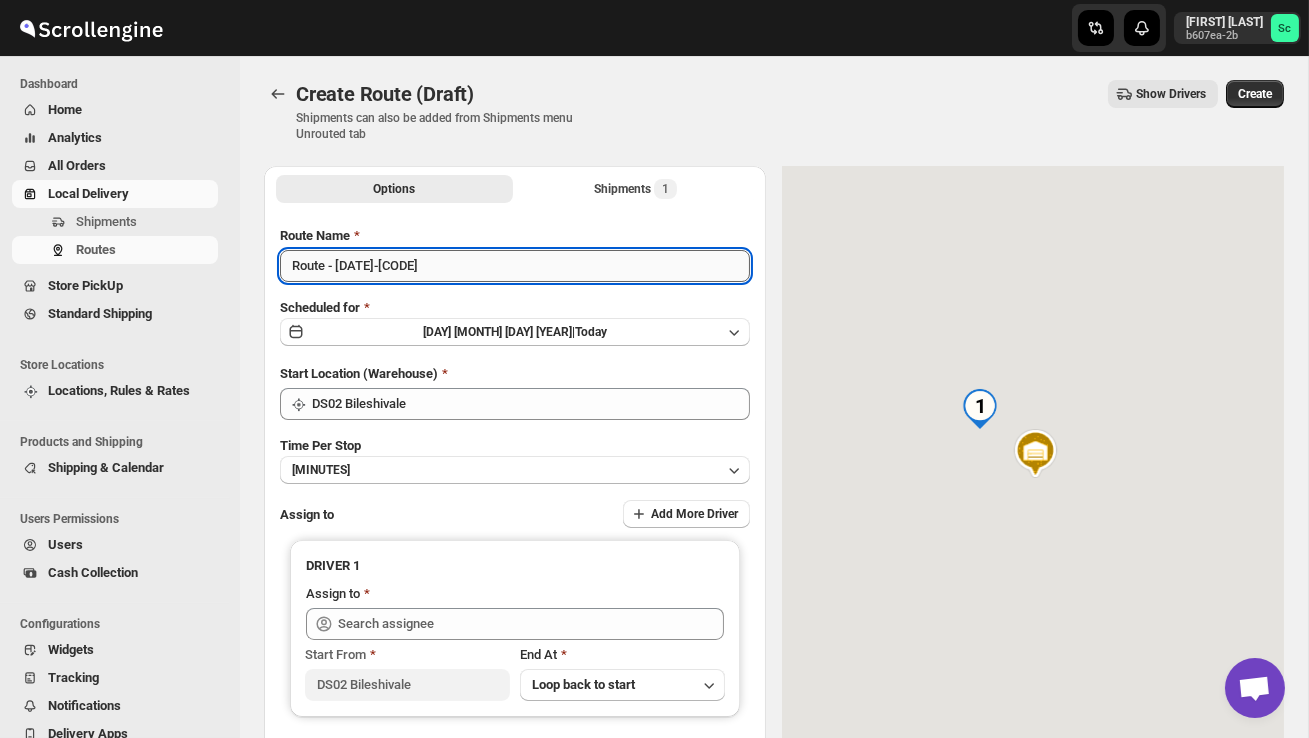 click on "Route - [DATE]-[CODE]" at bounding box center [515, 266] 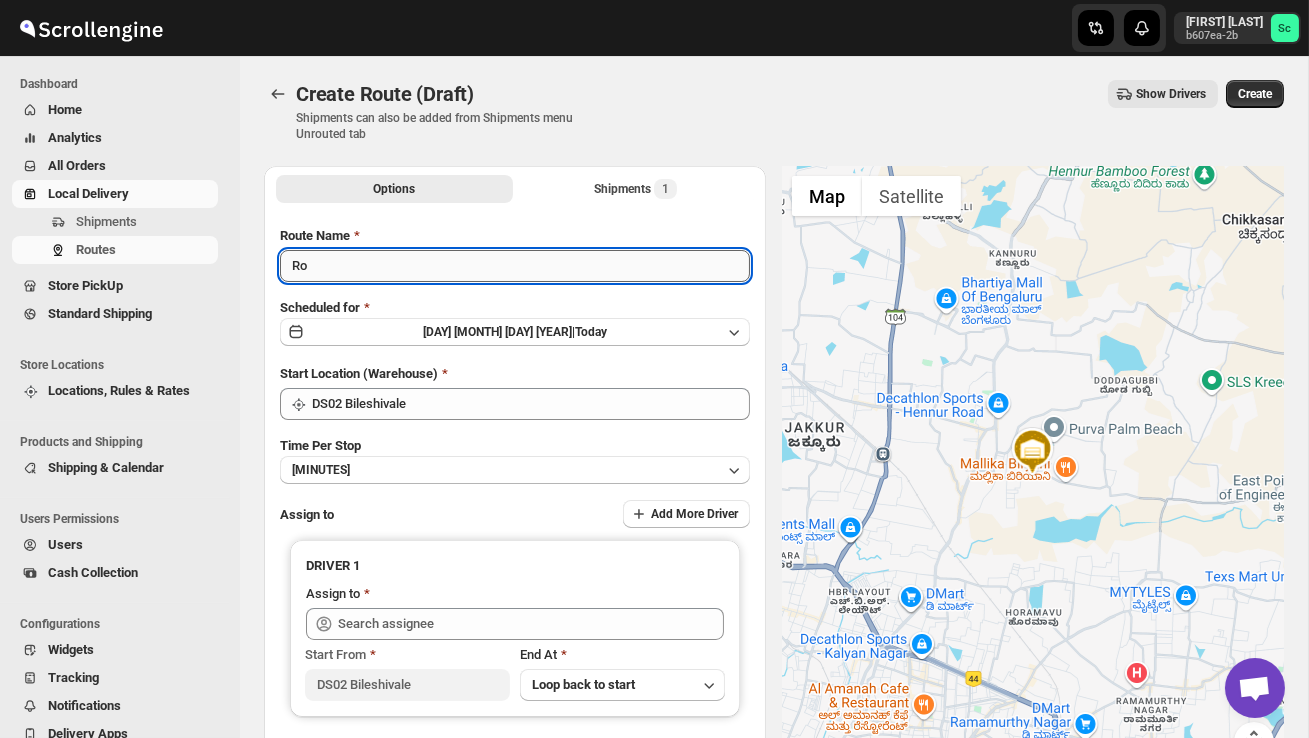 type on "R" 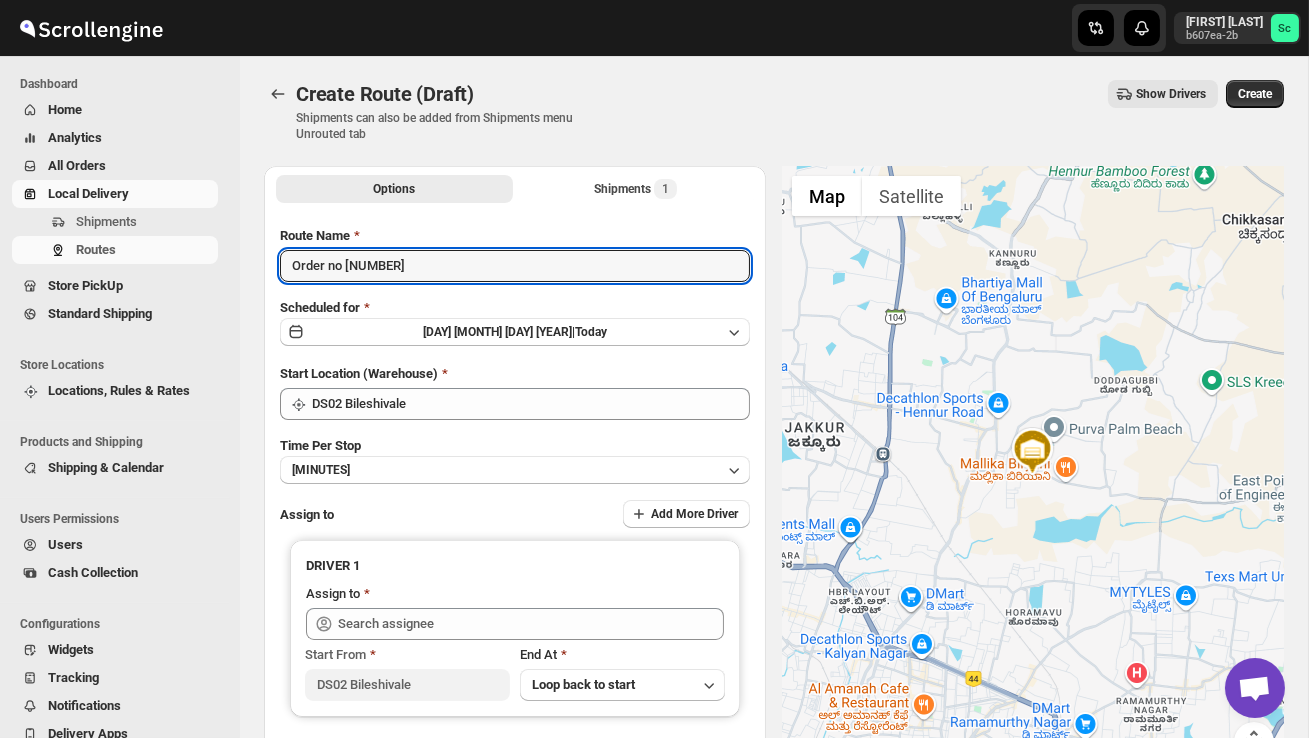 type on "Order no [NUMBER]" 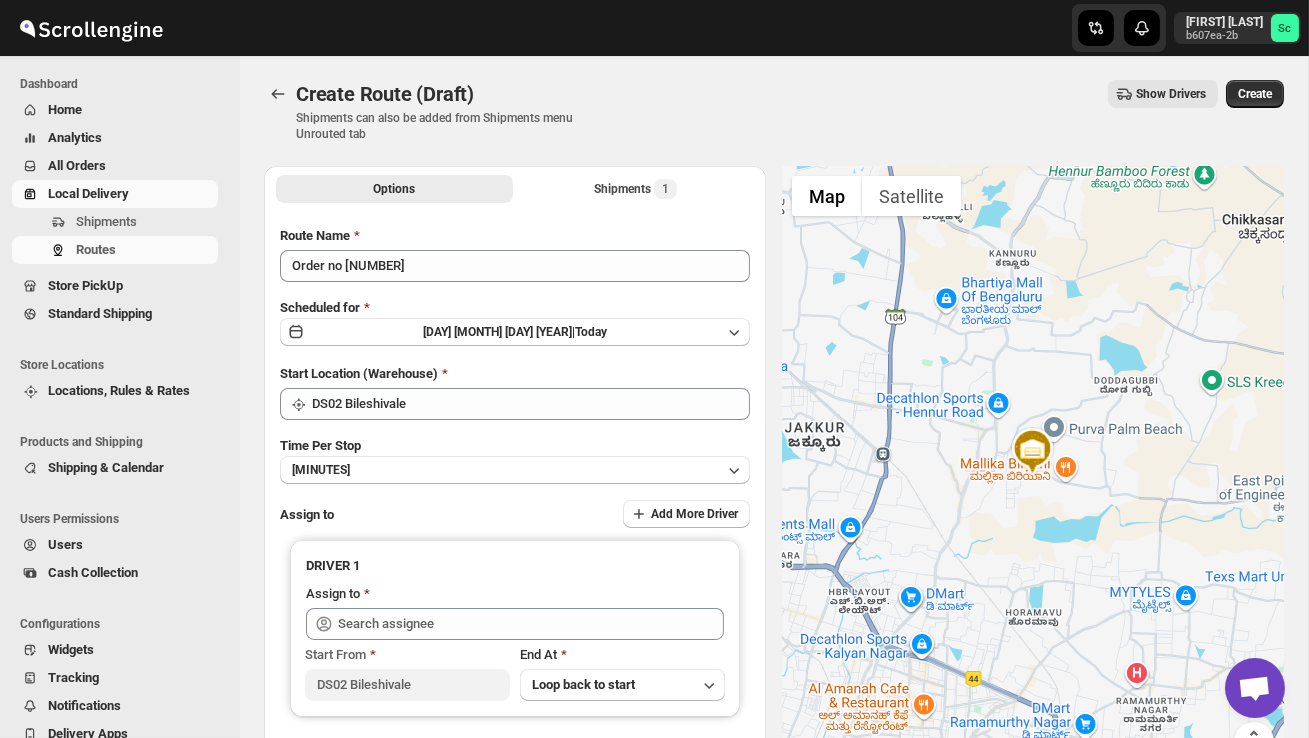 click on "Route Name Order no [NUMBER] Scheduled for [DATE] [TIME] [TIME] | Today Start Location (Warehouse) [LAST] Time Per Stop [NUMBER] minutes Assign to Add More Driver DRIVER [NUMBER] Assign to Start From [LAST] [NAME] End At Loop back to start" at bounding box center (515, 500) 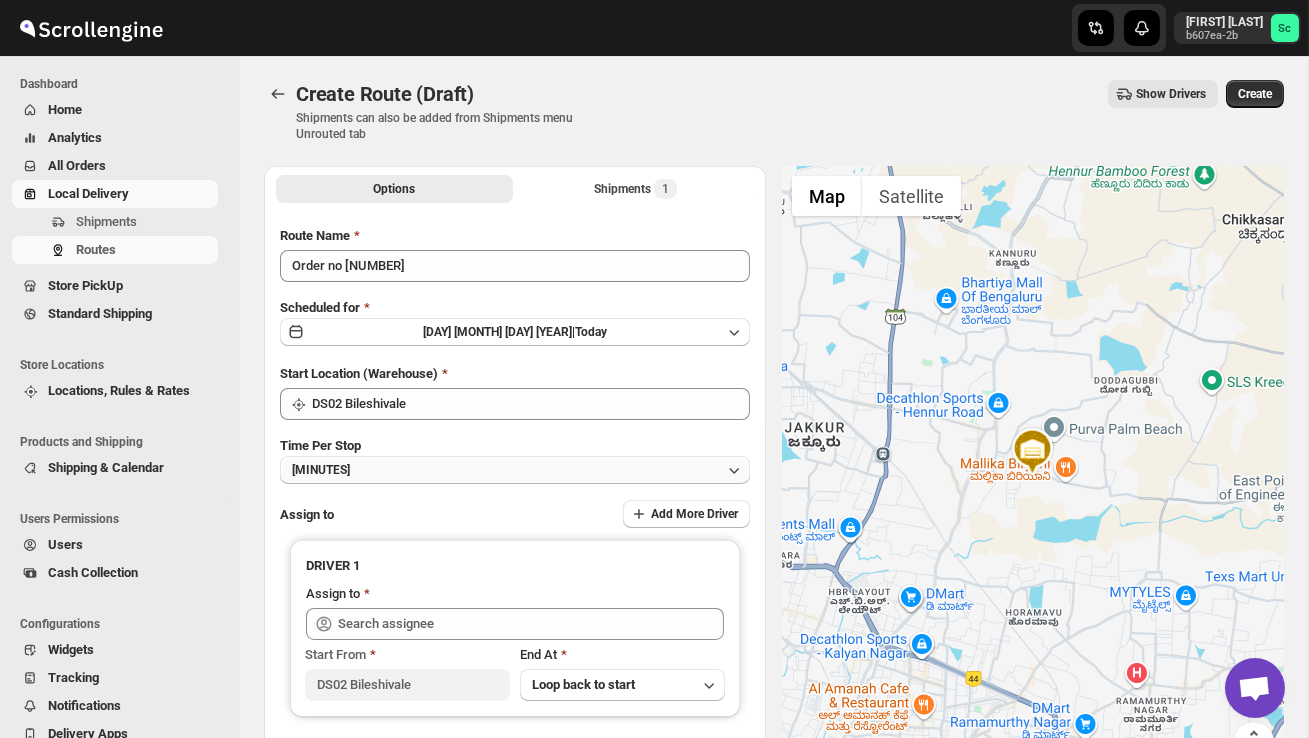 click on "[MINUTES]" at bounding box center (515, 470) 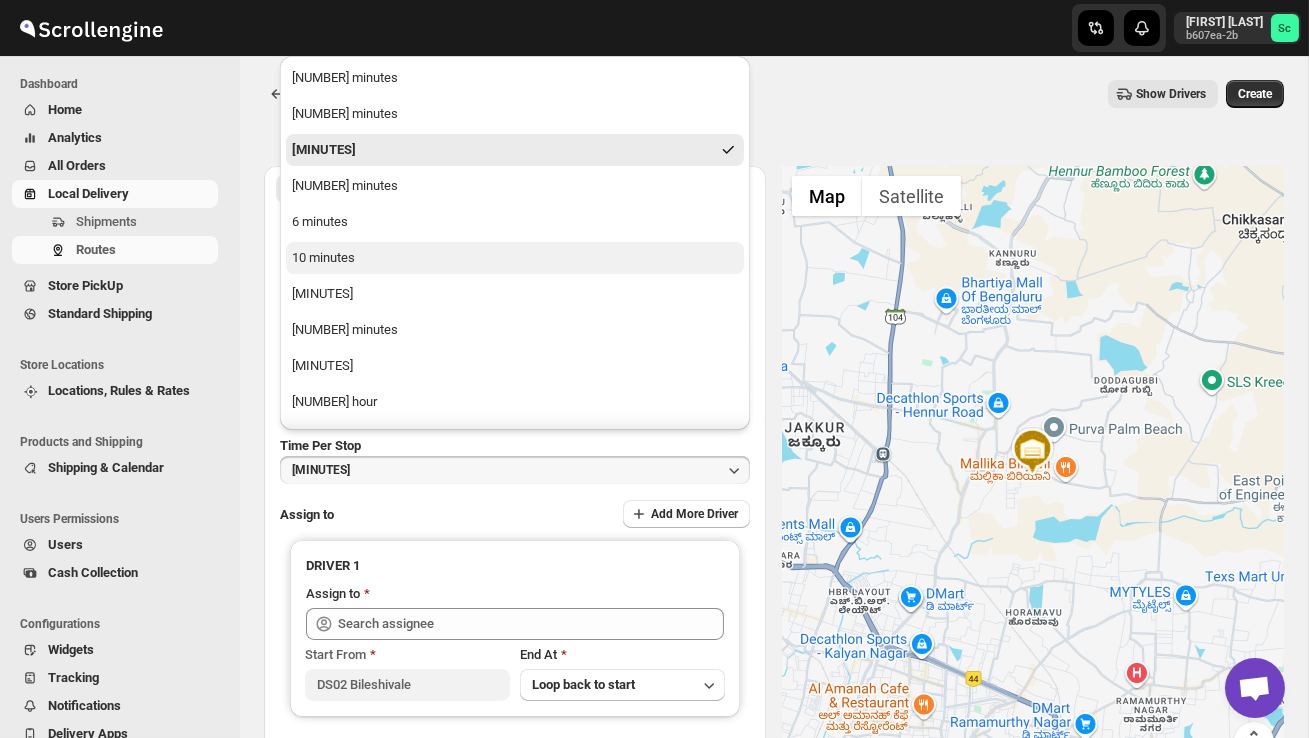 click on "10 minutes" at bounding box center (515, 258) 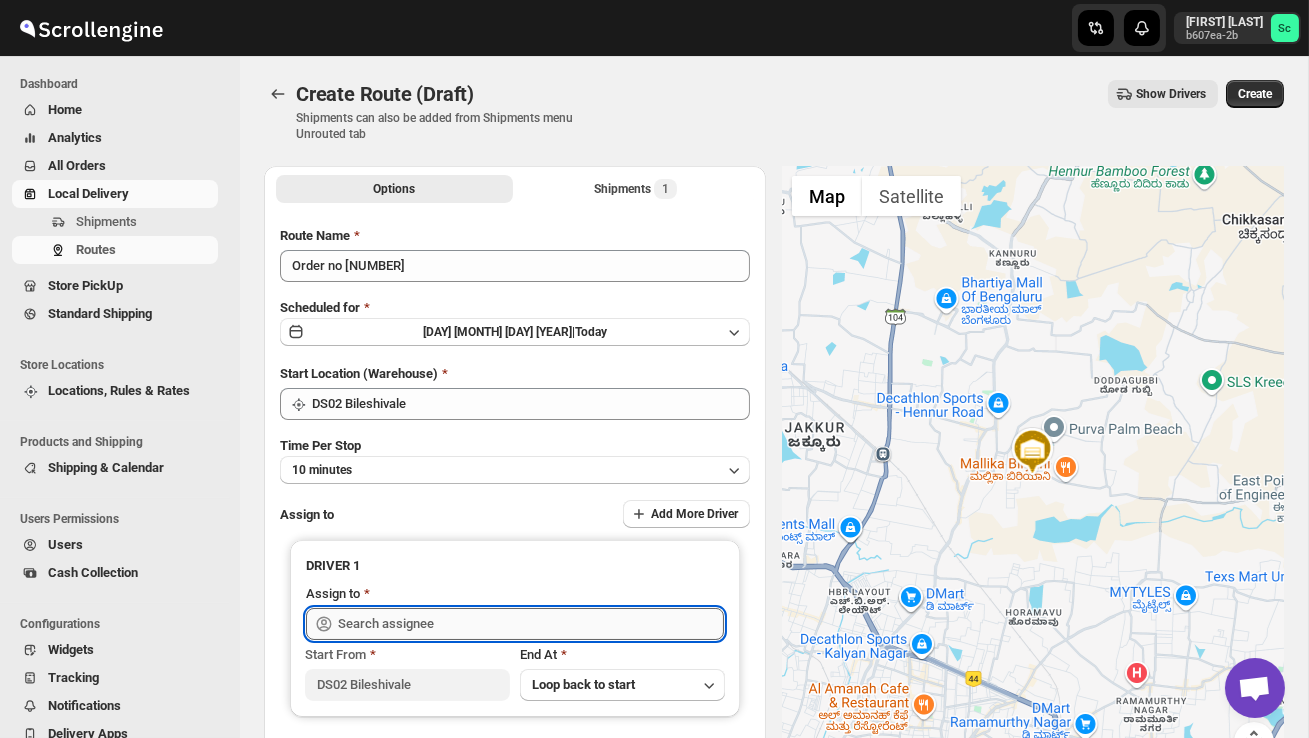 click at bounding box center [531, 624] 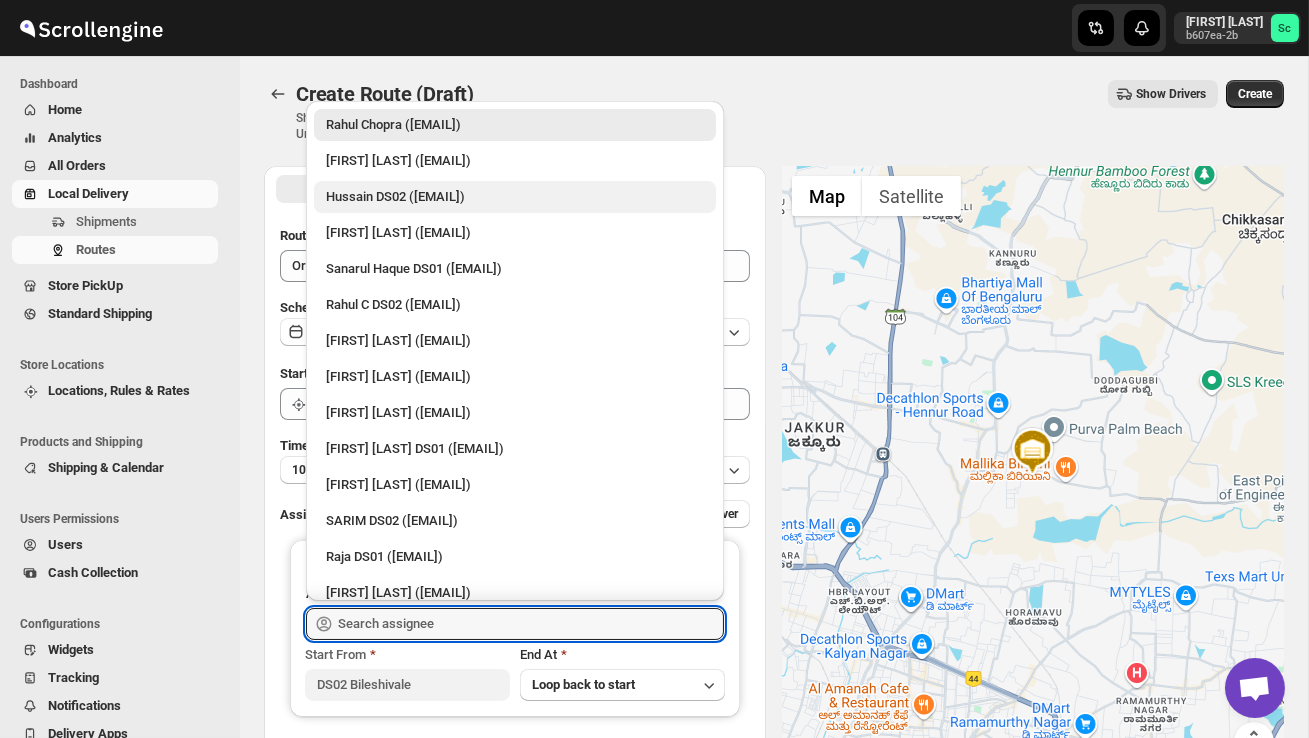 click on "Hussain DS02 ([EMAIL])" at bounding box center (515, 197) 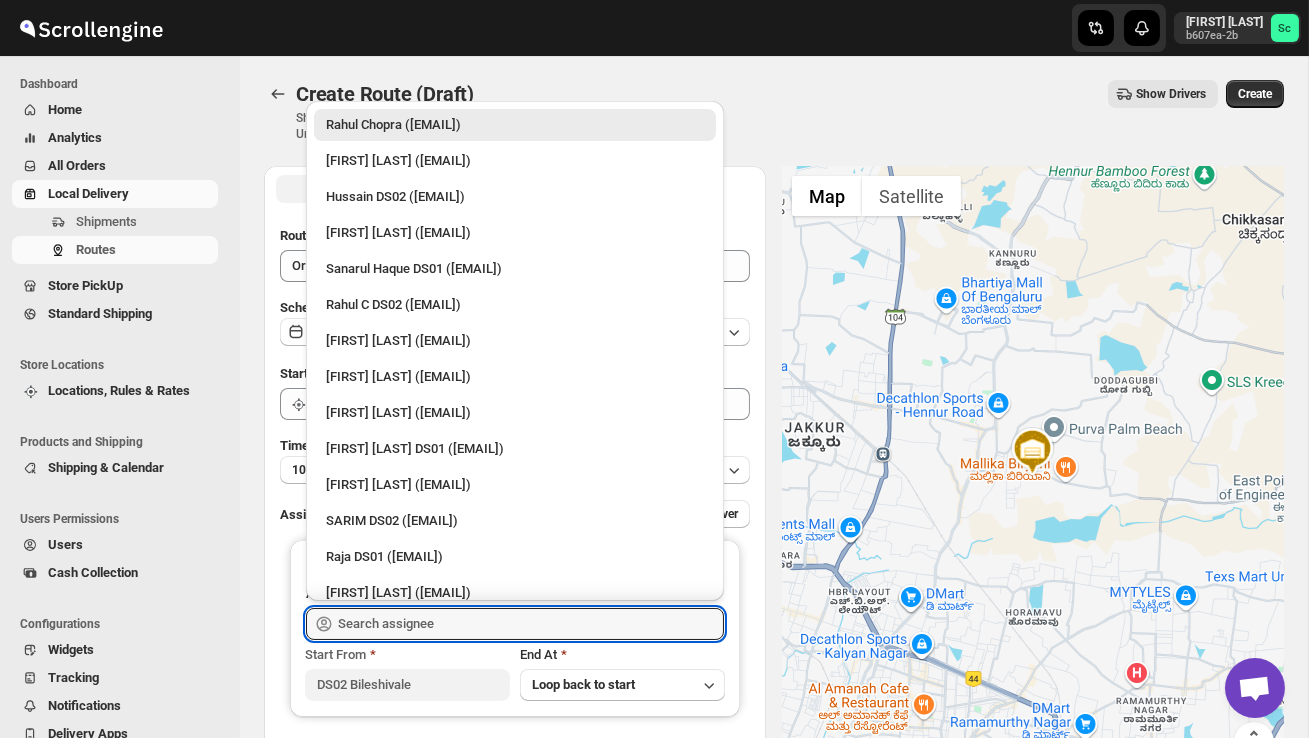 type on "Hussain DS02 ([EMAIL])" 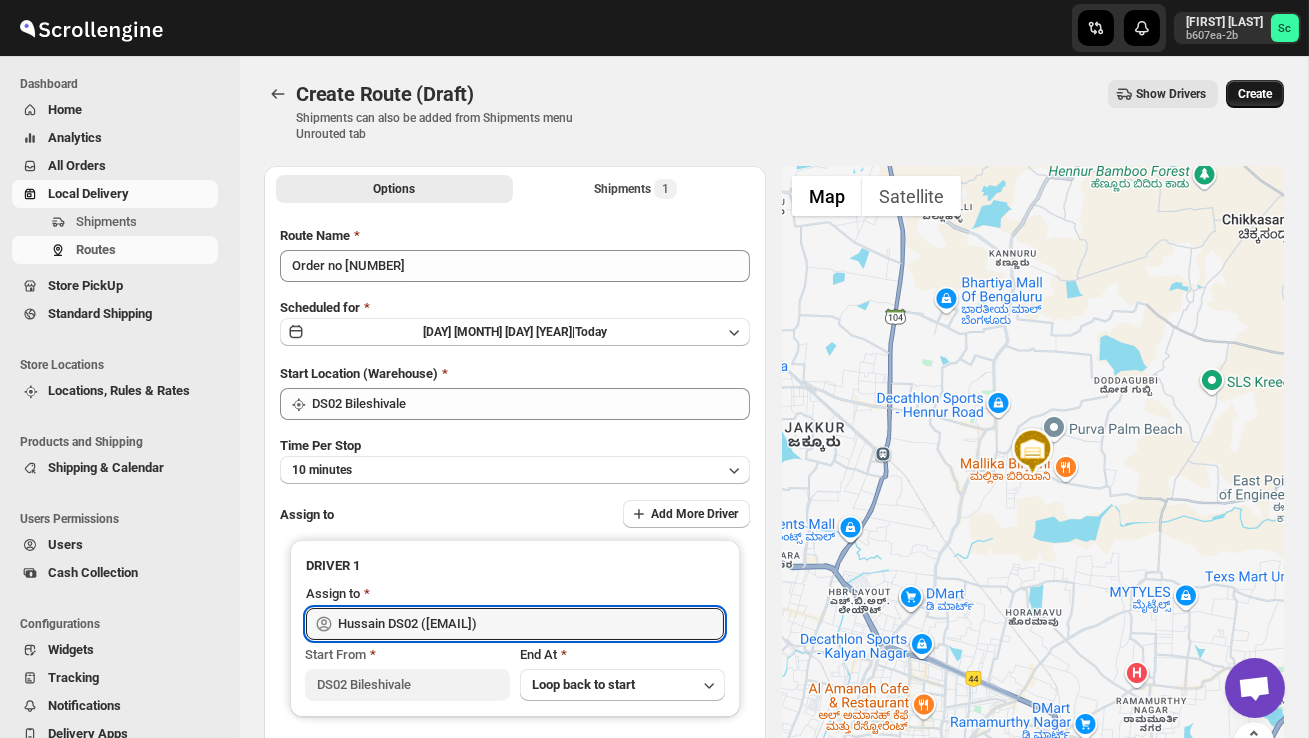 click on "Create" at bounding box center (1255, 94) 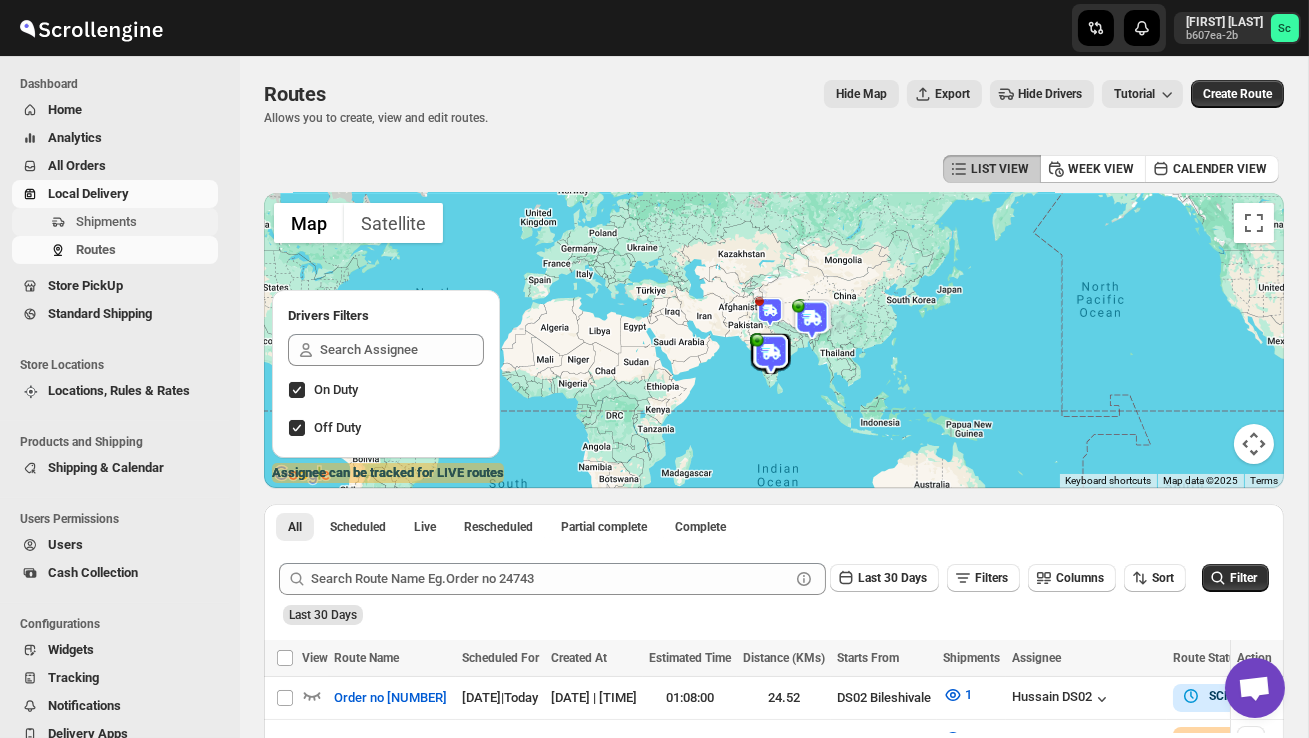click on "Shipments" at bounding box center [106, 221] 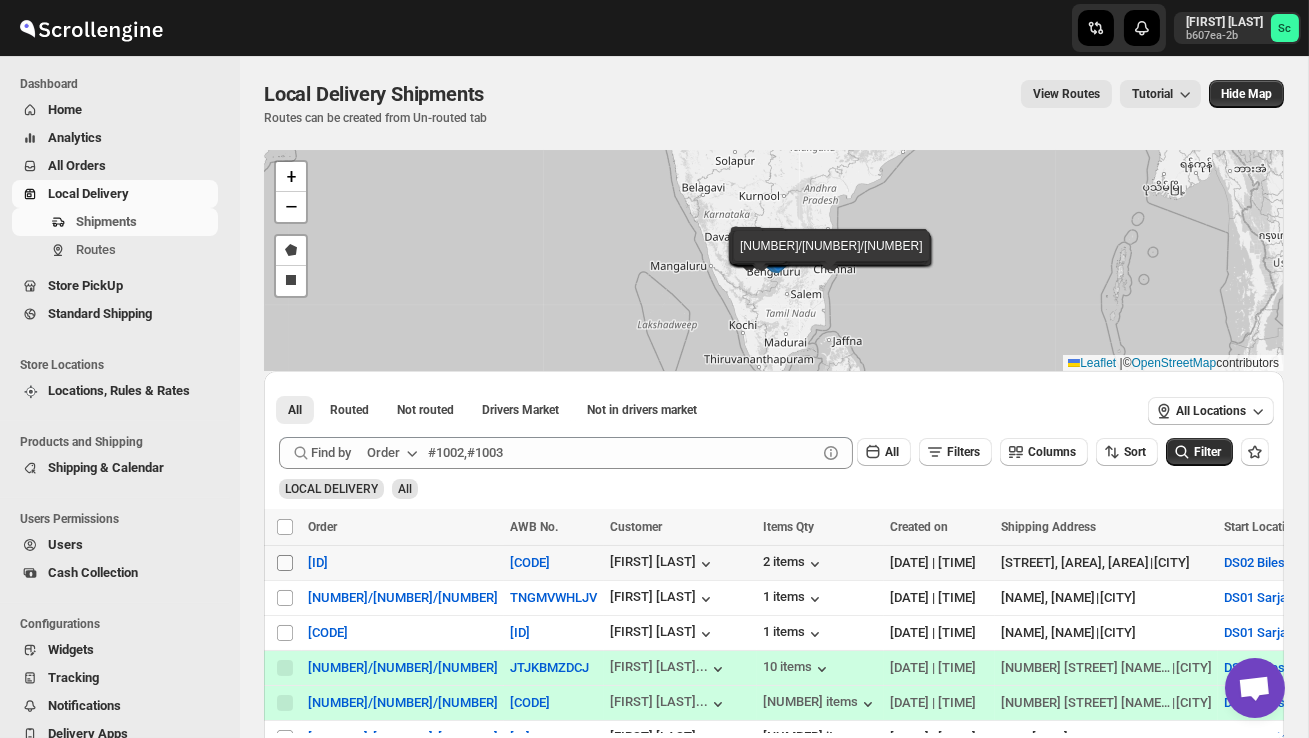 click on "Select shipment" at bounding box center [285, 563] 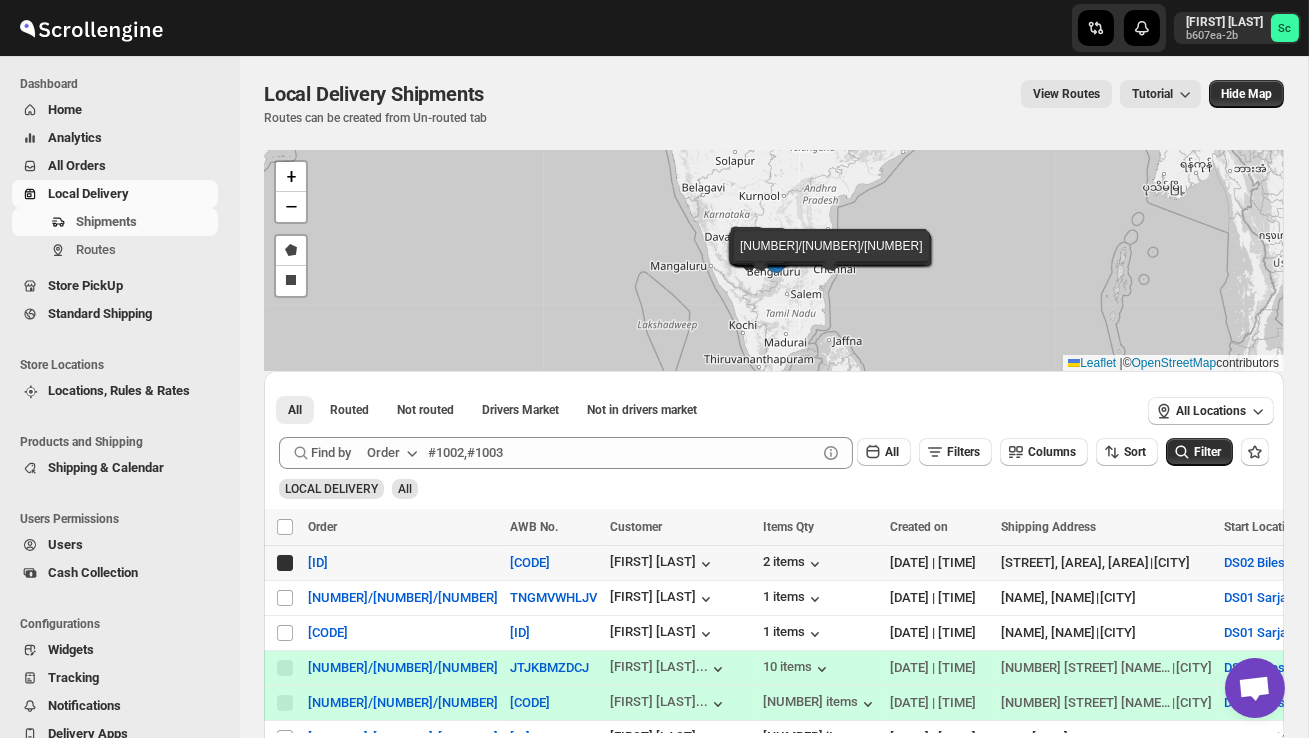 checkbox on "true" 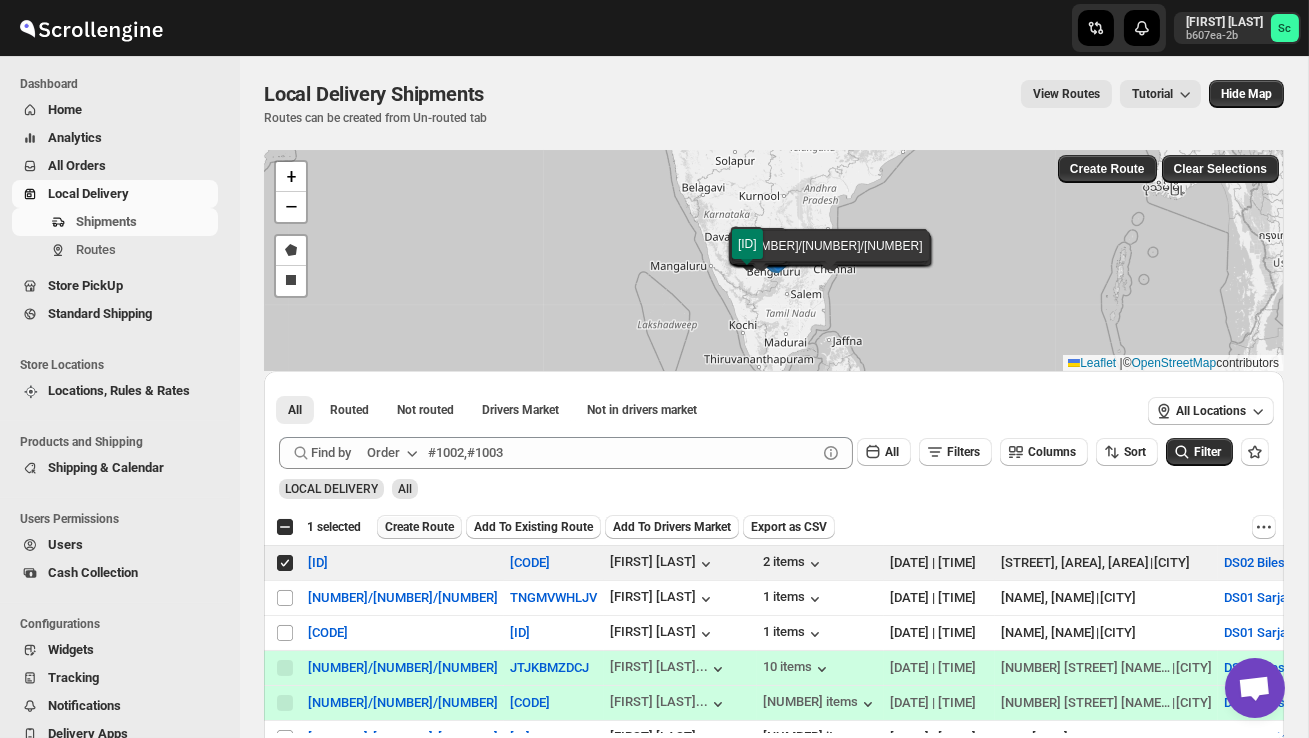 click on "Create Route" at bounding box center (419, 527) 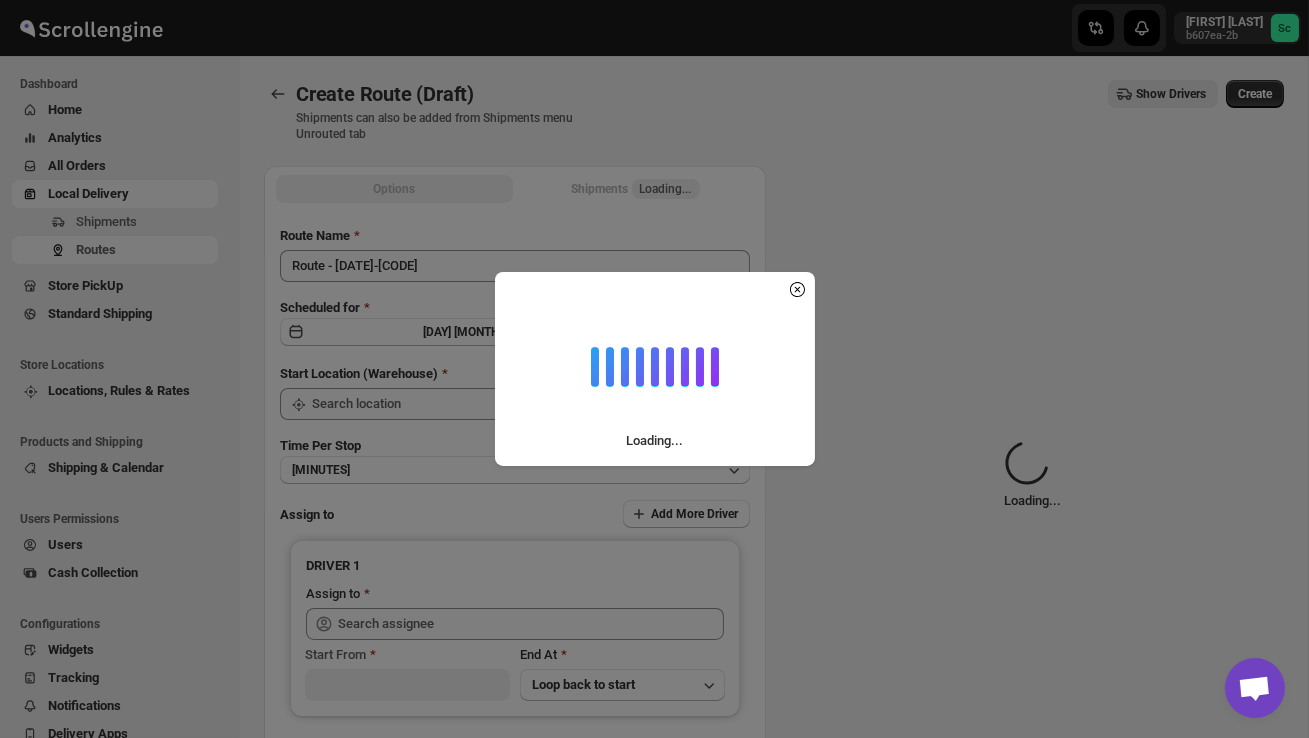 type on "DS02 Bileshivale" 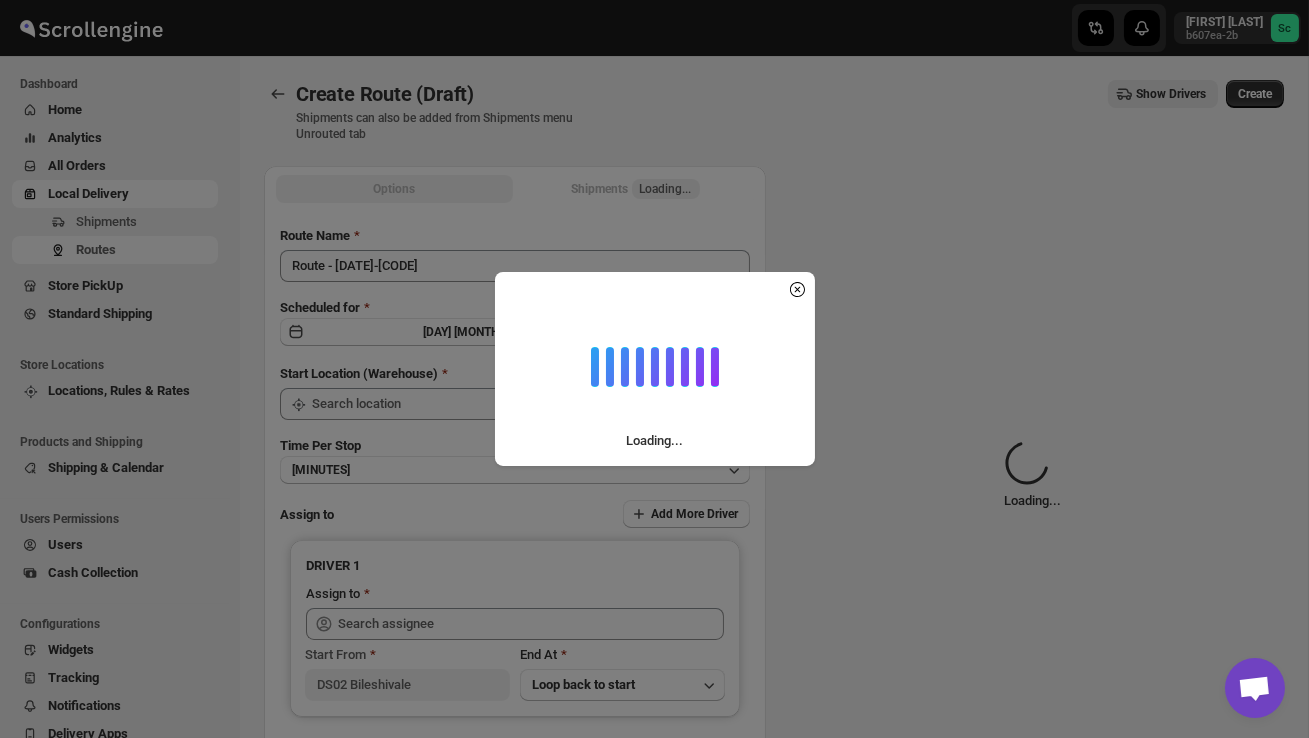 type on "DS02 Bileshivale" 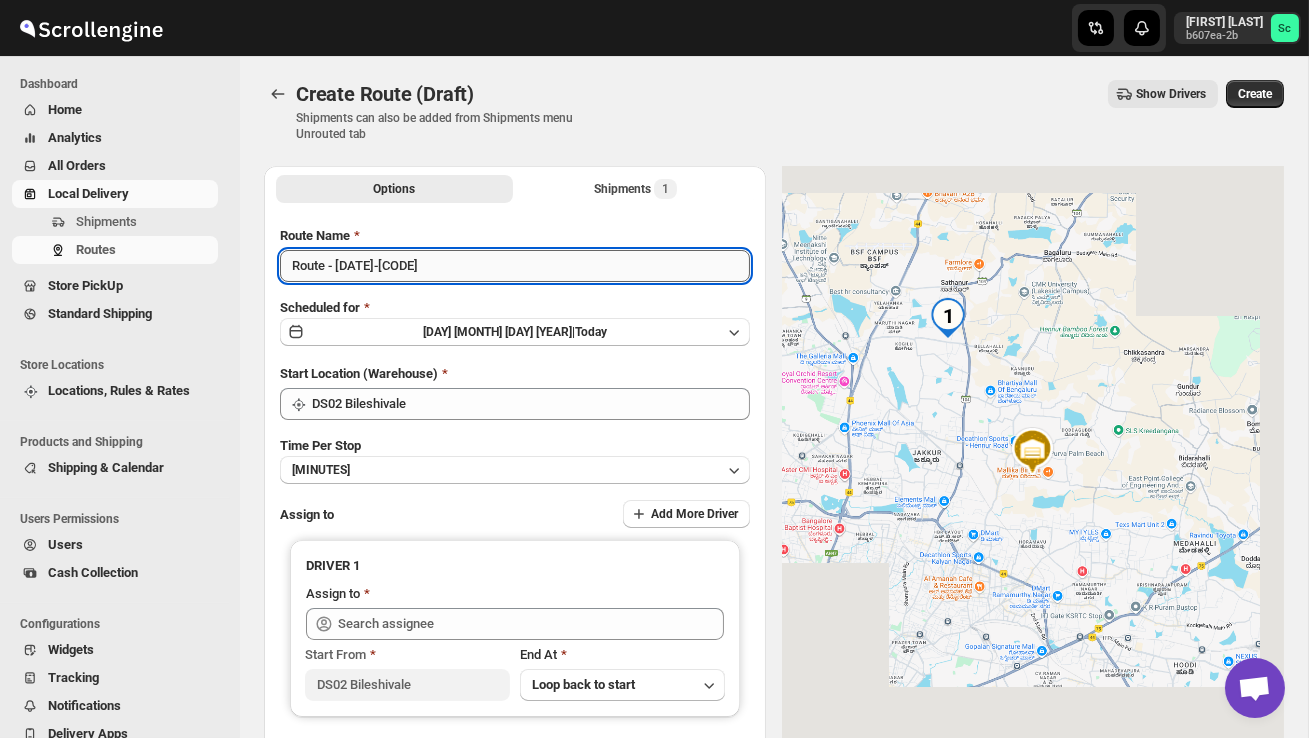 click on "Route - [DATE]-[CODE]" at bounding box center [515, 266] 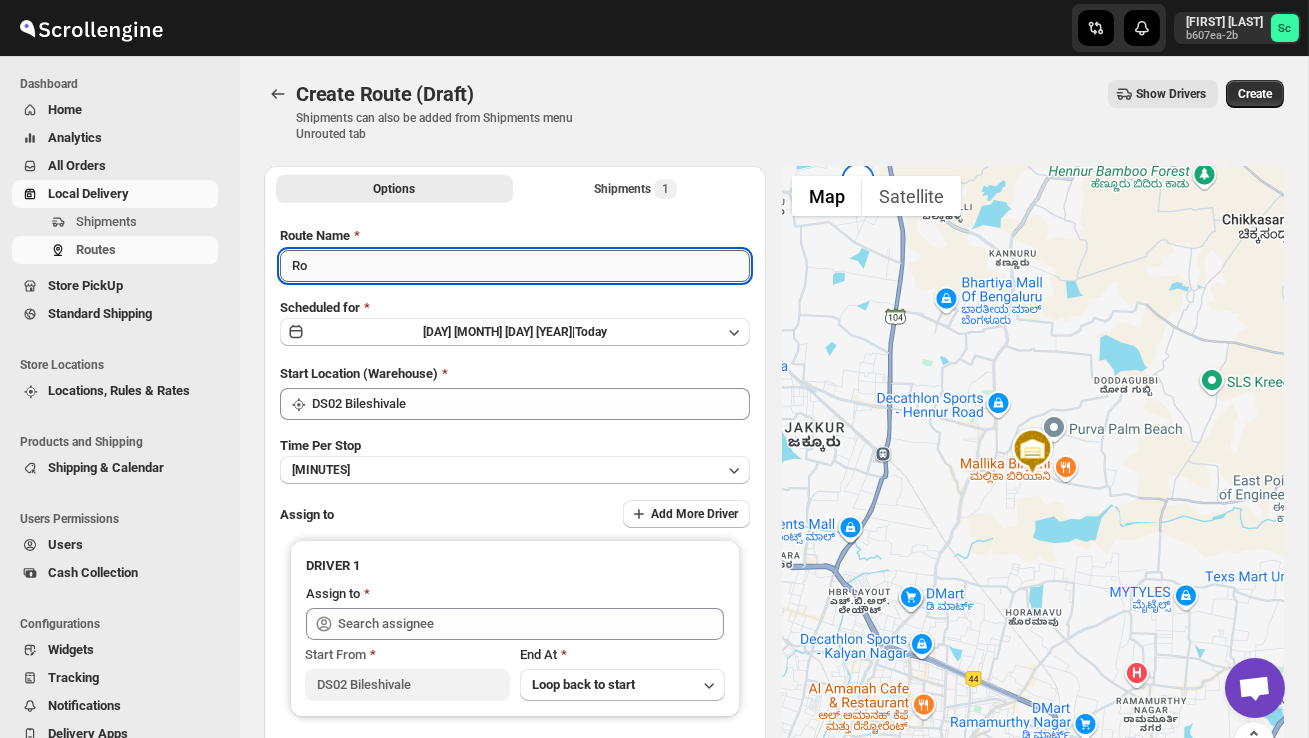type on "R" 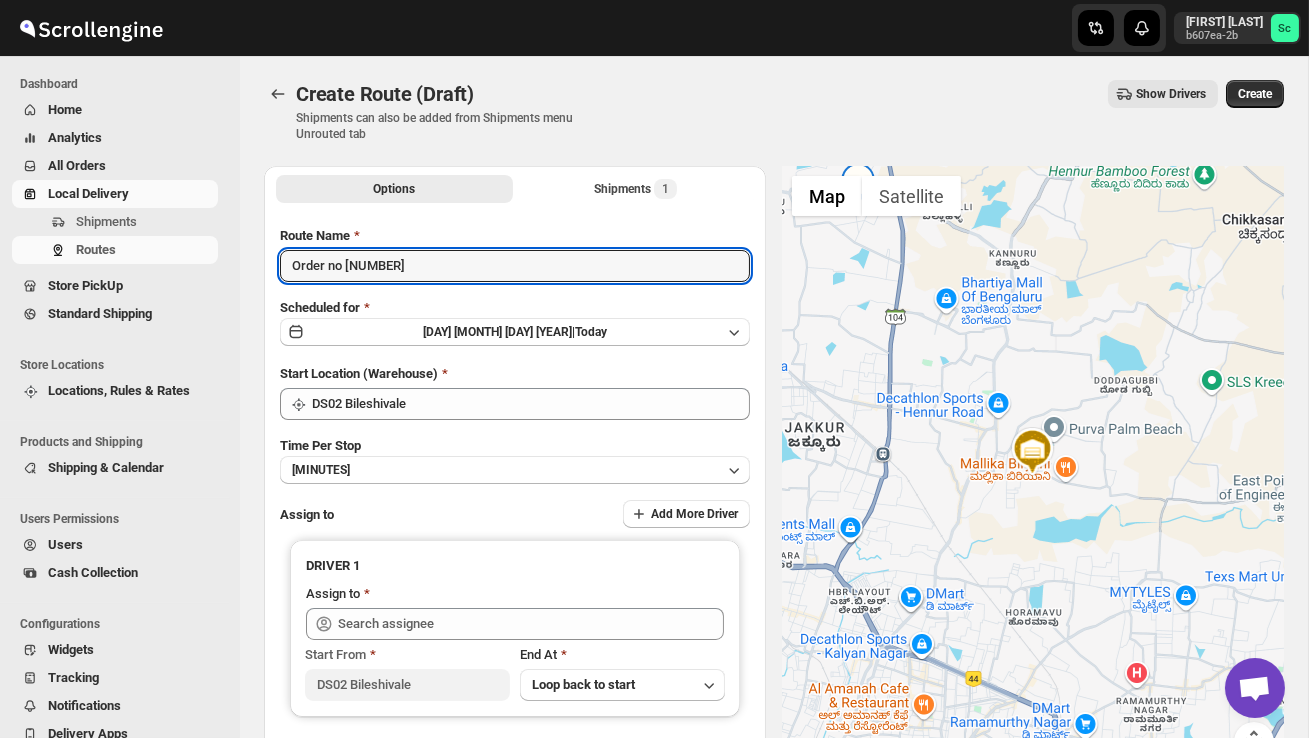type on "Order no [NUMBER]" 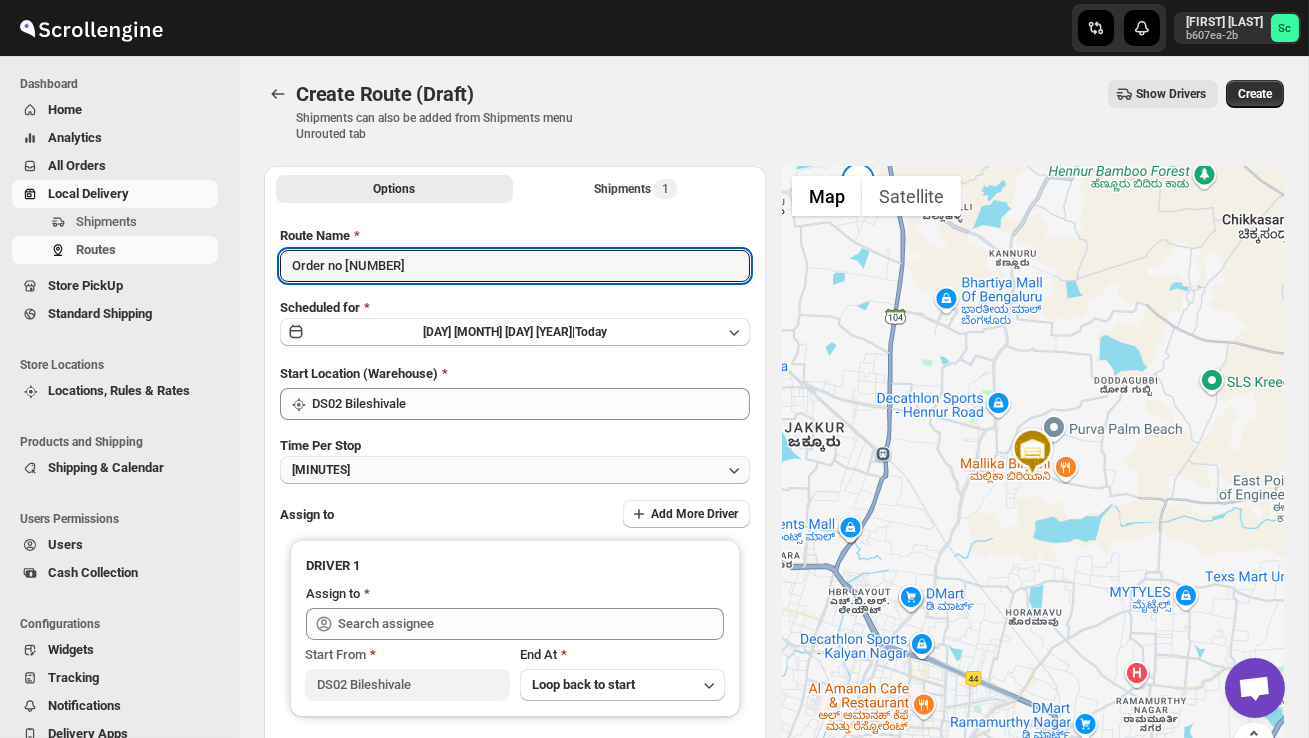 click on "[MINUTES]" at bounding box center (515, 470) 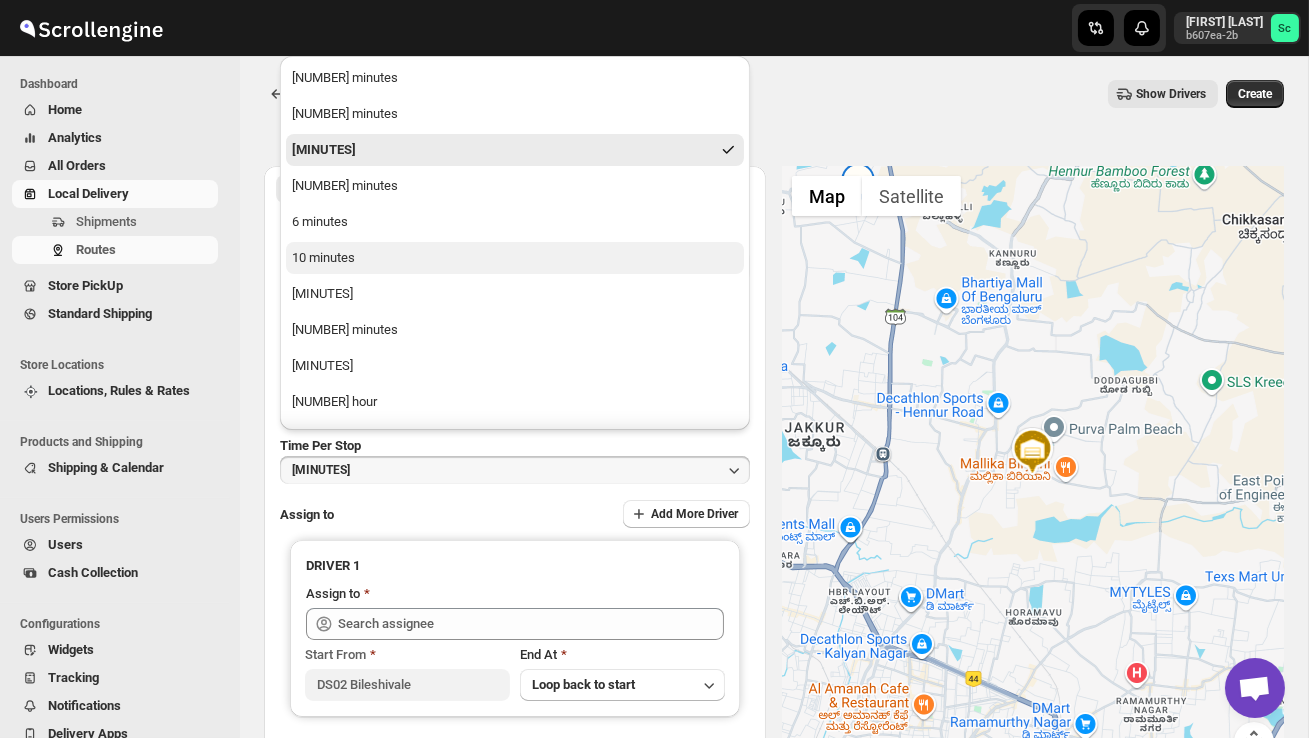 click on "10 minutes" at bounding box center [515, 258] 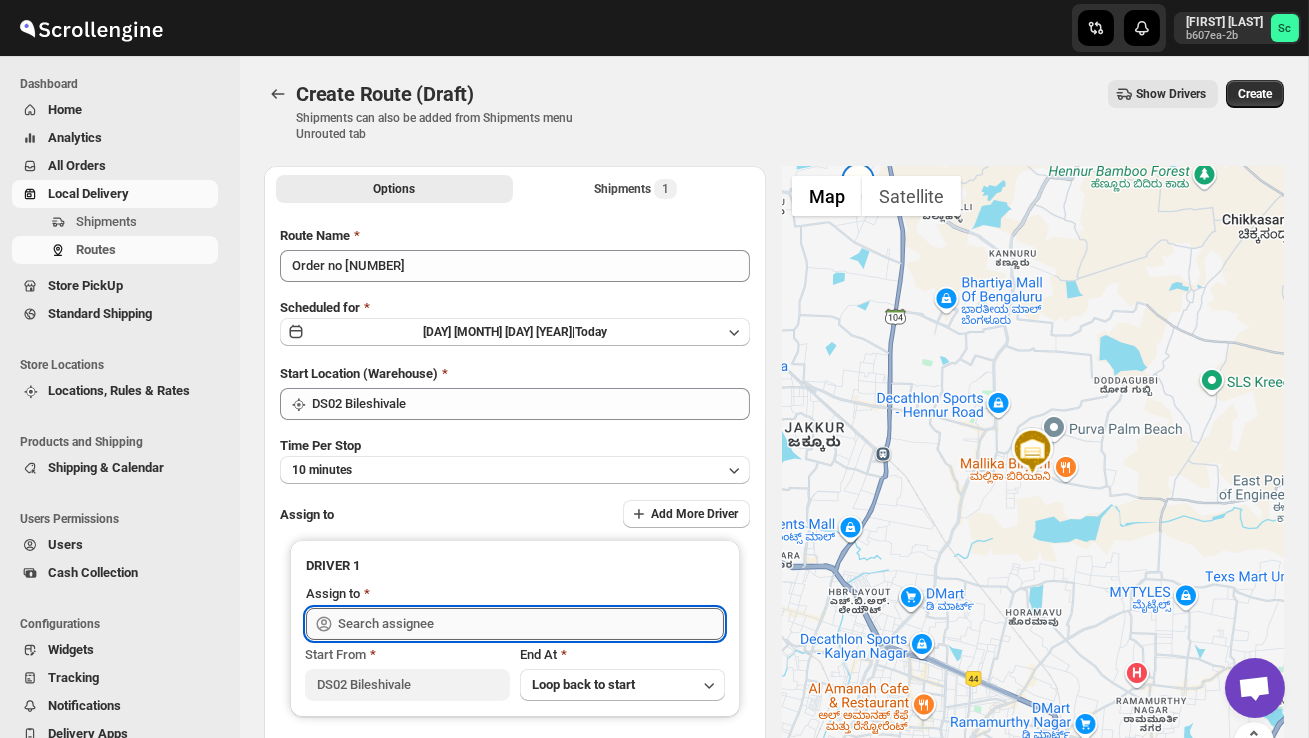 click at bounding box center [531, 624] 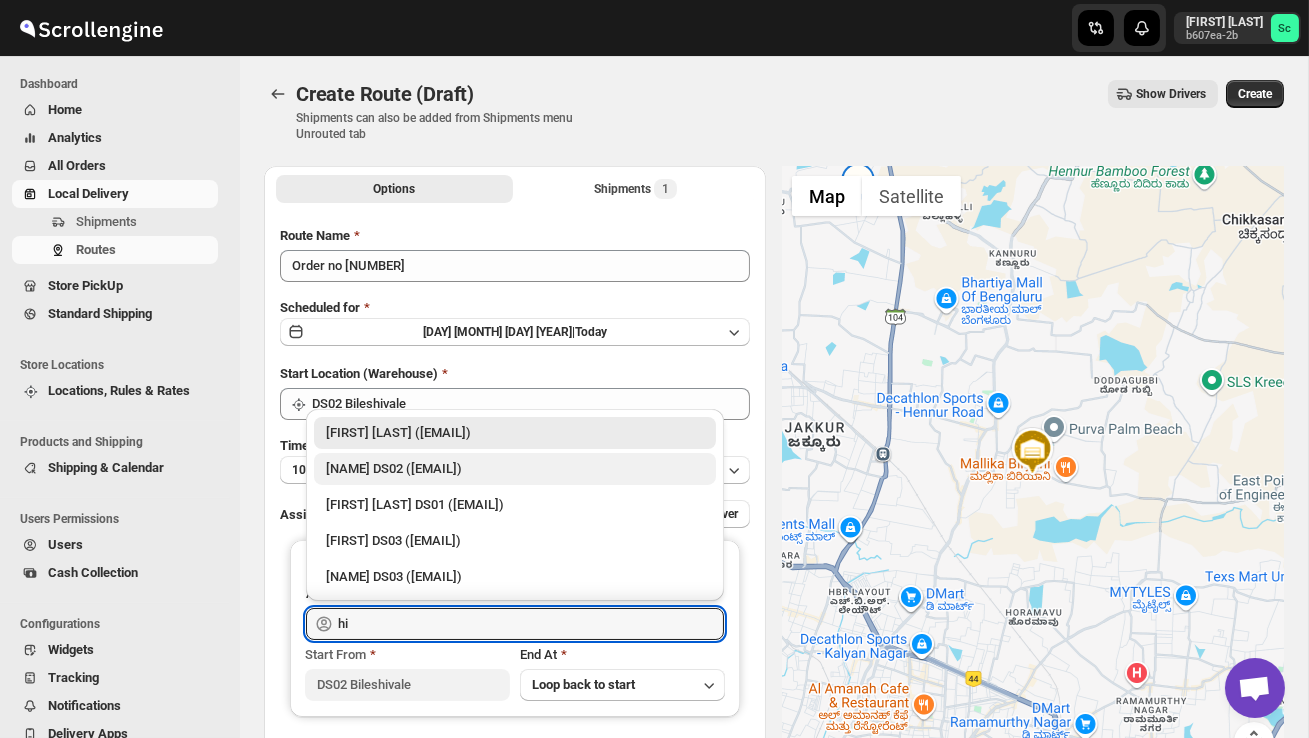 click on "[NAME] DS02 ([EMAIL])" at bounding box center [515, 469] 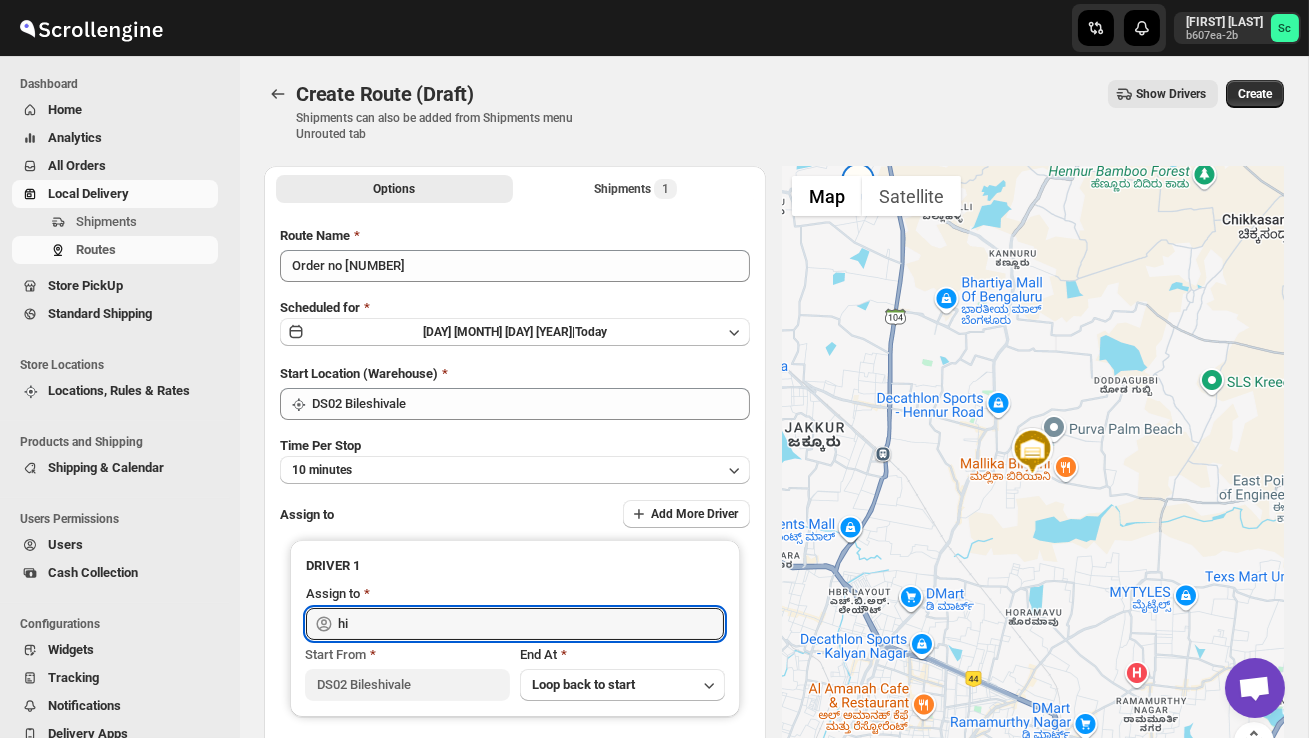 type on "[NAME] DS02 ([EMAIL])" 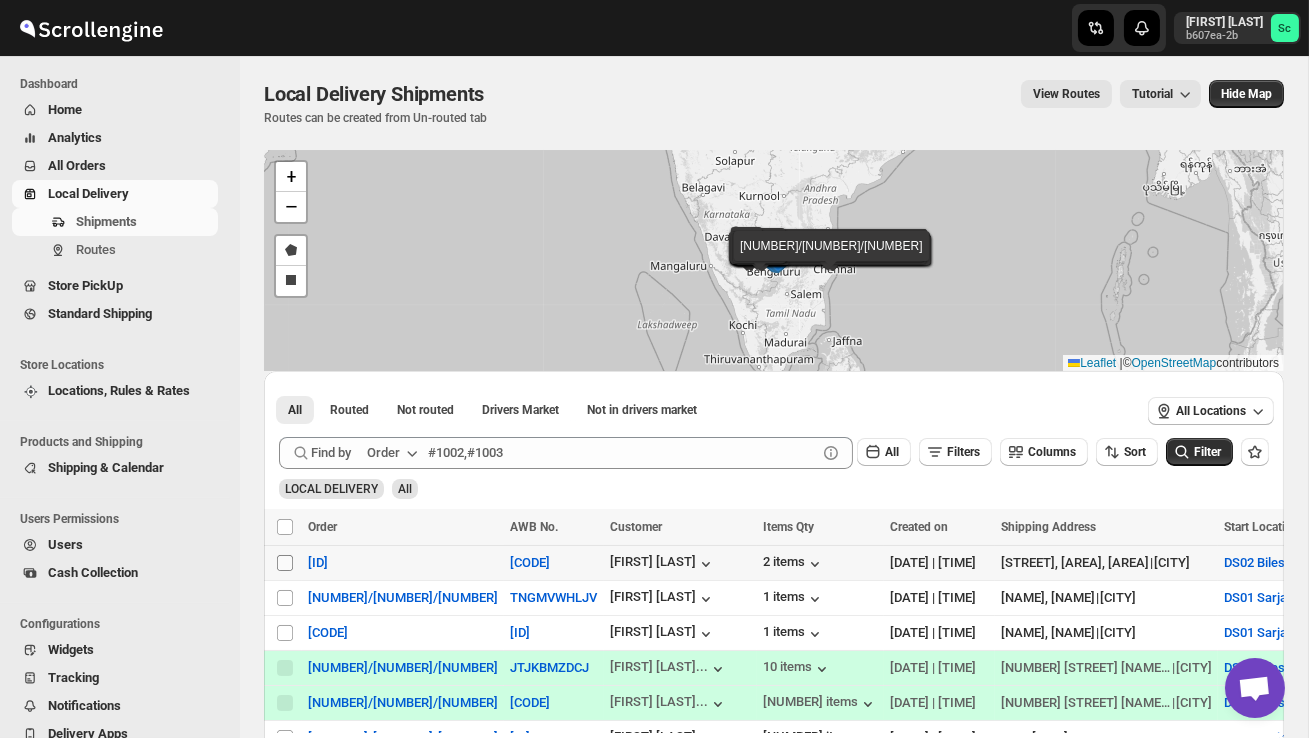 click on "Select shipment" at bounding box center (285, 563) 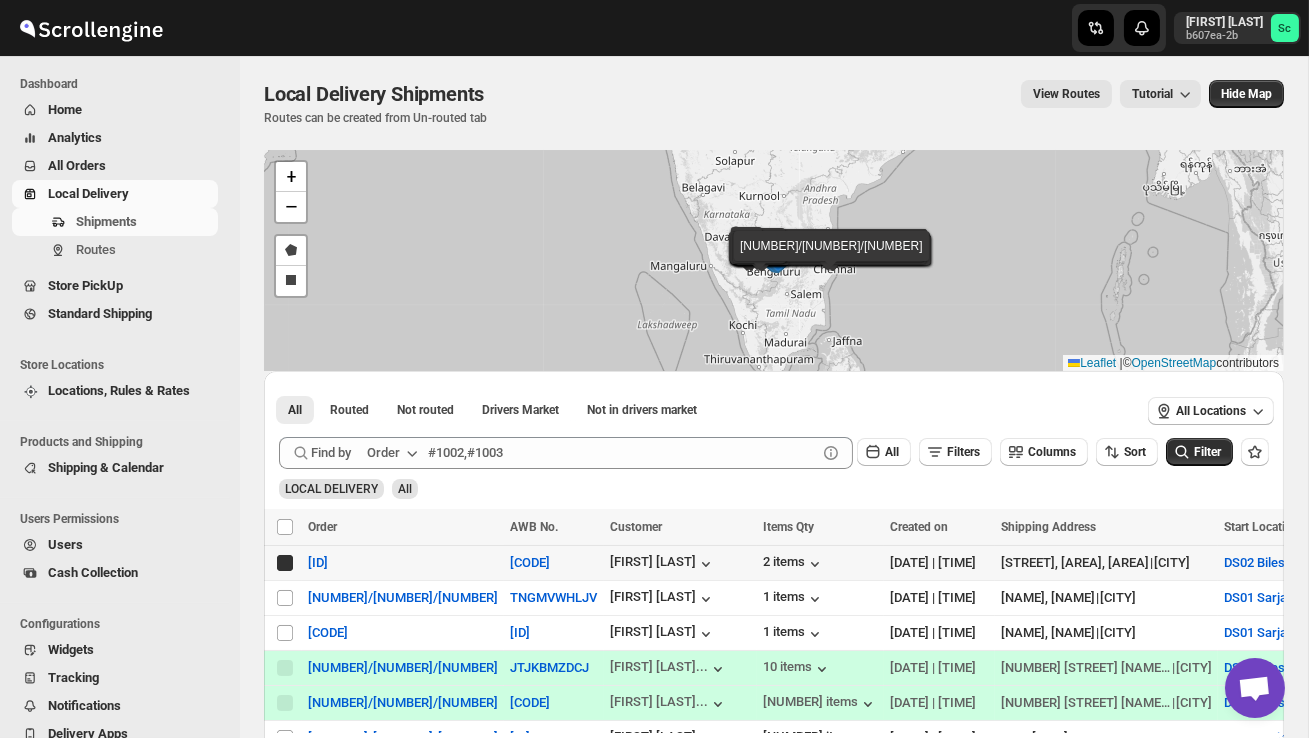 checkbox on "true" 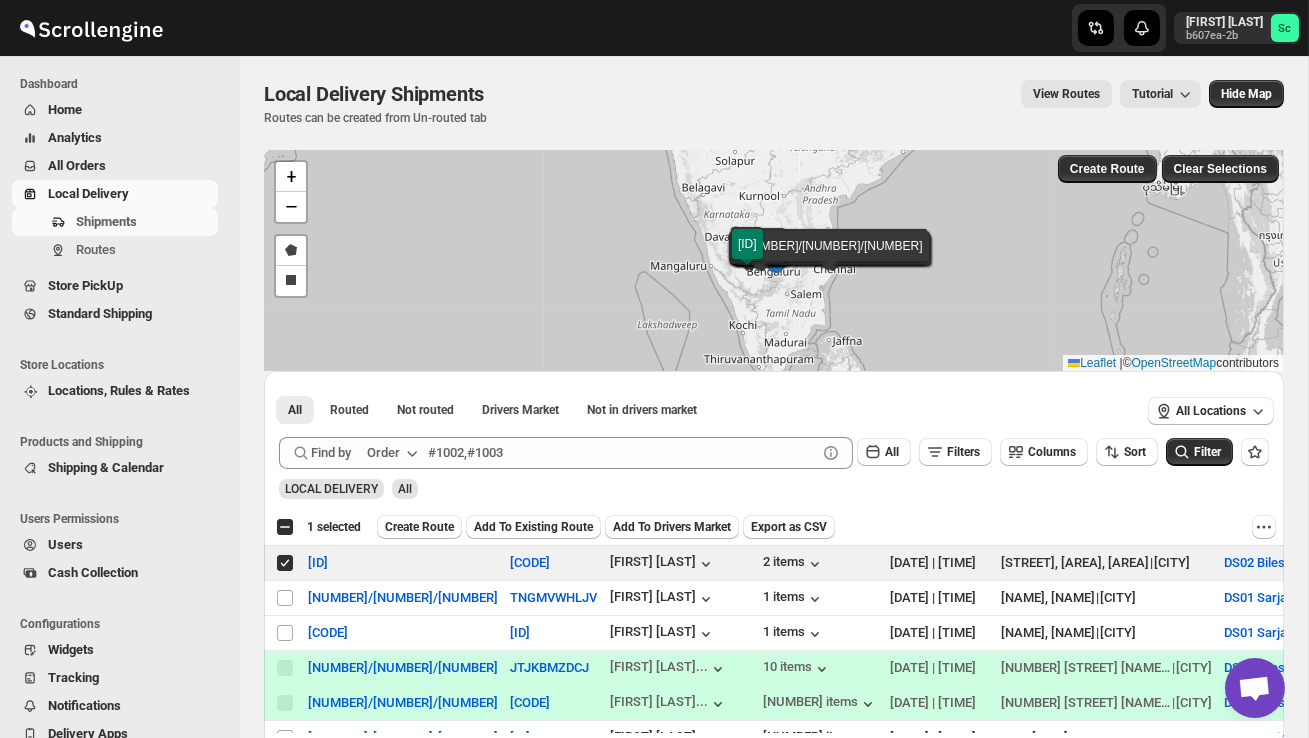 click on "Select all 13 shipments 1 selected Create Route Add To Existing Route Add To Drivers Market Export as CSV Create Route Add To Existing Route Add To Drivers Market Export as CSV" at bounding box center [774, 527] 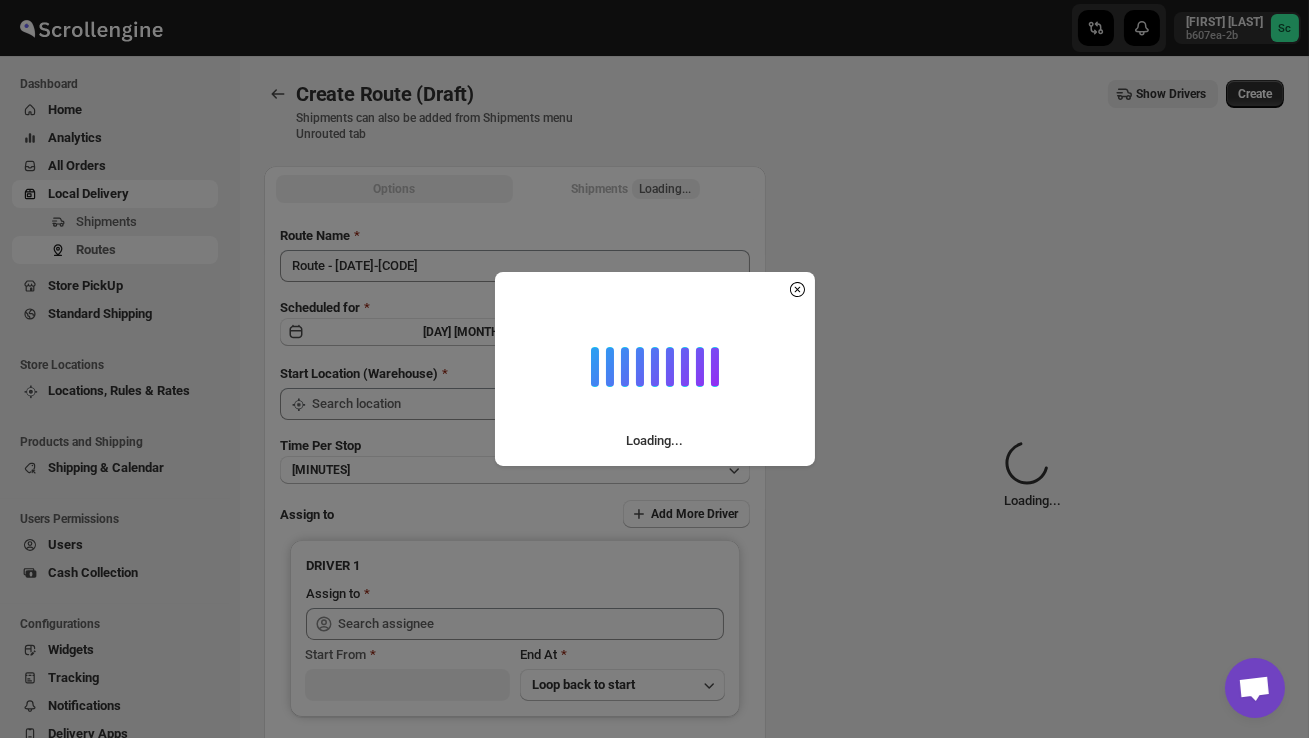 type on "DS02 Bileshivale" 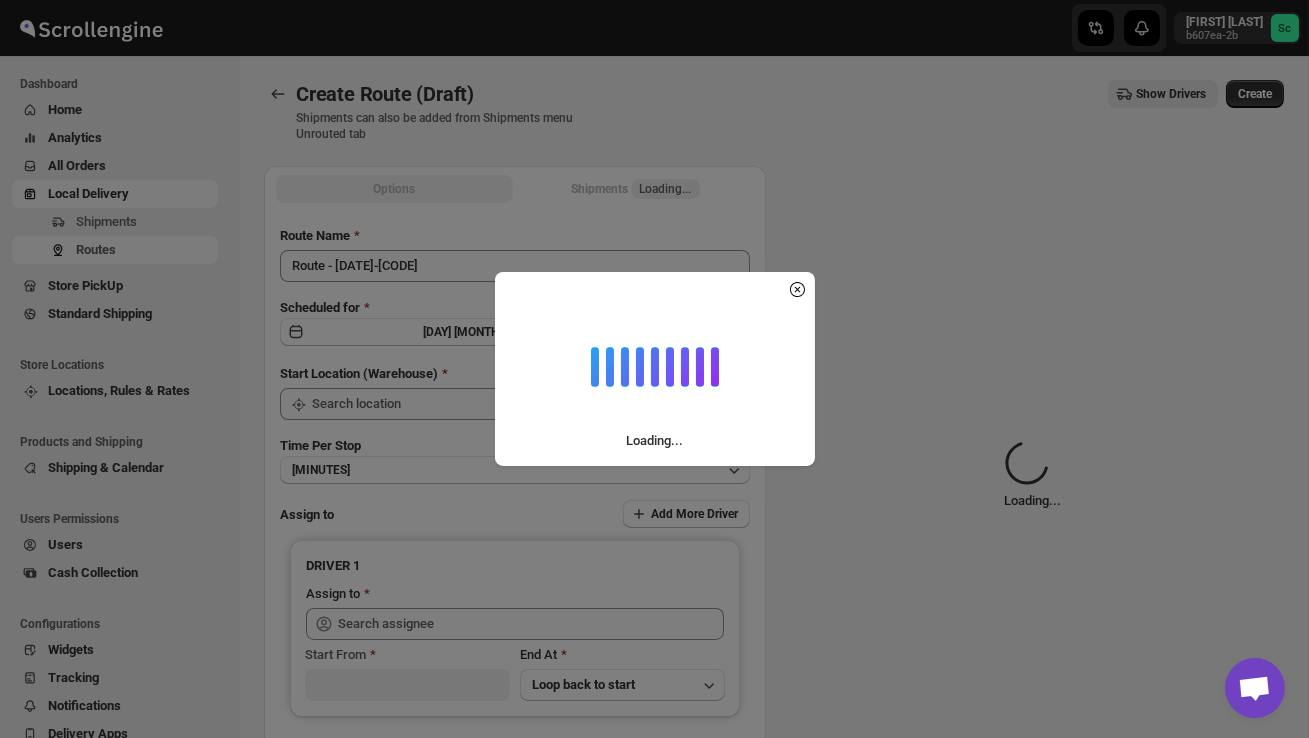 type on "DS02 Bileshivale" 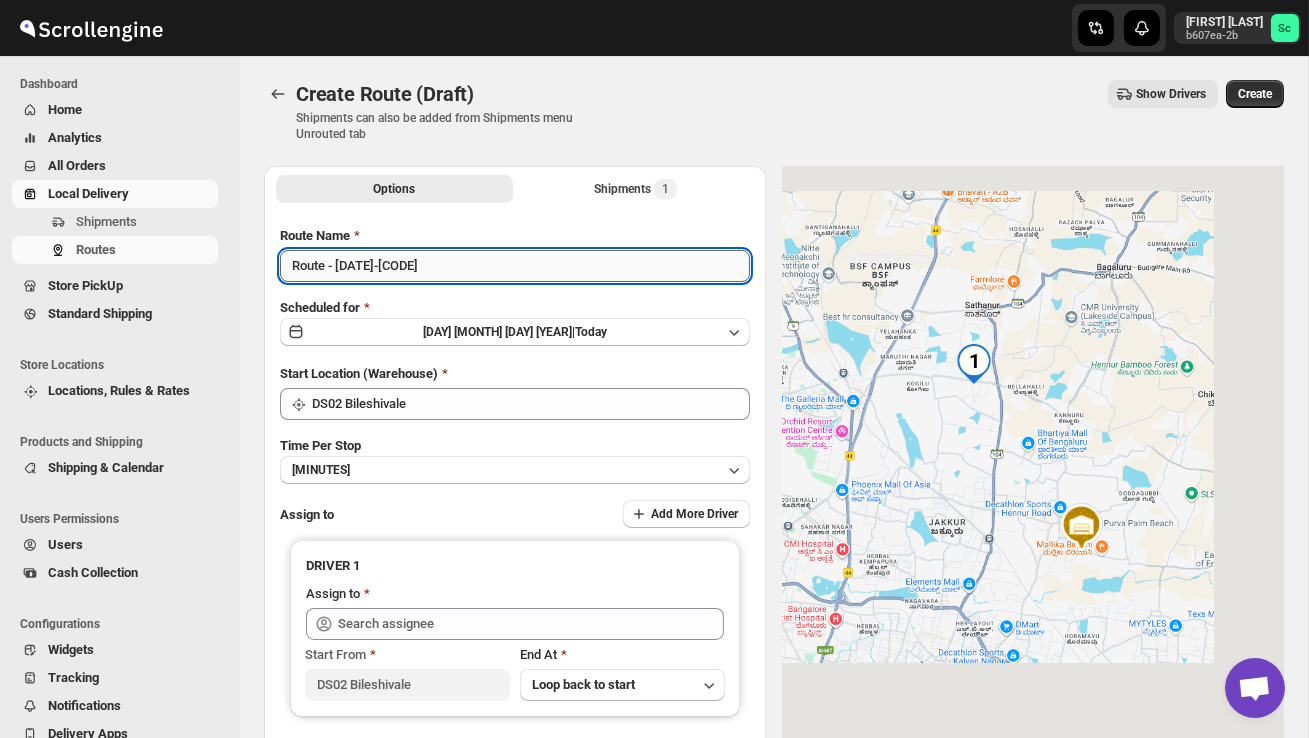 click on "Route - [DATE]-[CODE]" at bounding box center [515, 266] 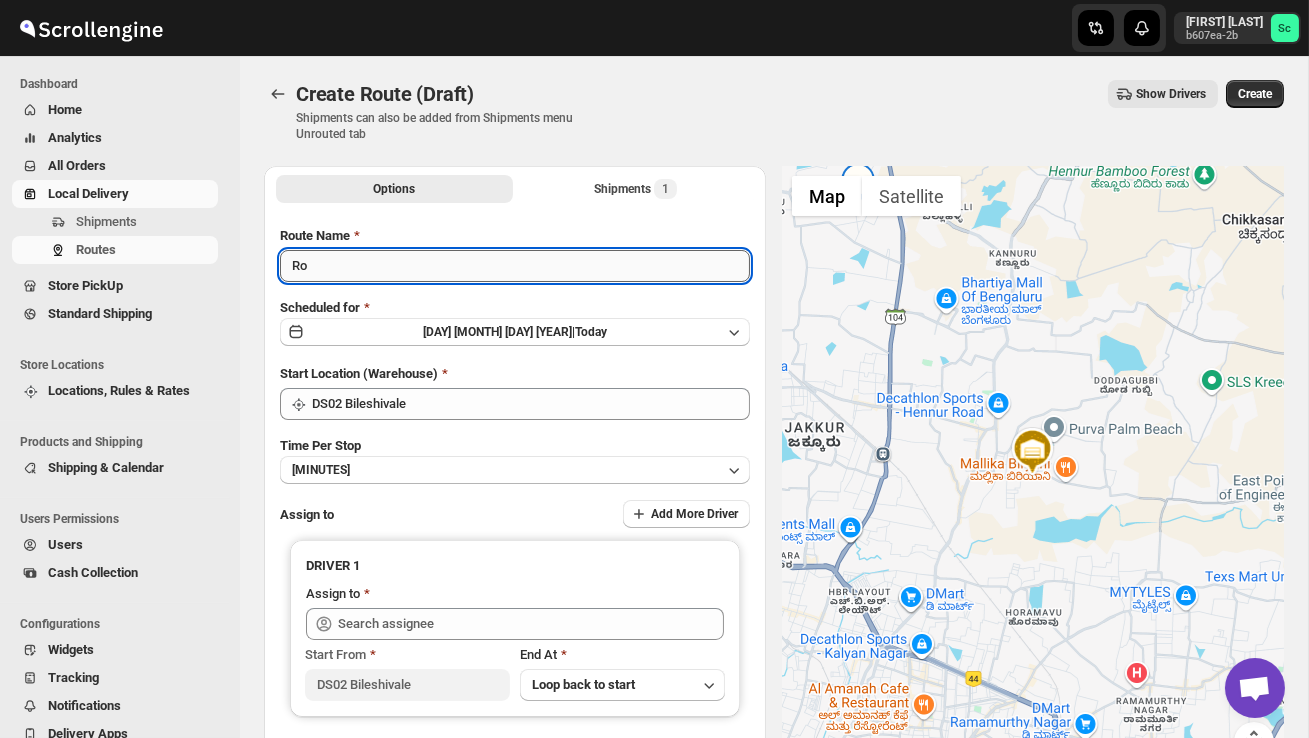type on "R" 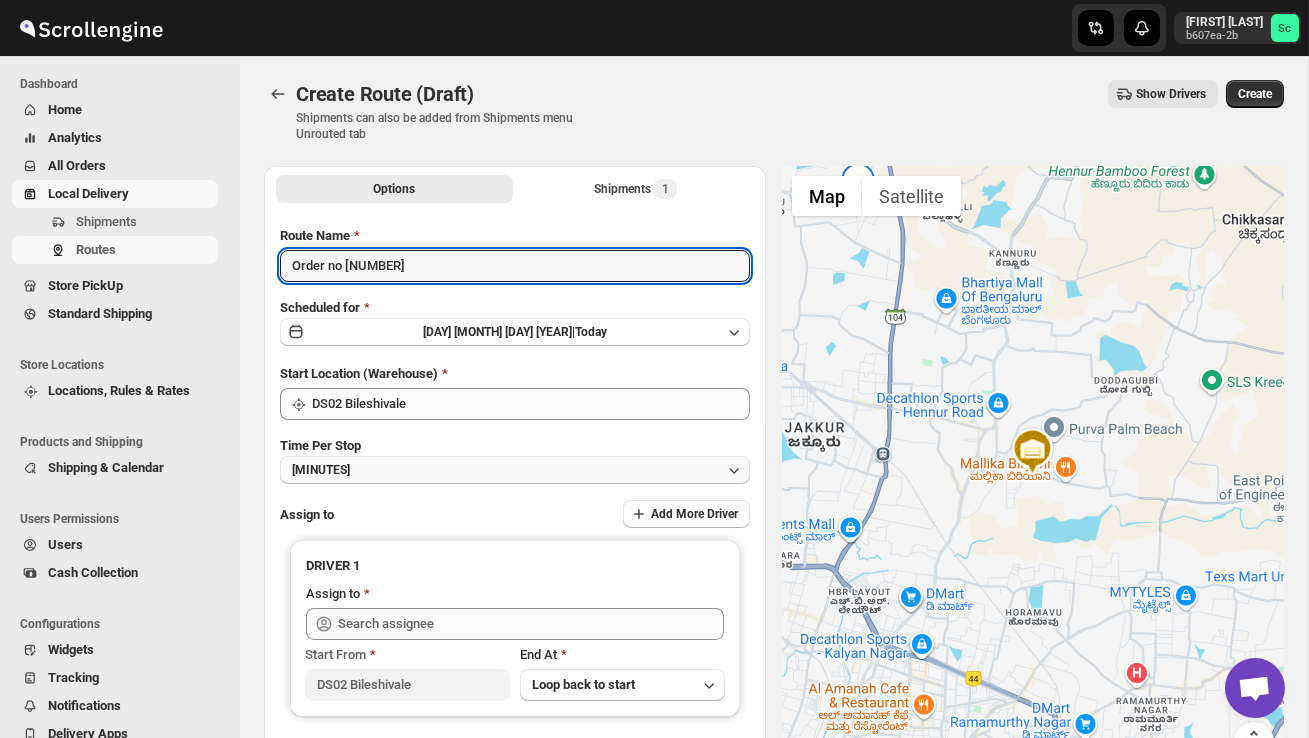 type on "Order no [NUMBER]" 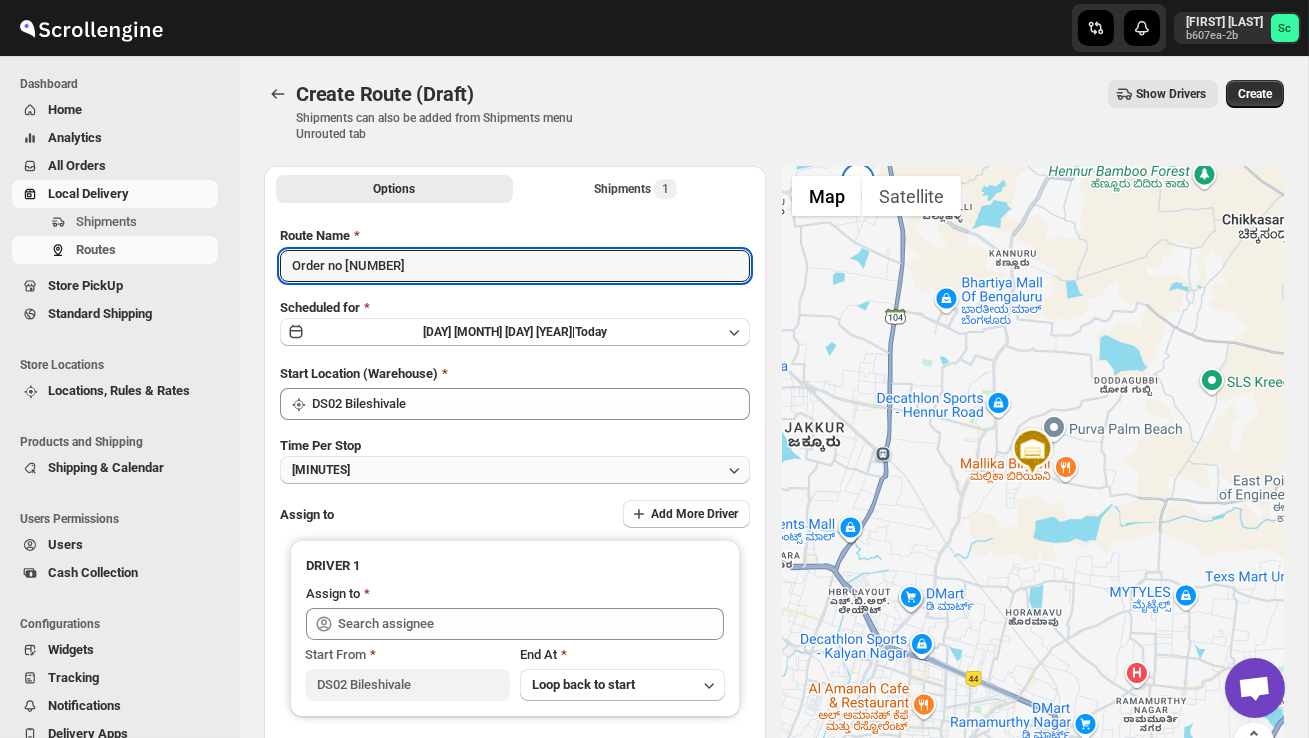 click on "[MINUTES]" at bounding box center (515, 470) 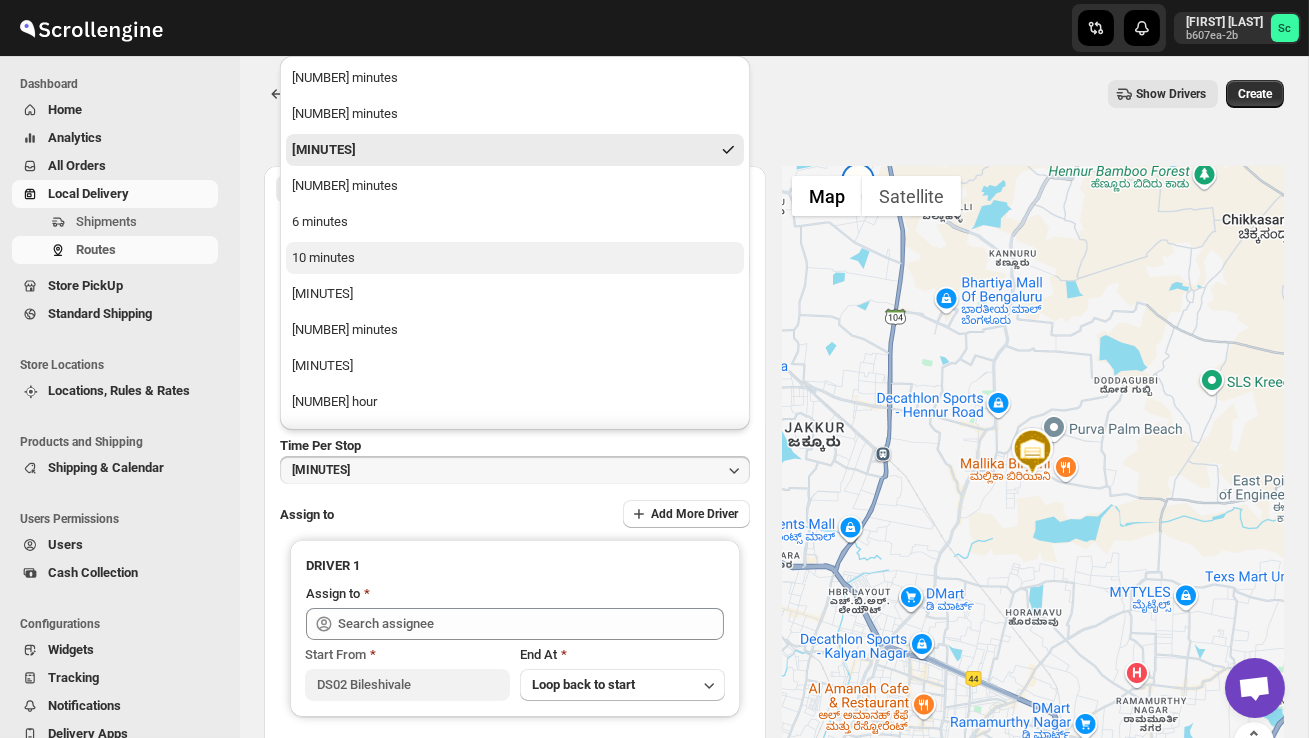 click on "10 minutes" at bounding box center [515, 258] 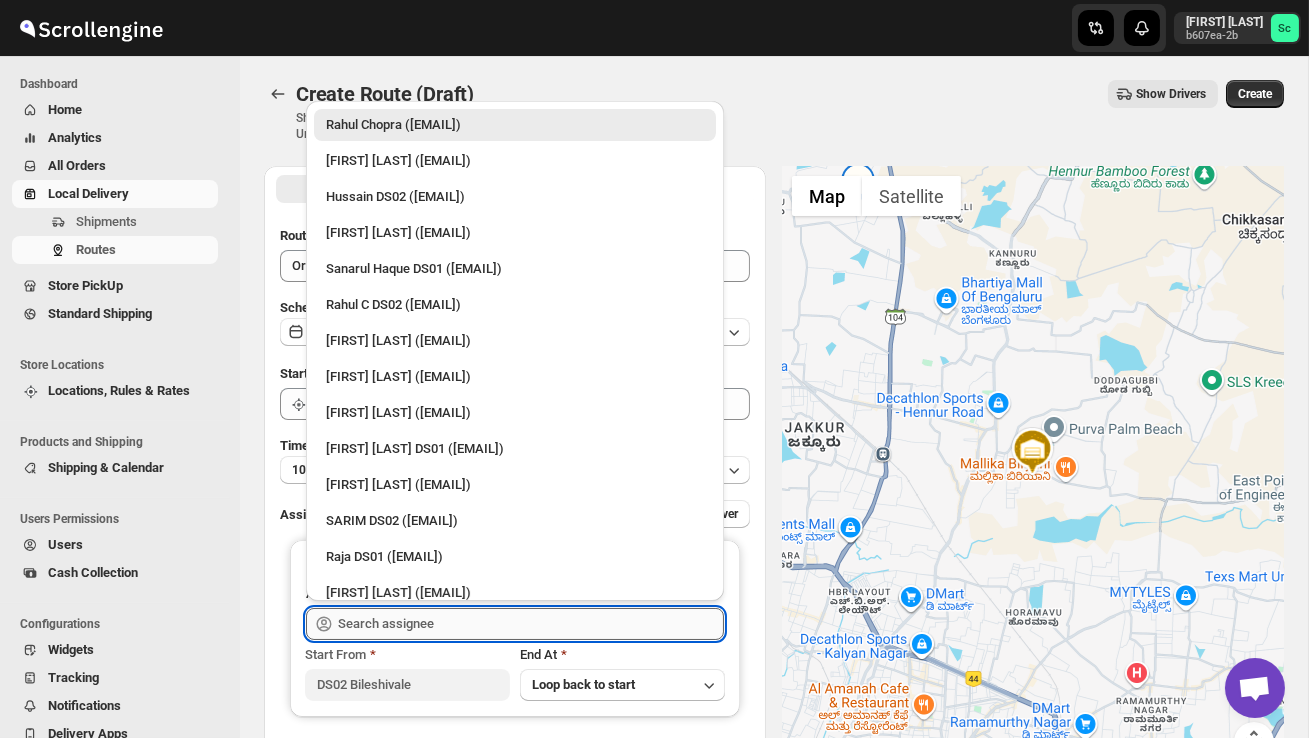 click at bounding box center [531, 624] 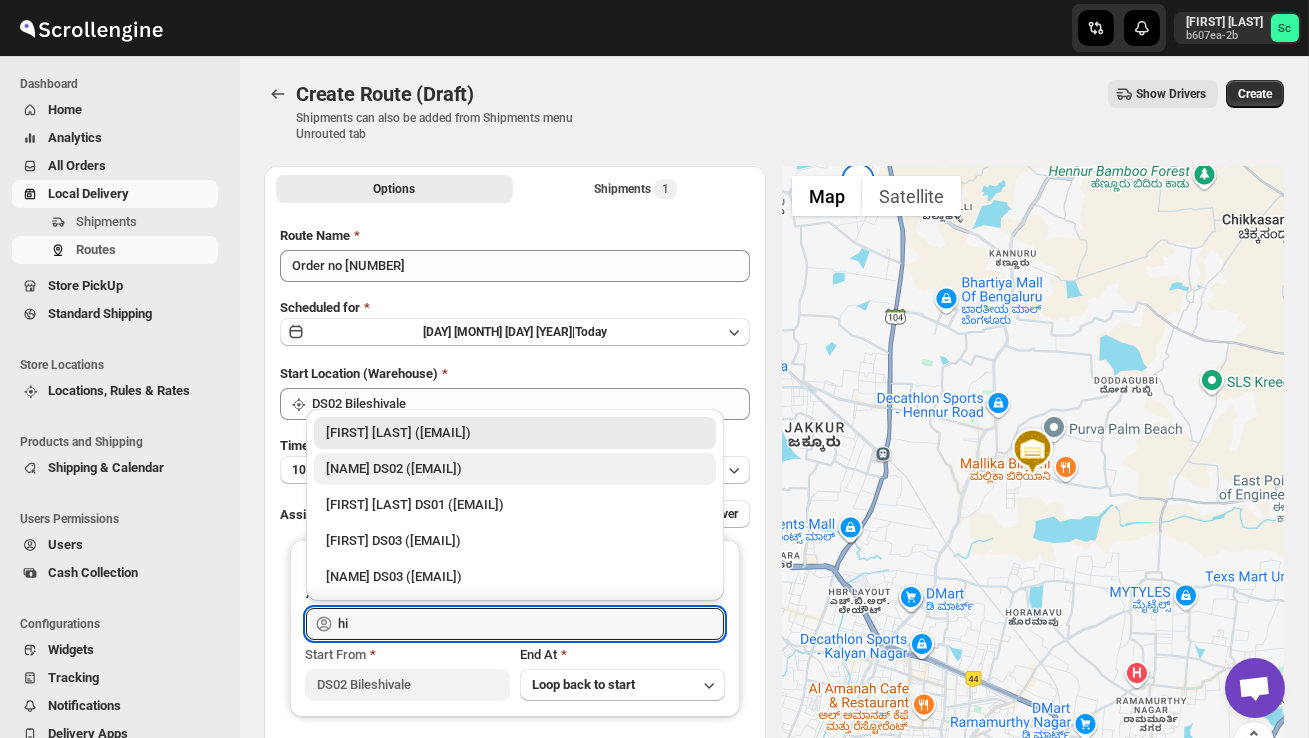 click on "[NAME] DS02 ([EMAIL])" at bounding box center [515, 469] 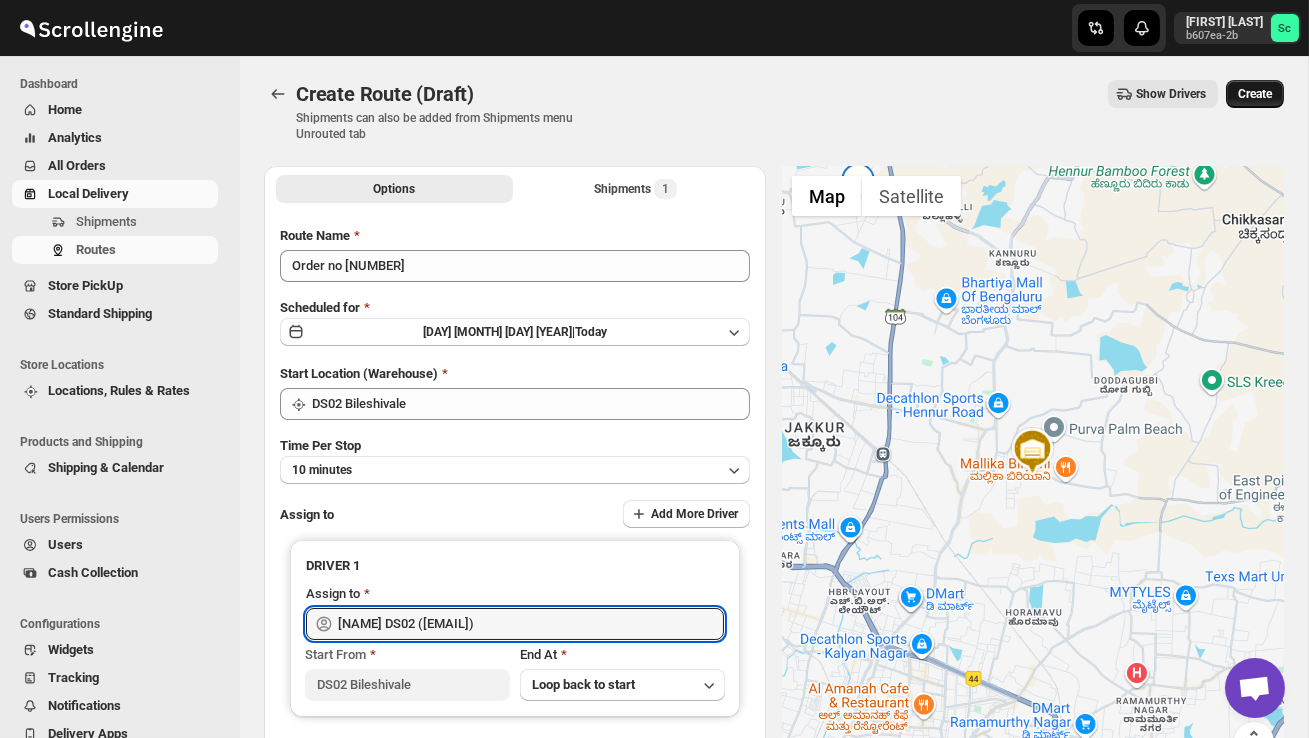 type on "[NAME] DS02 ([EMAIL])" 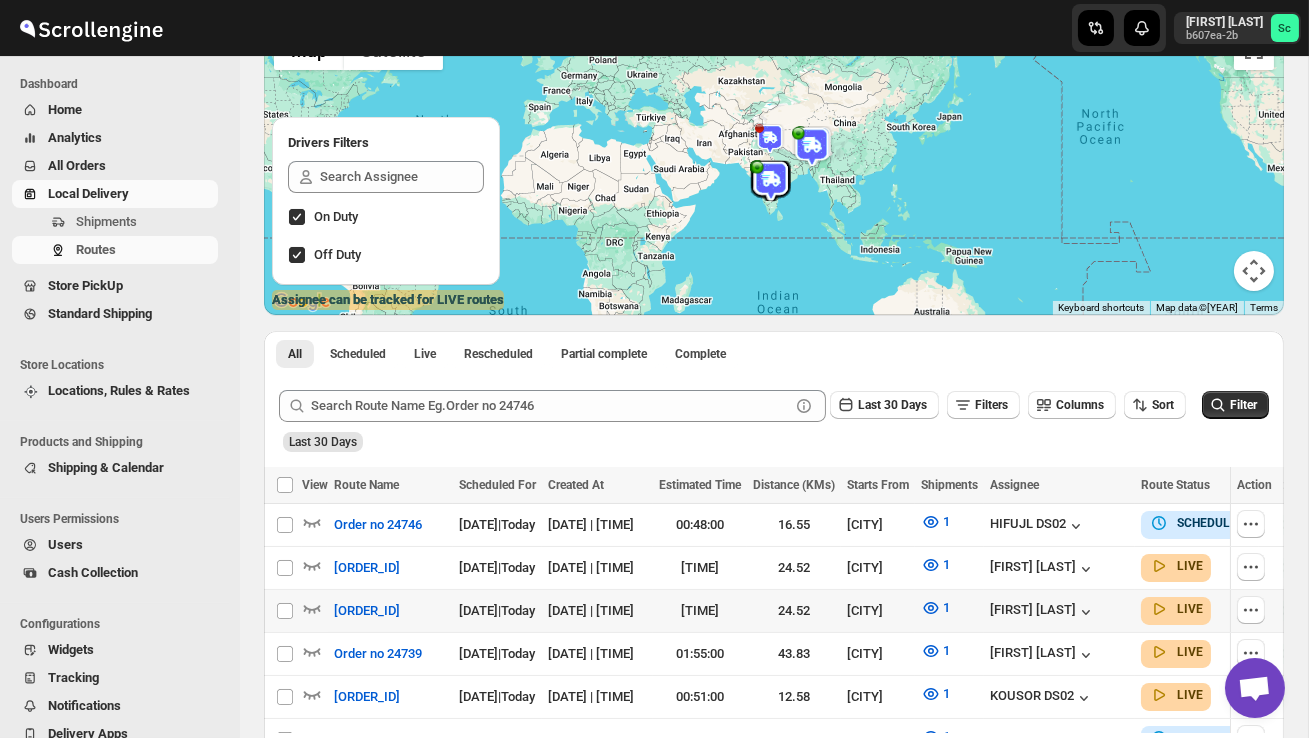 scroll, scrollTop: 184, scrollLeft: 0, axis: vertical 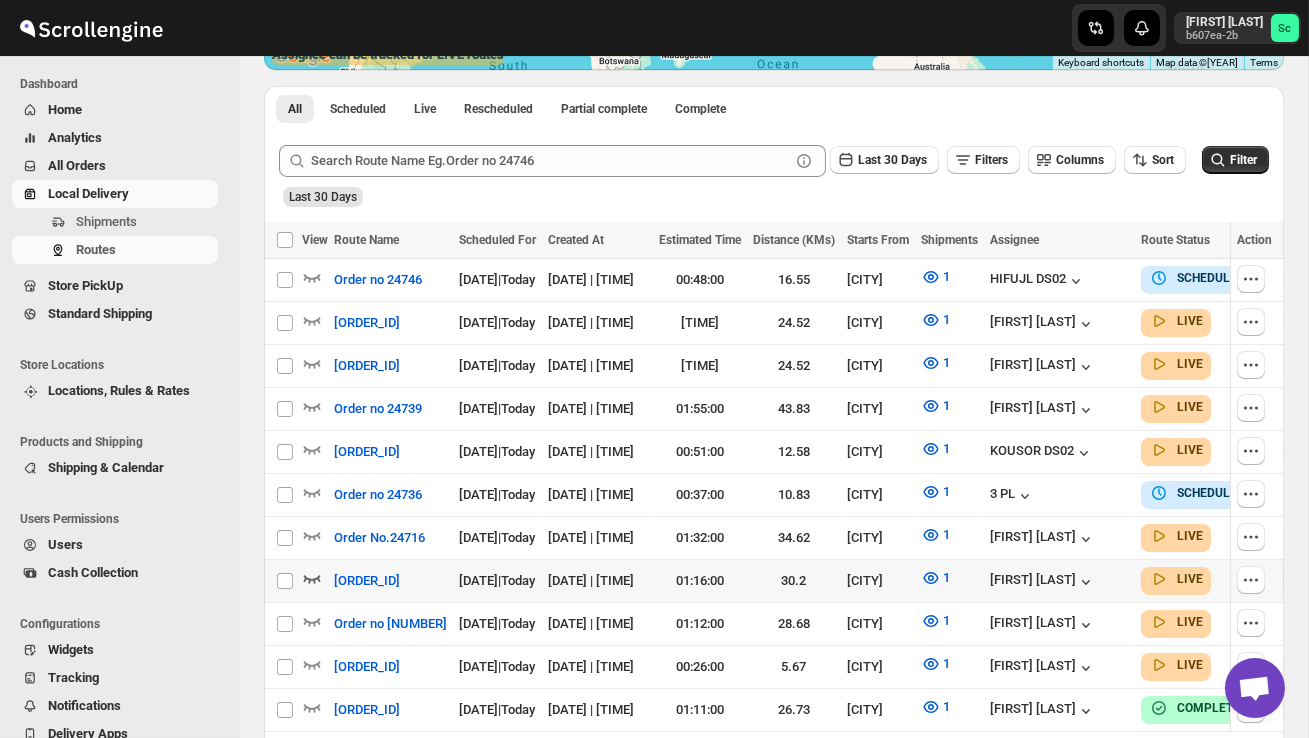 click 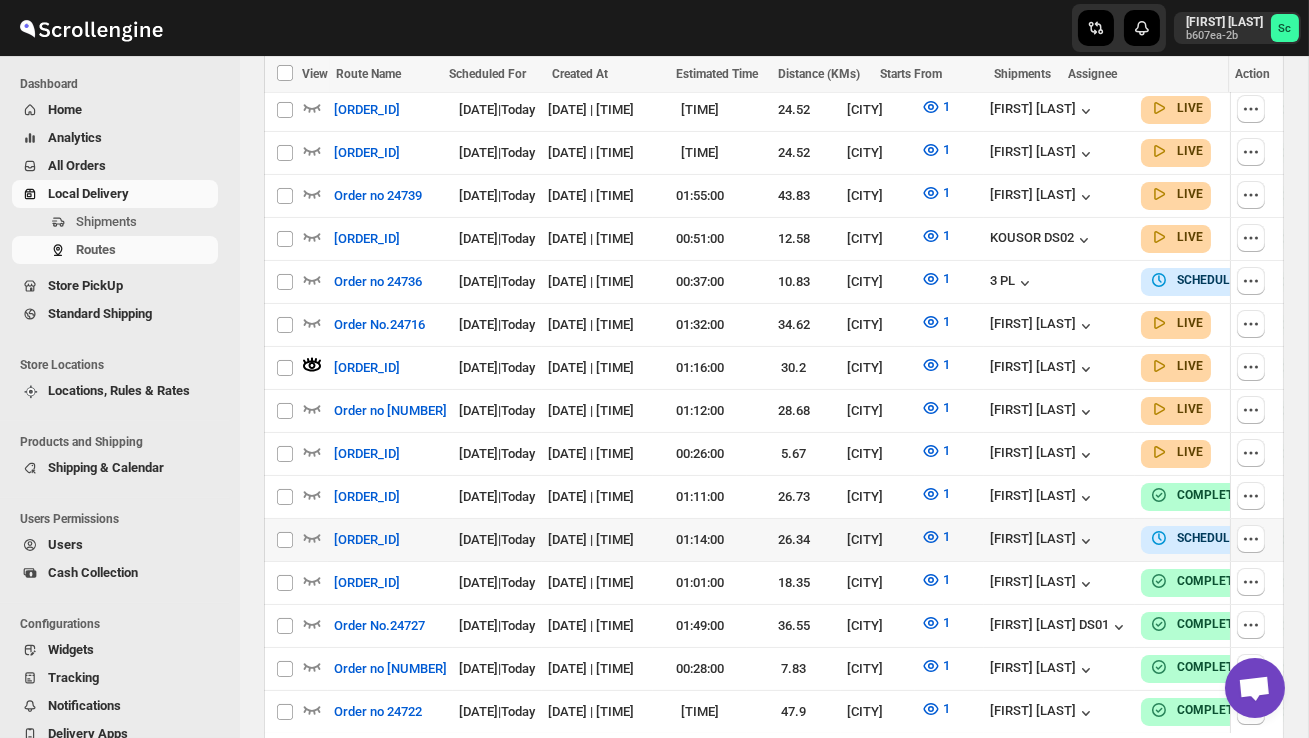 scroll, scrollTop: 727, scrollLeft: 0, axis: vertical 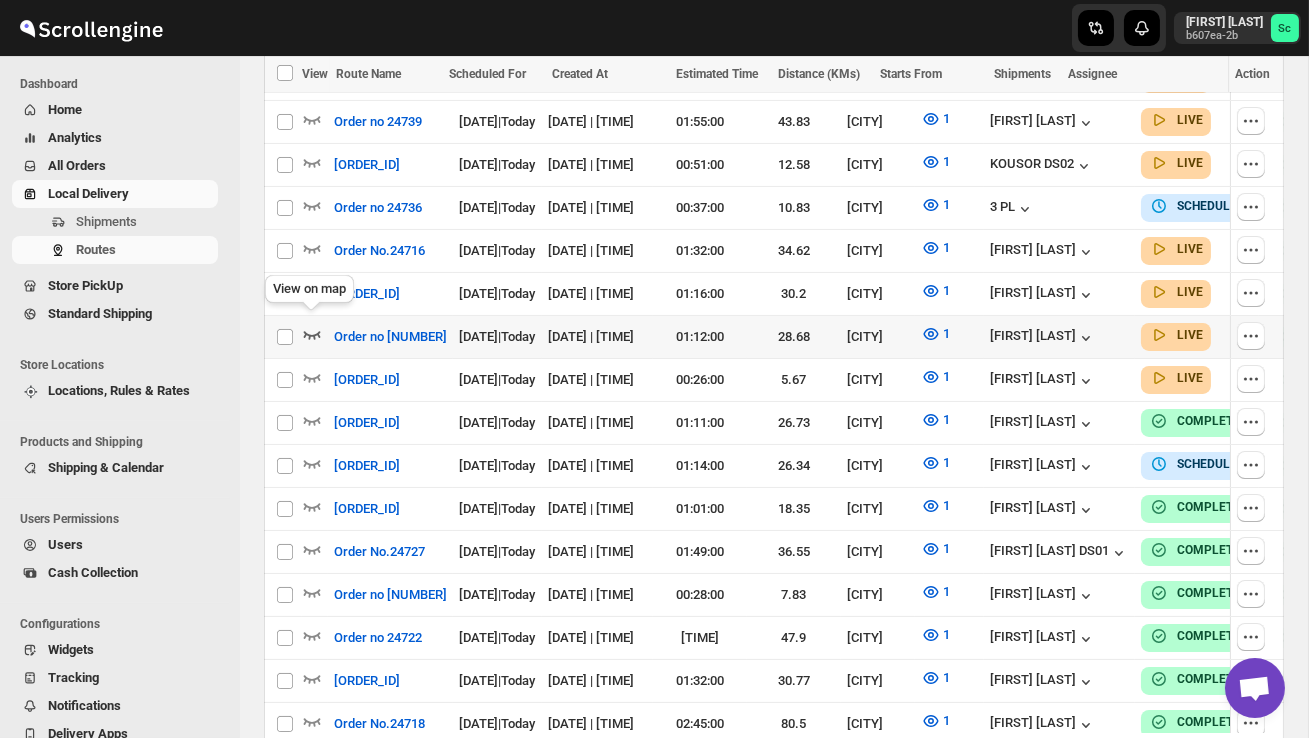 click 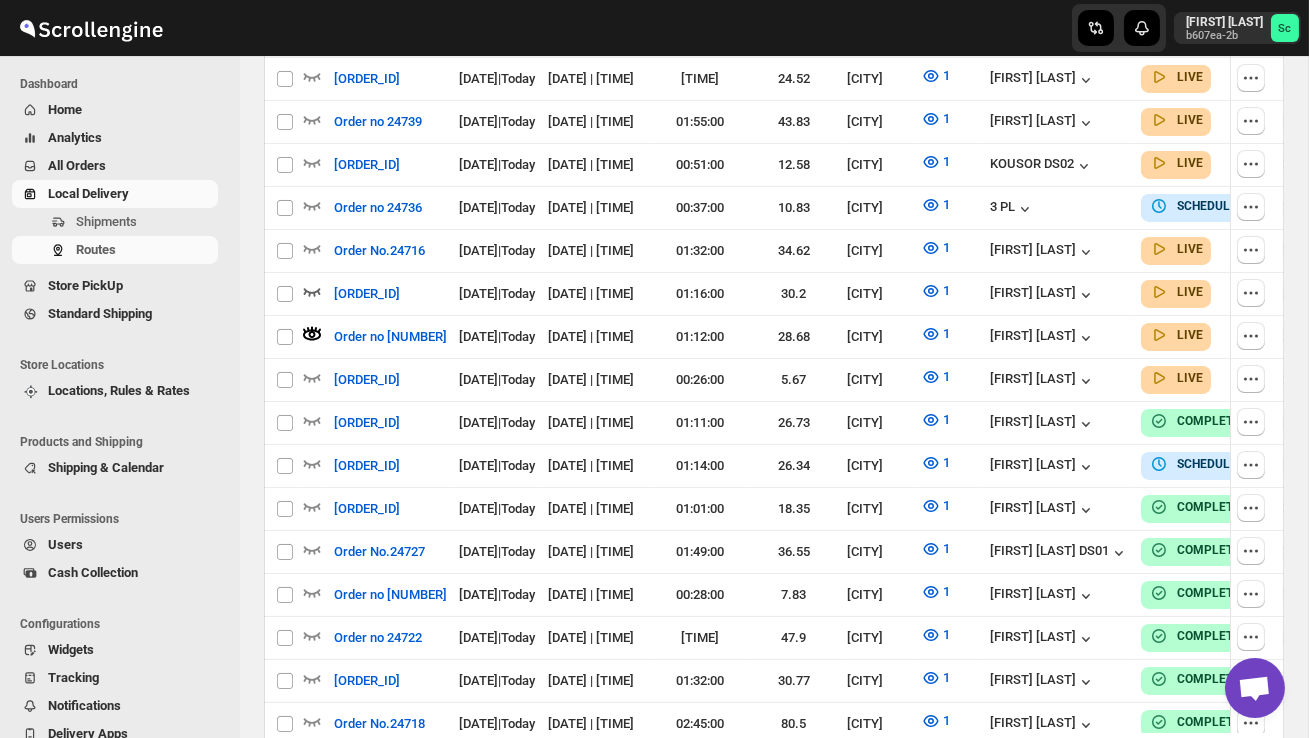 scroll, scrollTop: 0, scrollLeft: 0, axis: both 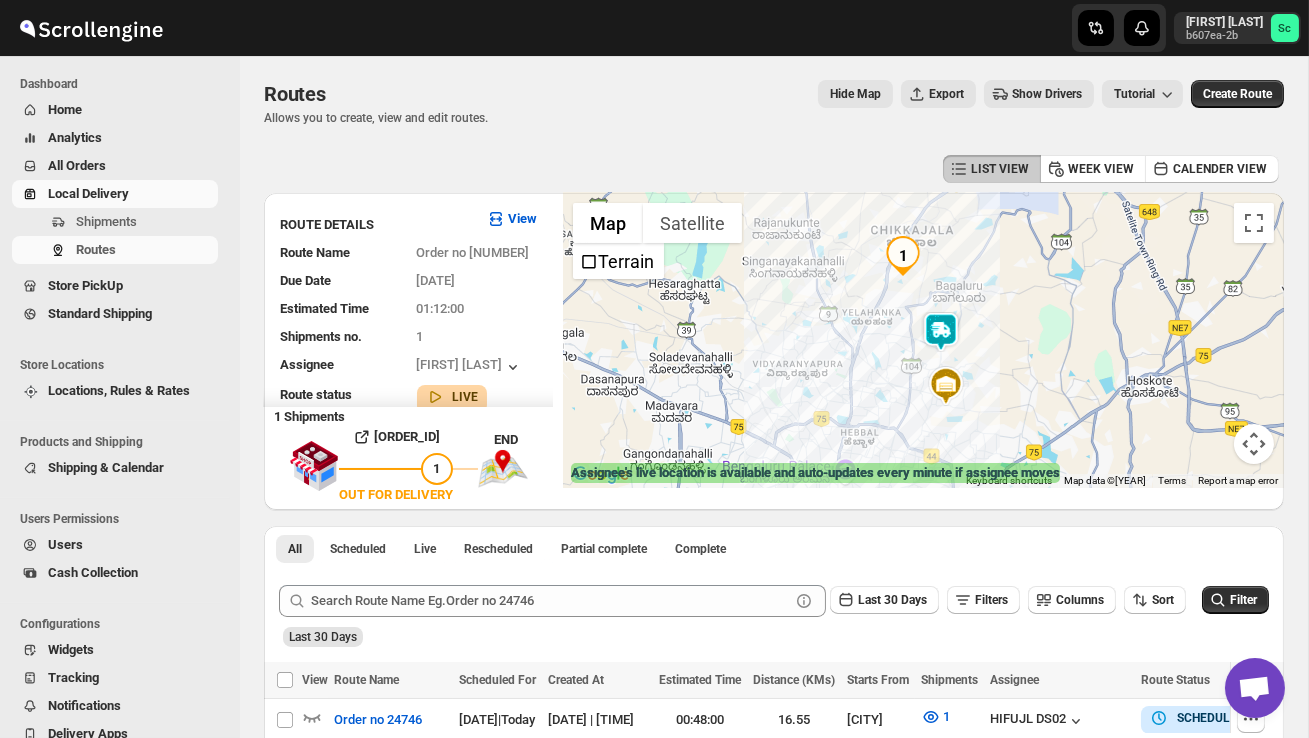 click at bounding box center [941, 332] 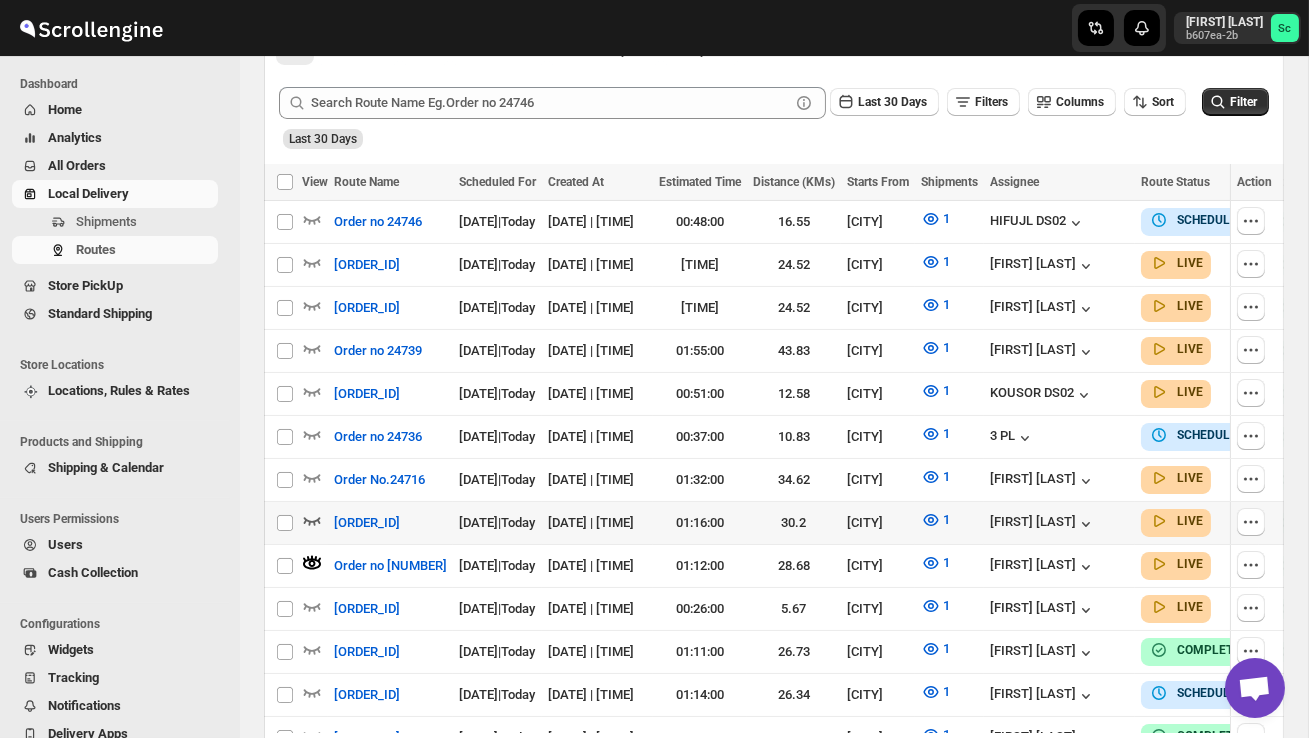 scroll, scrollTop: 550, scrollLeft: 0, axis: vertical 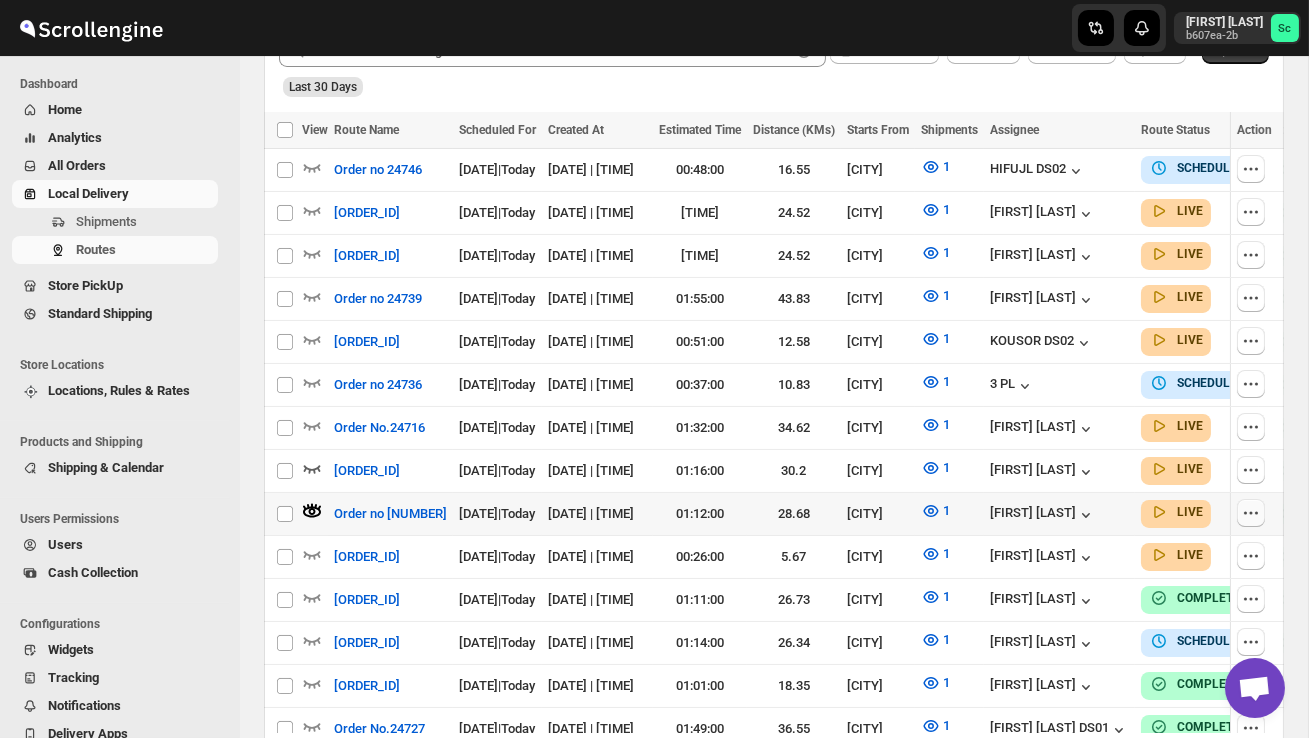 click 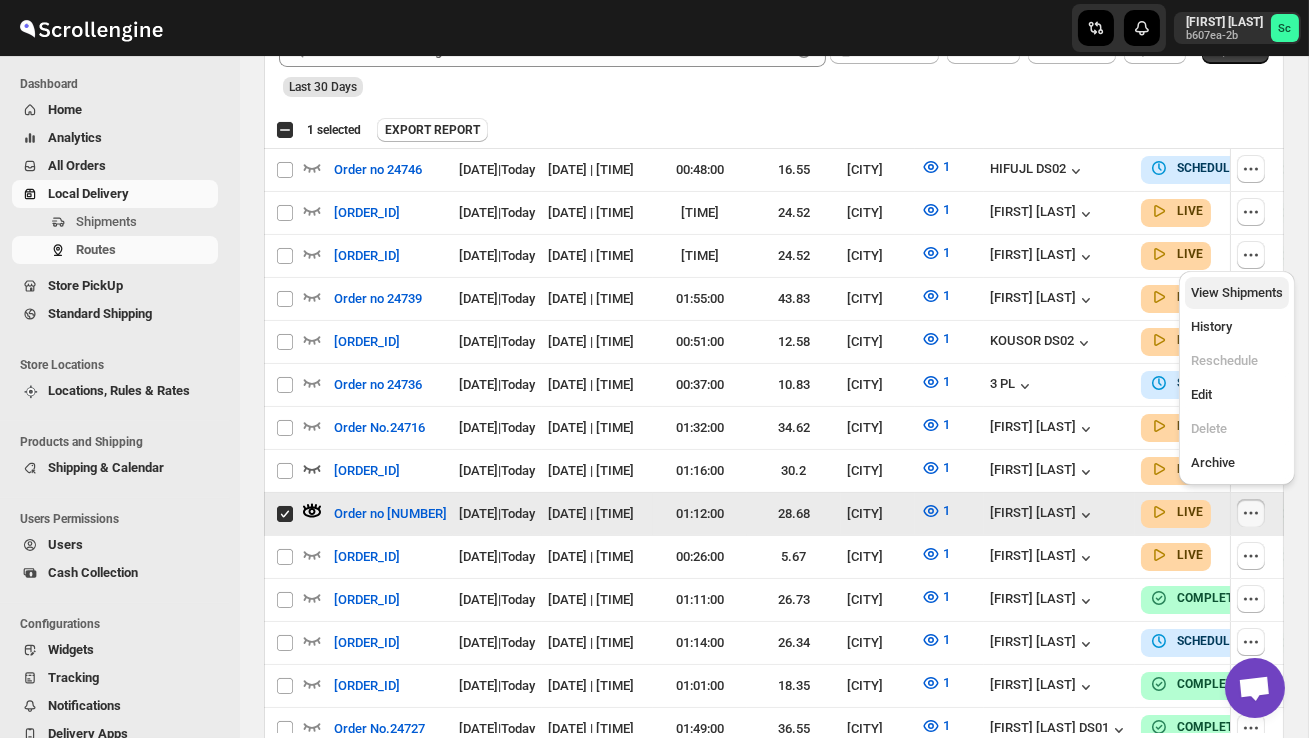 click on "View Shipments" at bounding box center [1237, 292] 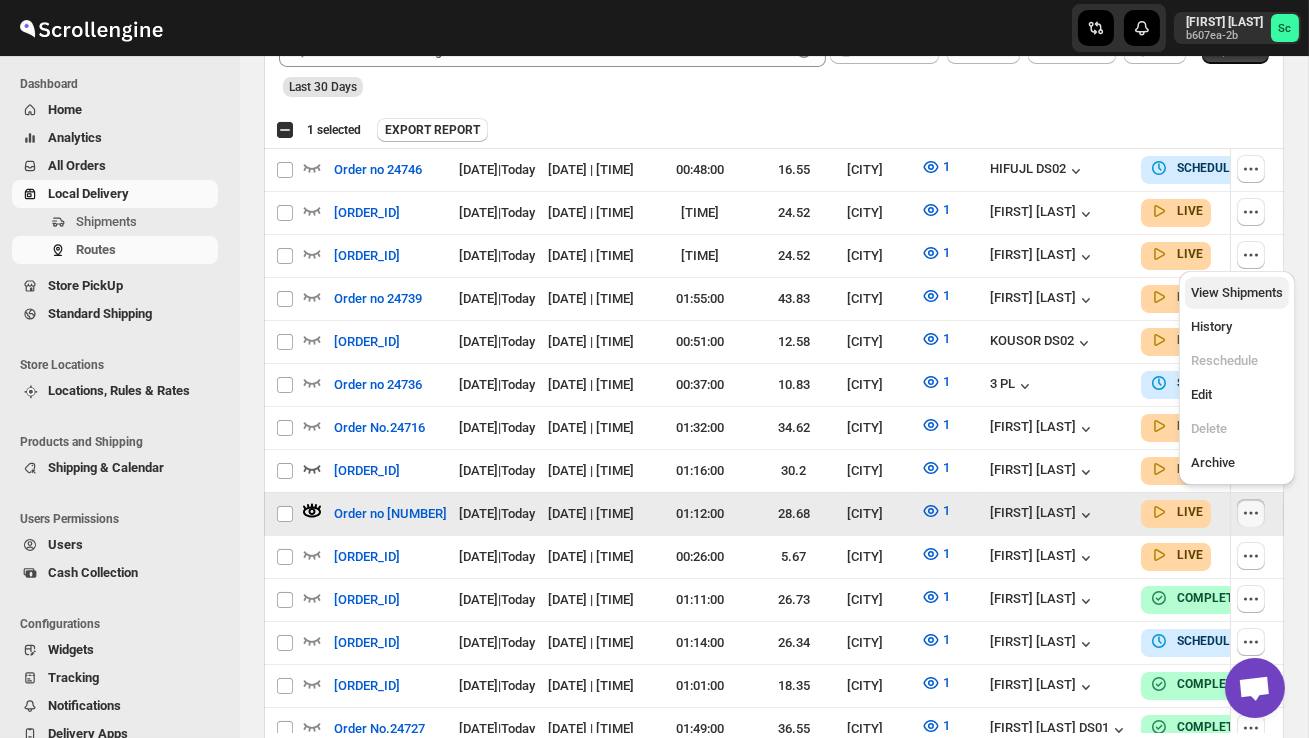 checkbox on "false" 